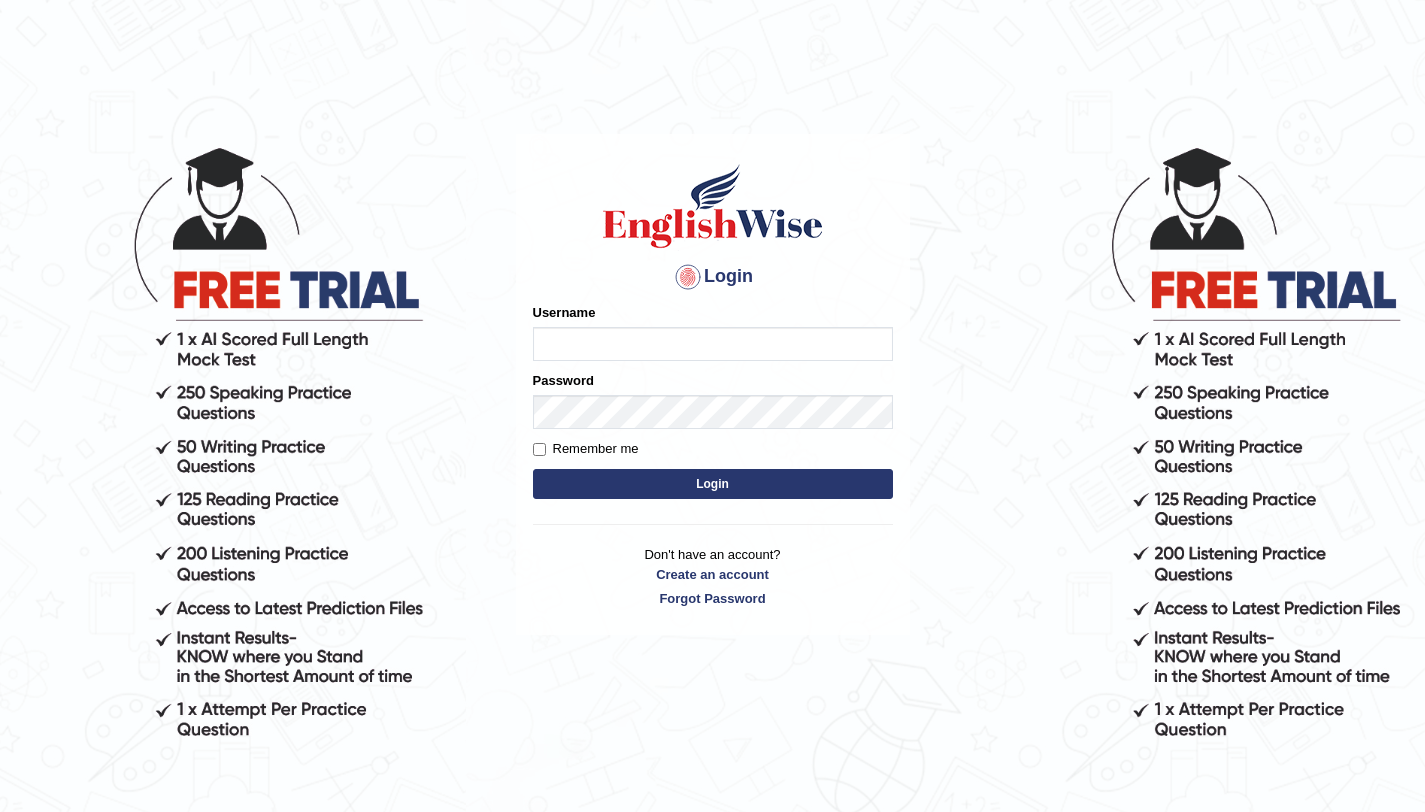 scroll, scrollTop: 0, scrollLeft: 0, axis: both 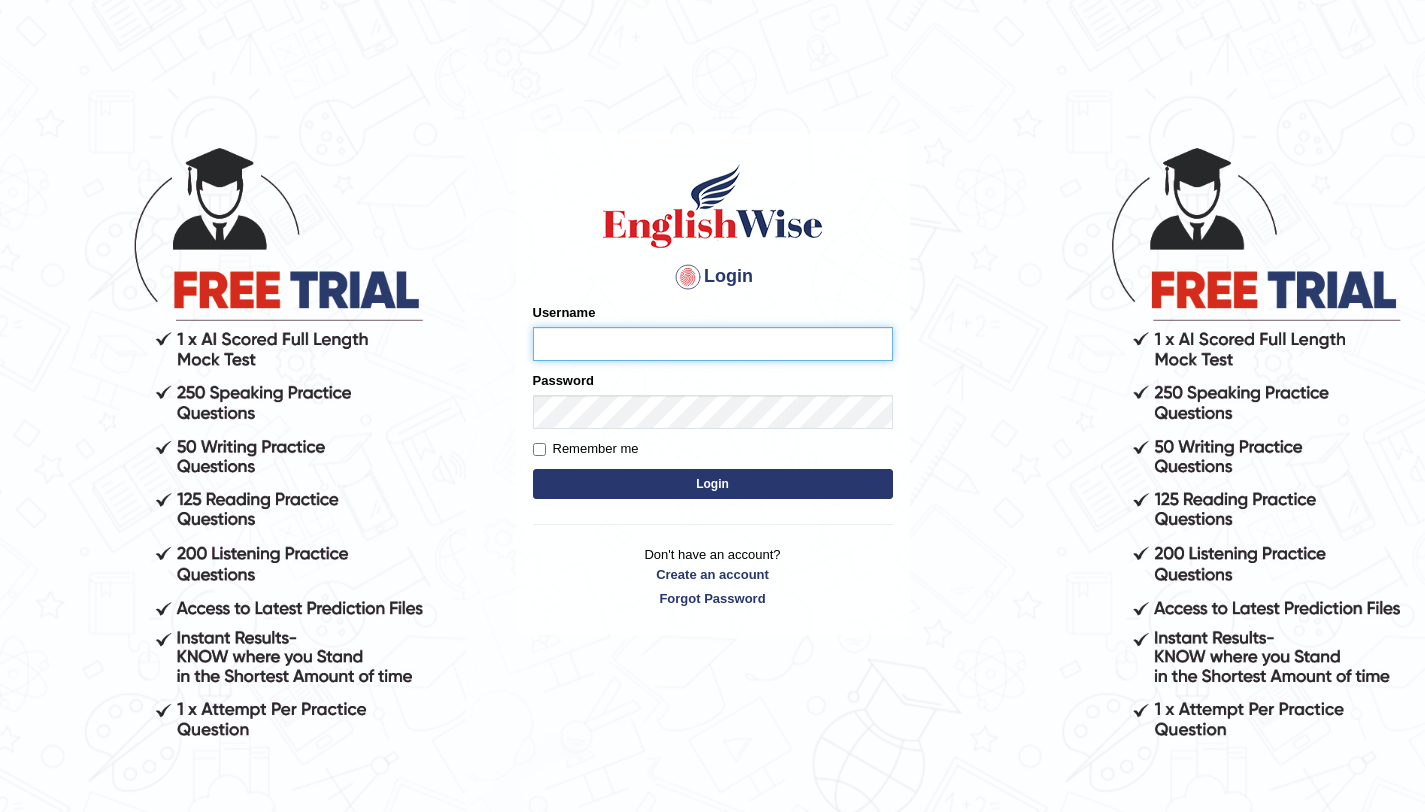 click on "Username" at bounding box center (713, 344) 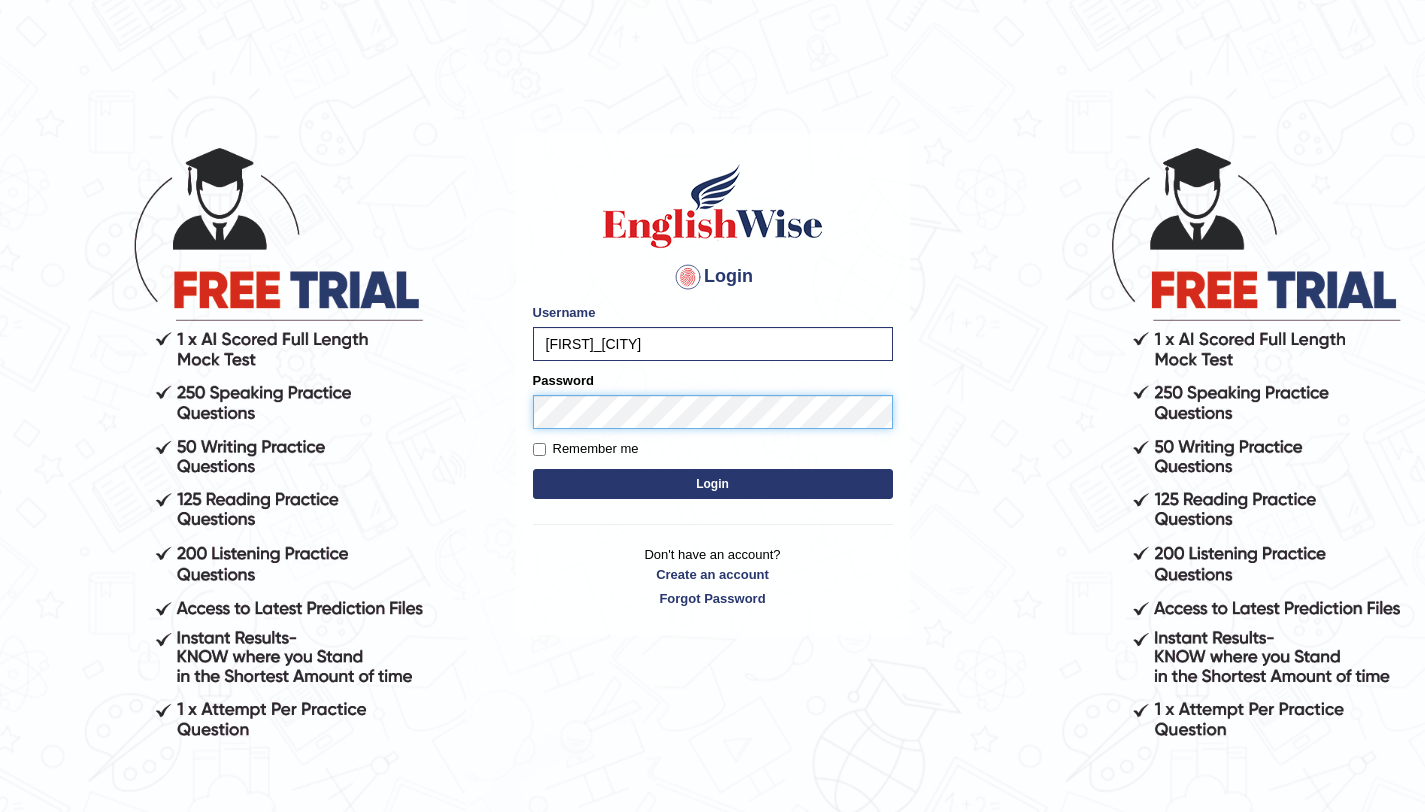 click on "Login" at bounding box center (713, 484) 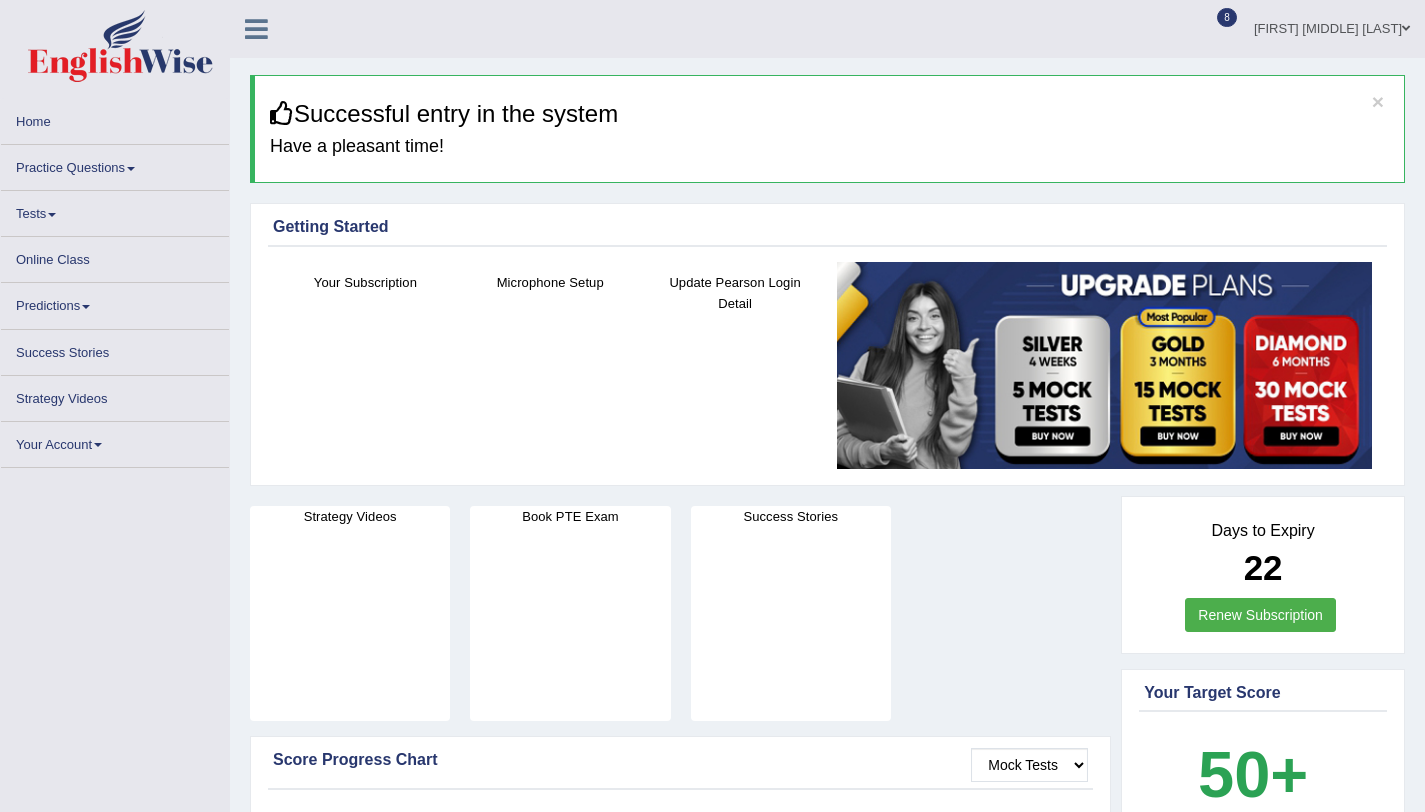scroll, scrollTop: 0, scrollLeft: 0, axis: both 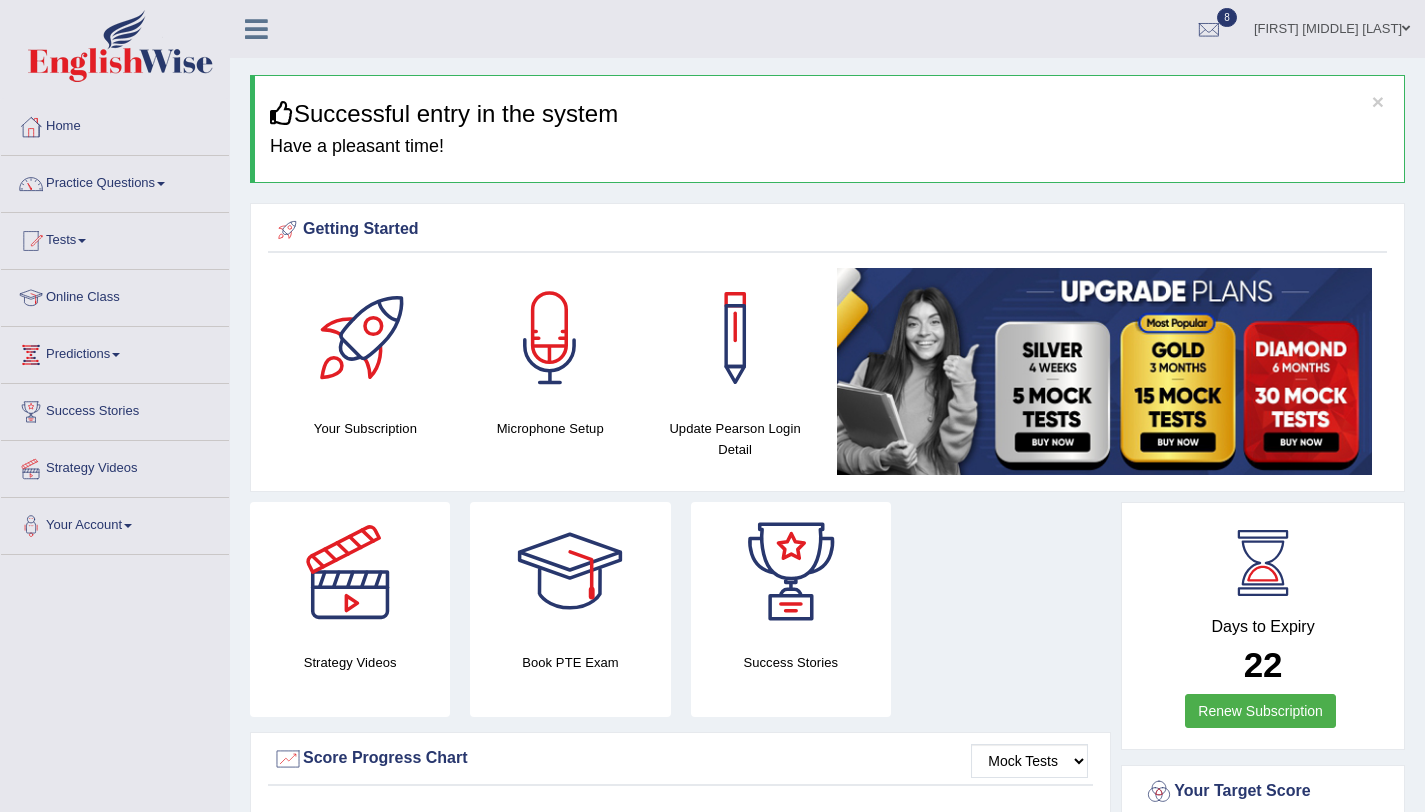 click on "Practice Questions" at bounding box center (115, 181) 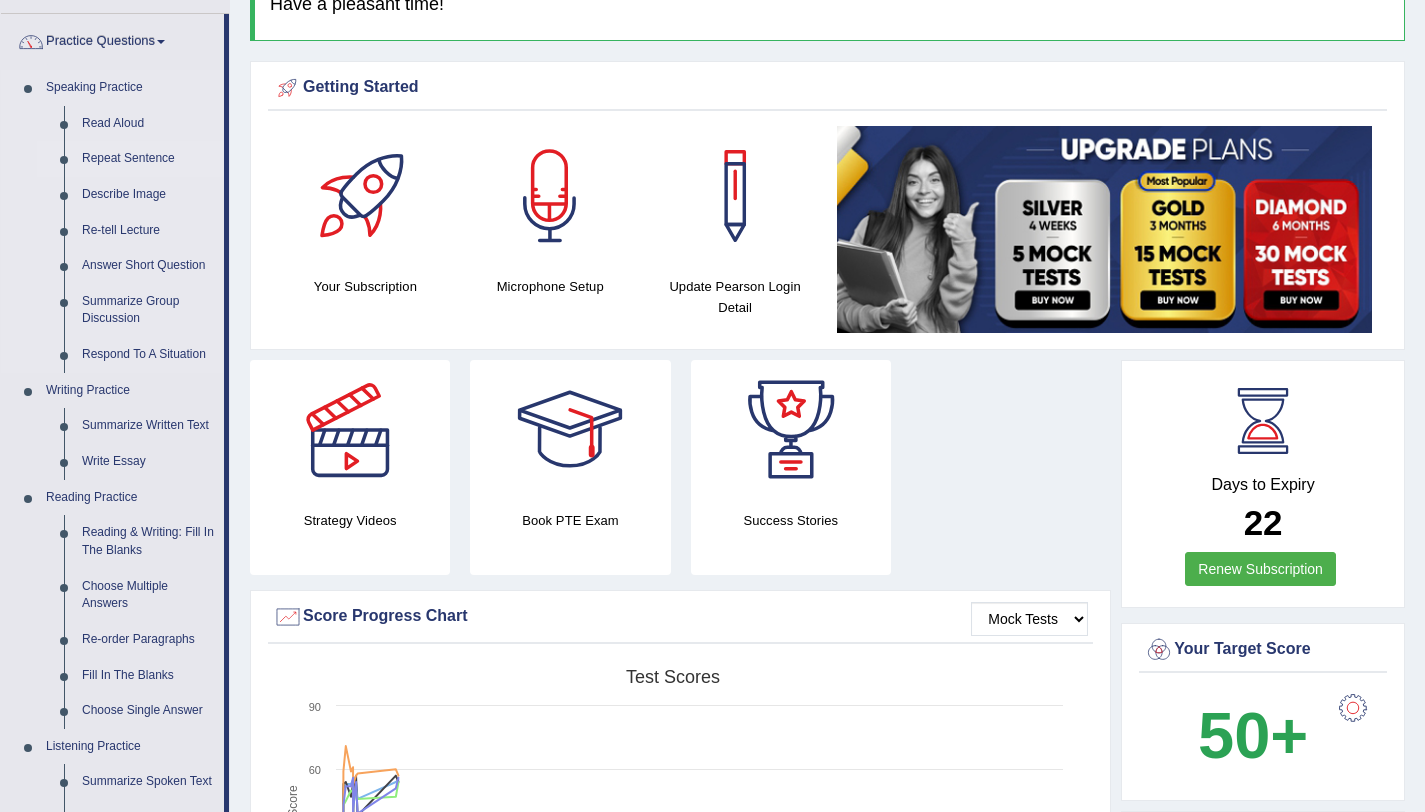 scroll, scrollTop: 143, scrollLeft: 0, axis: vertical 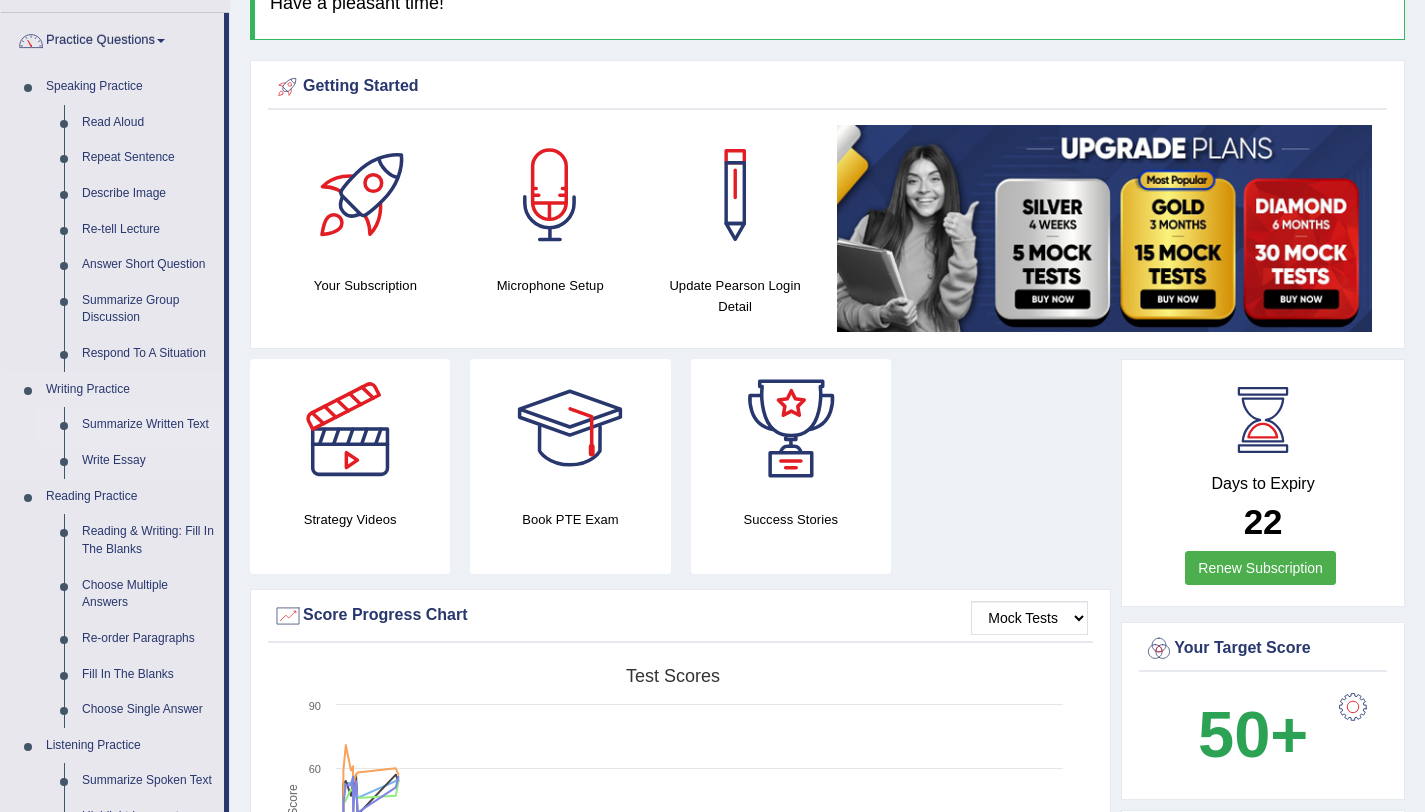 click on "Summarize Written Text" at bounding box center (148, 425) 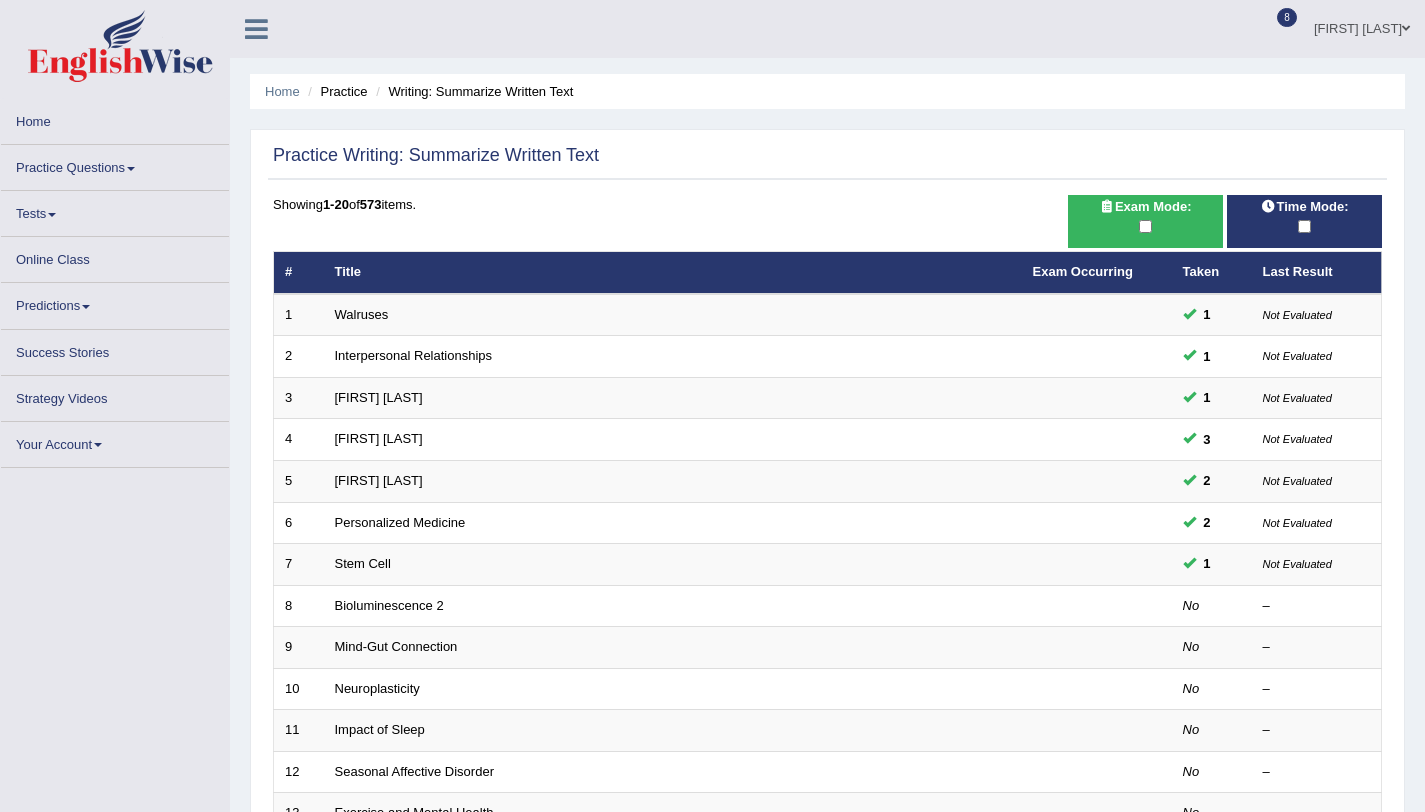 scroll, scrollTop: 0, scrollLeft: 0, axis: both 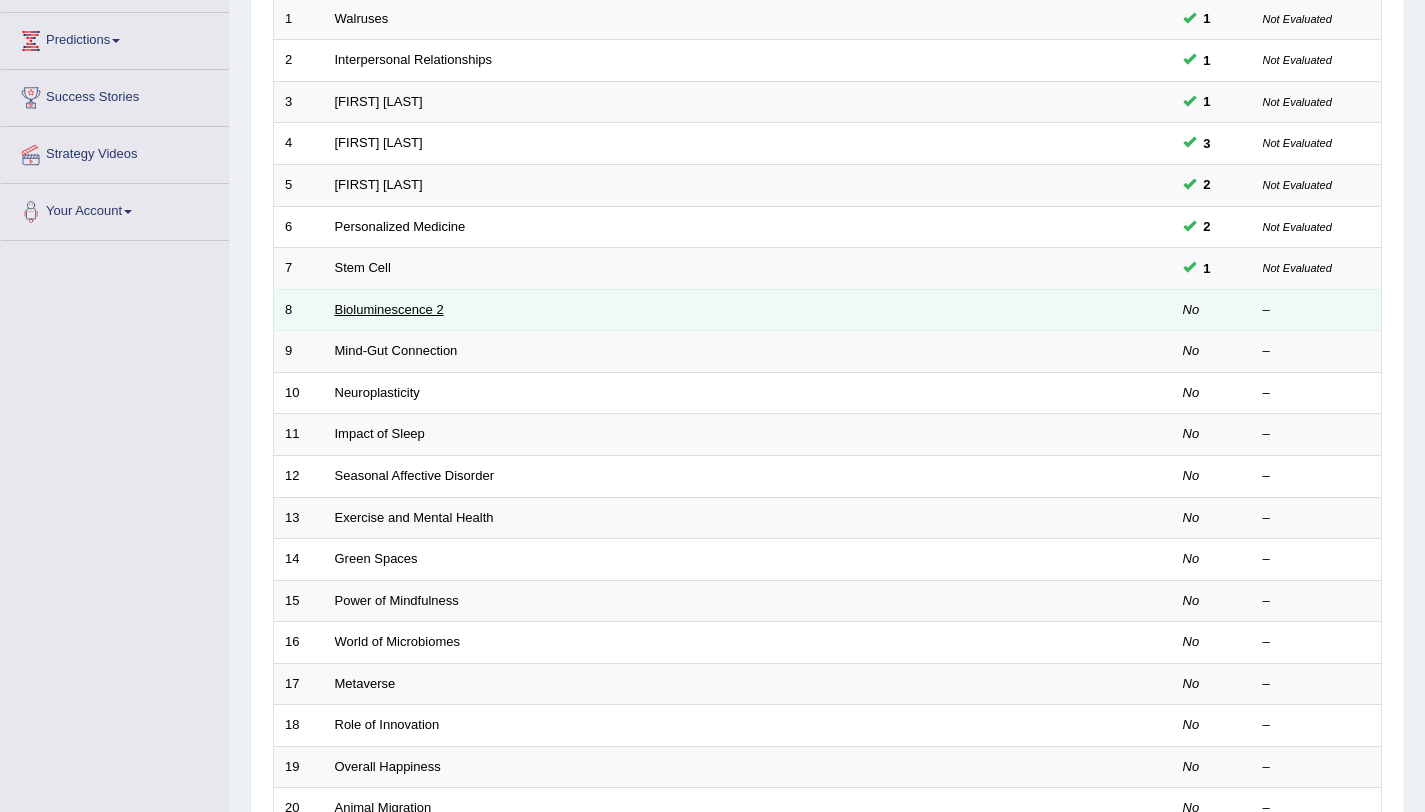 click on "Bioluminescence 2" at bounding box center [389, 309] 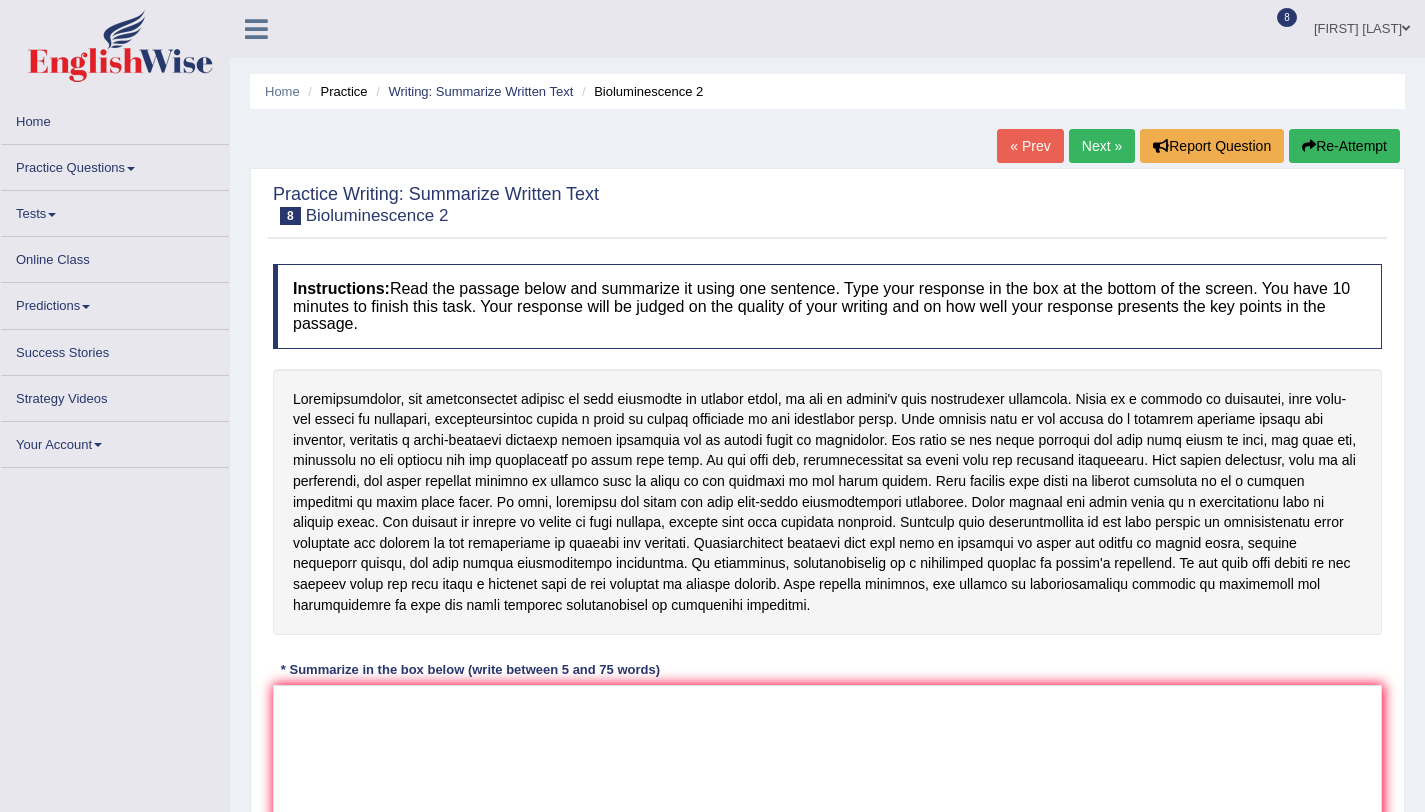 scroll, scrollTop: 0, scrollLeft: 0, axis: both 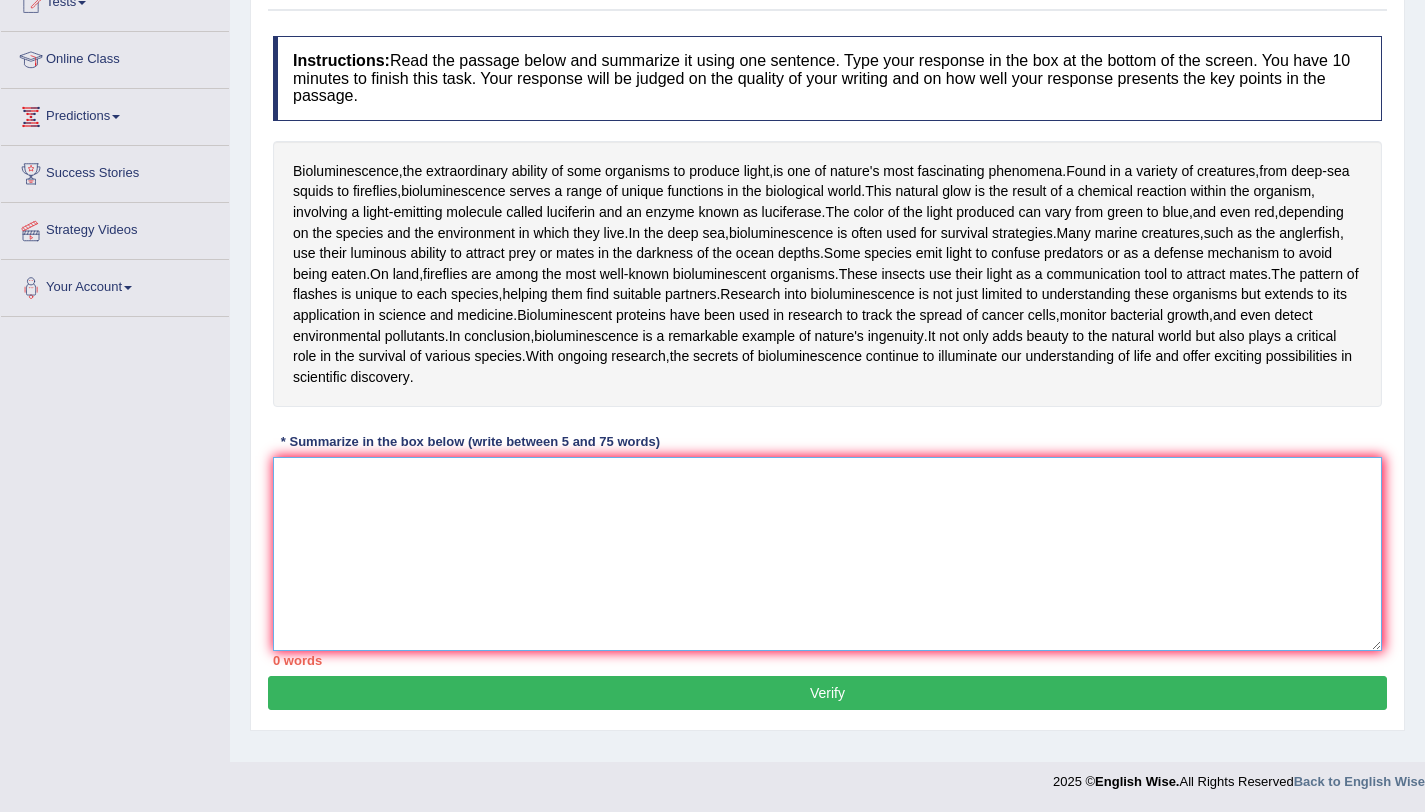 click at bounding box center [827, 554] 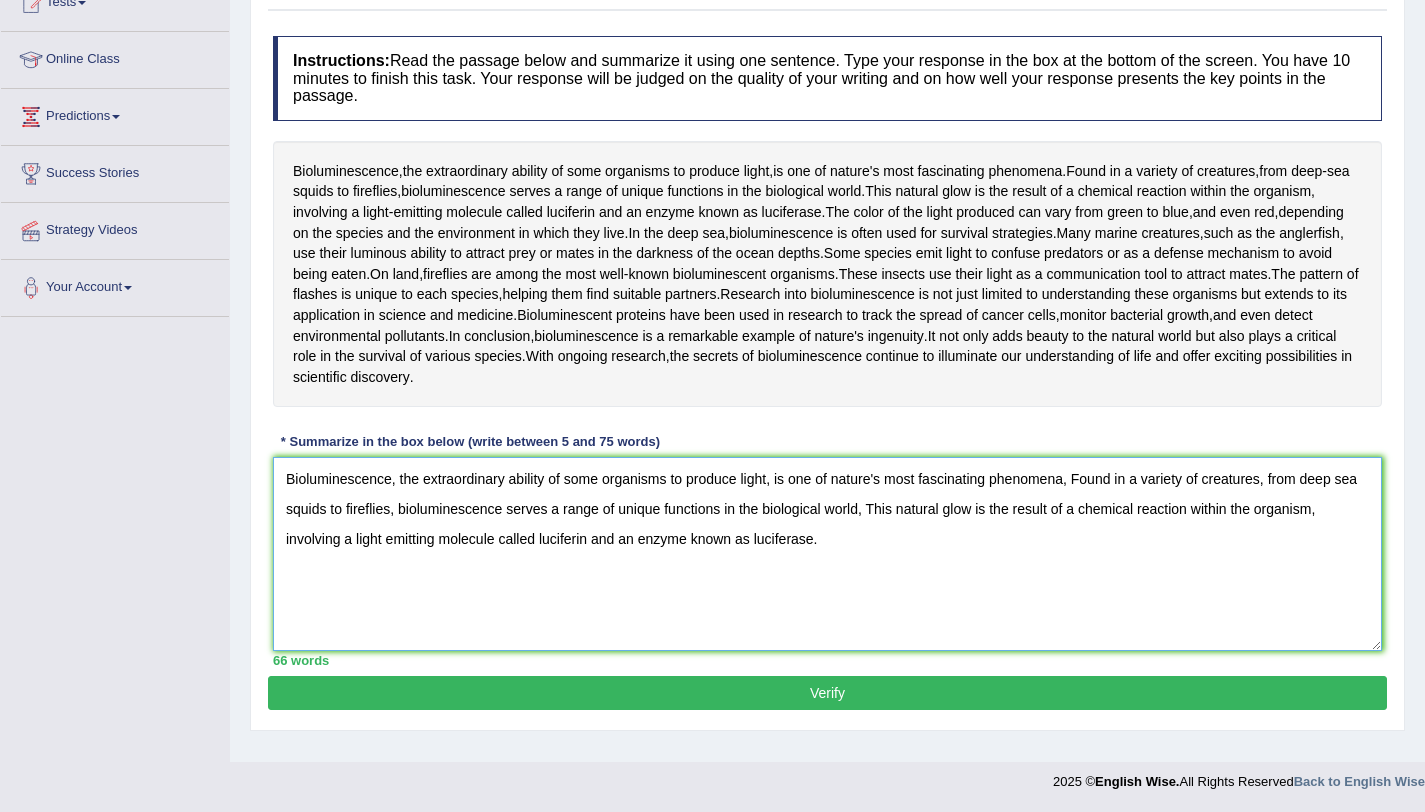 type on "Bioluminescence, the extraordinary ability of some organisms to produce light, is one of nature's most fascinating phenomena, Found in a variety of creatures, from deep sea squids to fireflies, bioluminescence serves a range of unique functions in the biological world, This natural glow is the result of a chemical reaction within the organism, involving a light emitting molecule called luciferin and an enzyme known as luciferase." 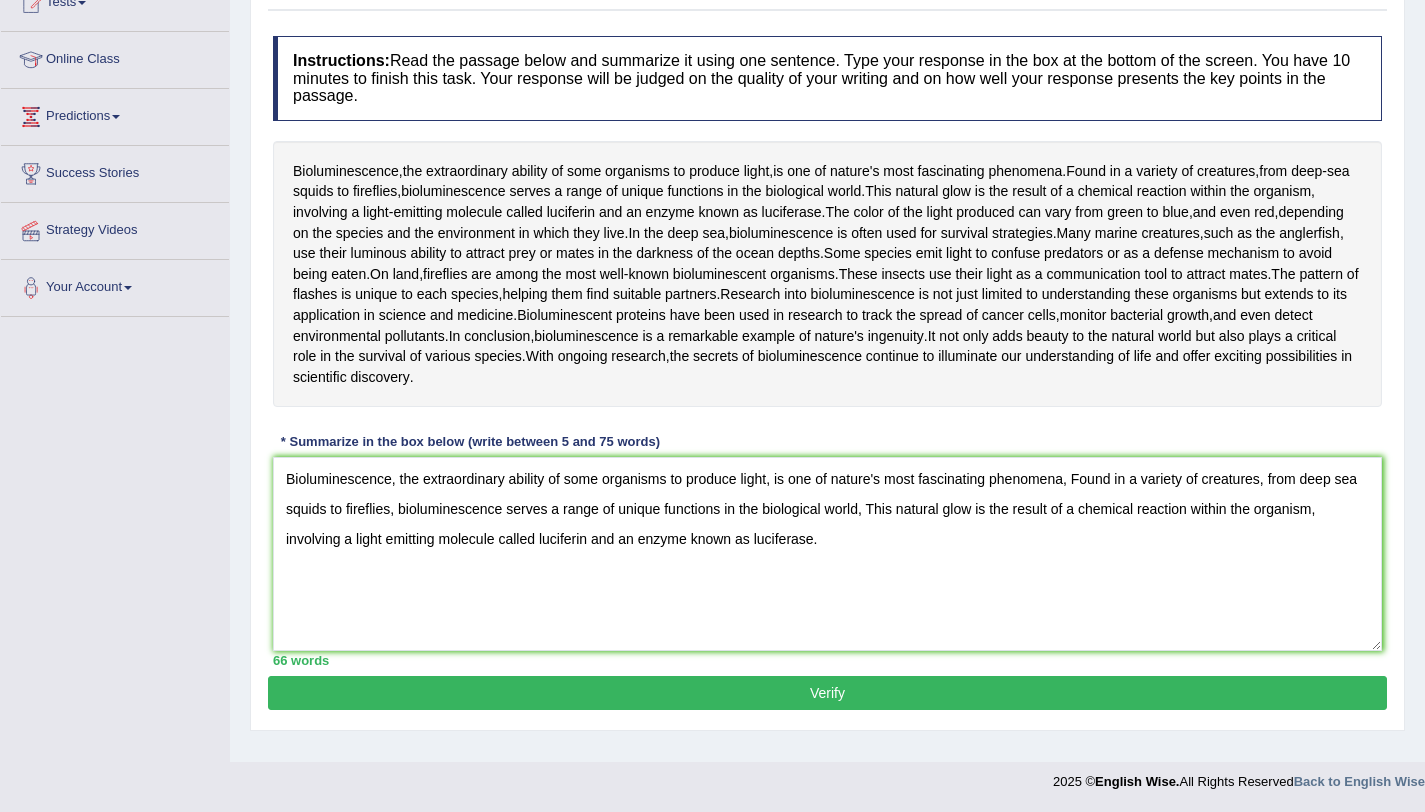 click on "Verify" at bounding box center (827, 693) 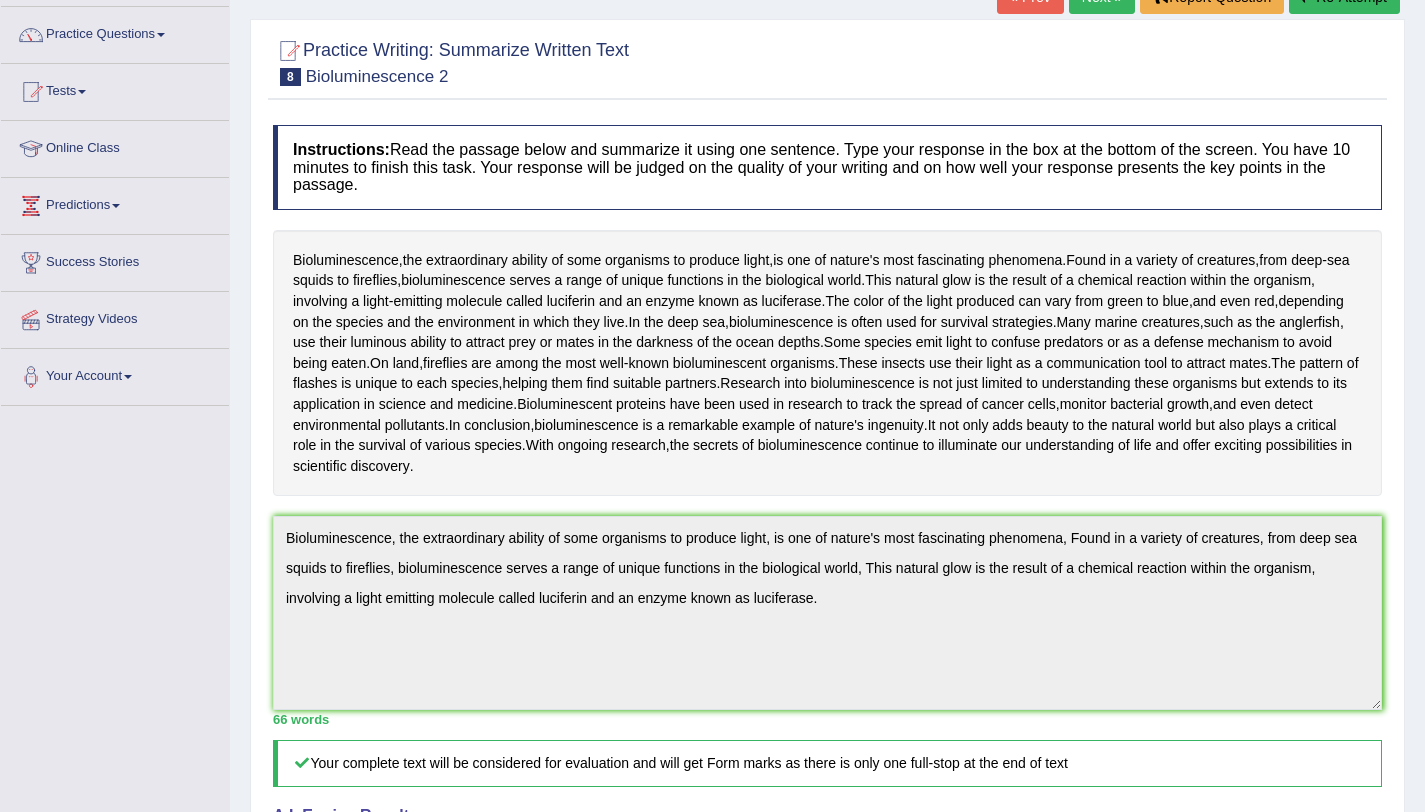 scroll, scrollTop: 0, scrollLeft: 0, axis: both 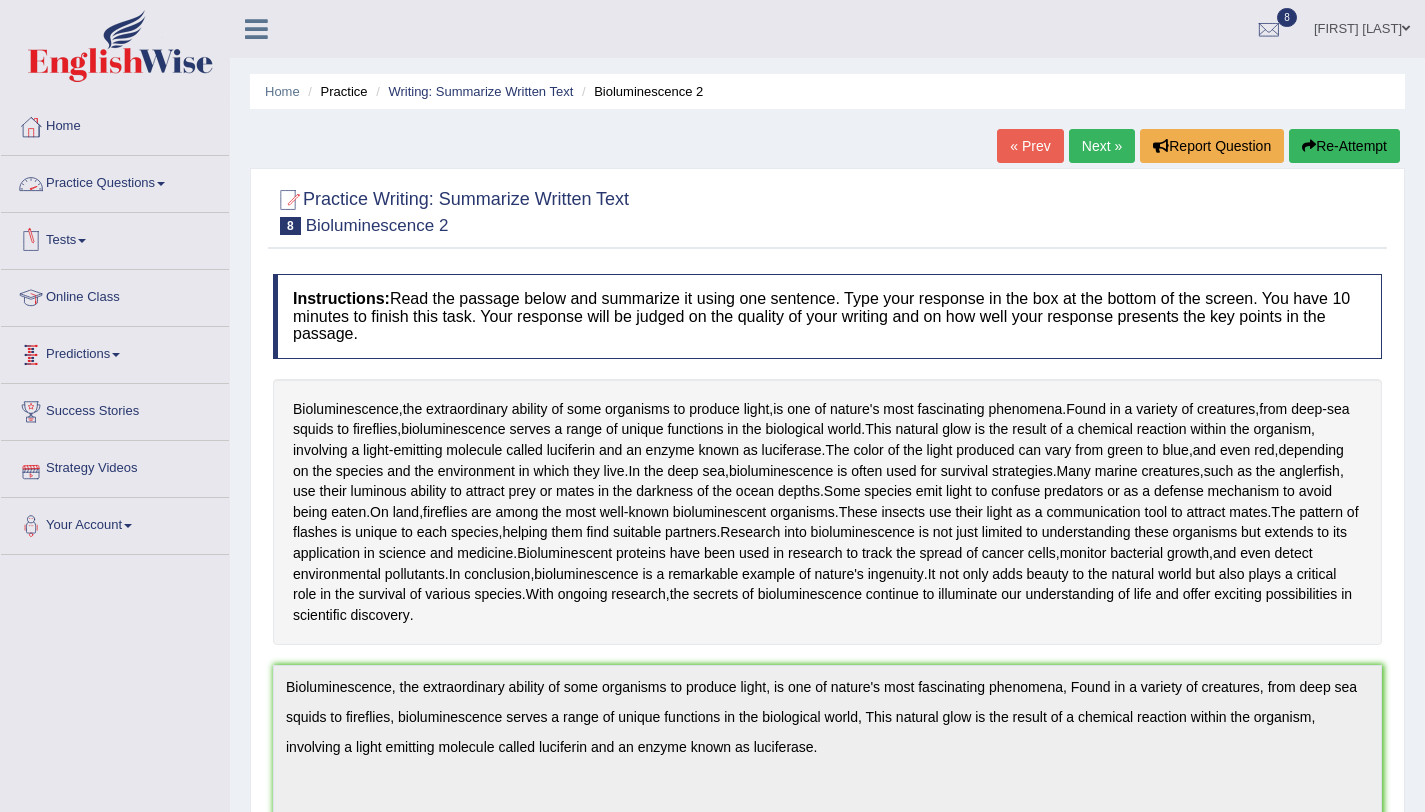 click on "Practice Questions" at bounding box center [115, 181] 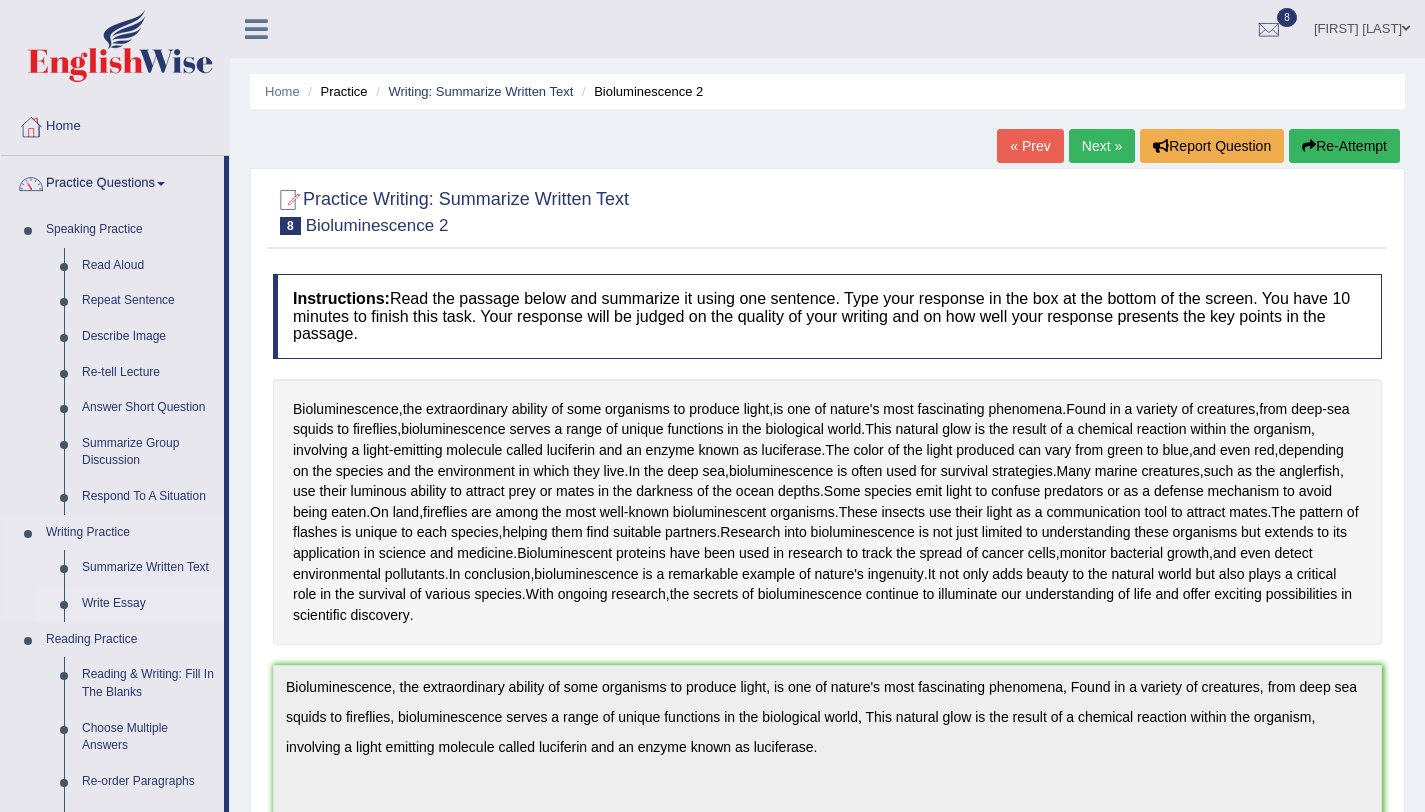 click on "Write Essay" at bounding box center [148, 604] 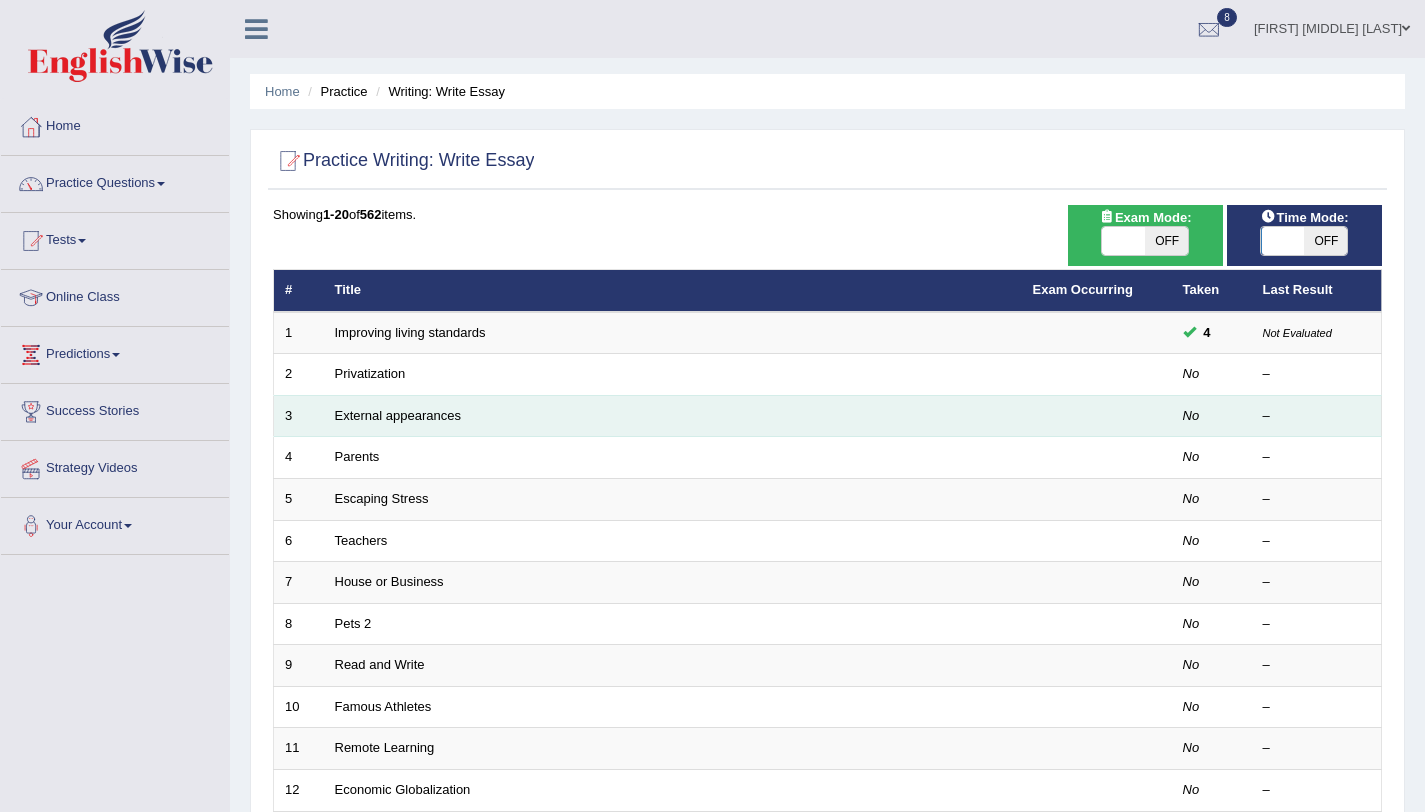 scroll, scrollTop: 0, scrollLeft: 0, axis: both 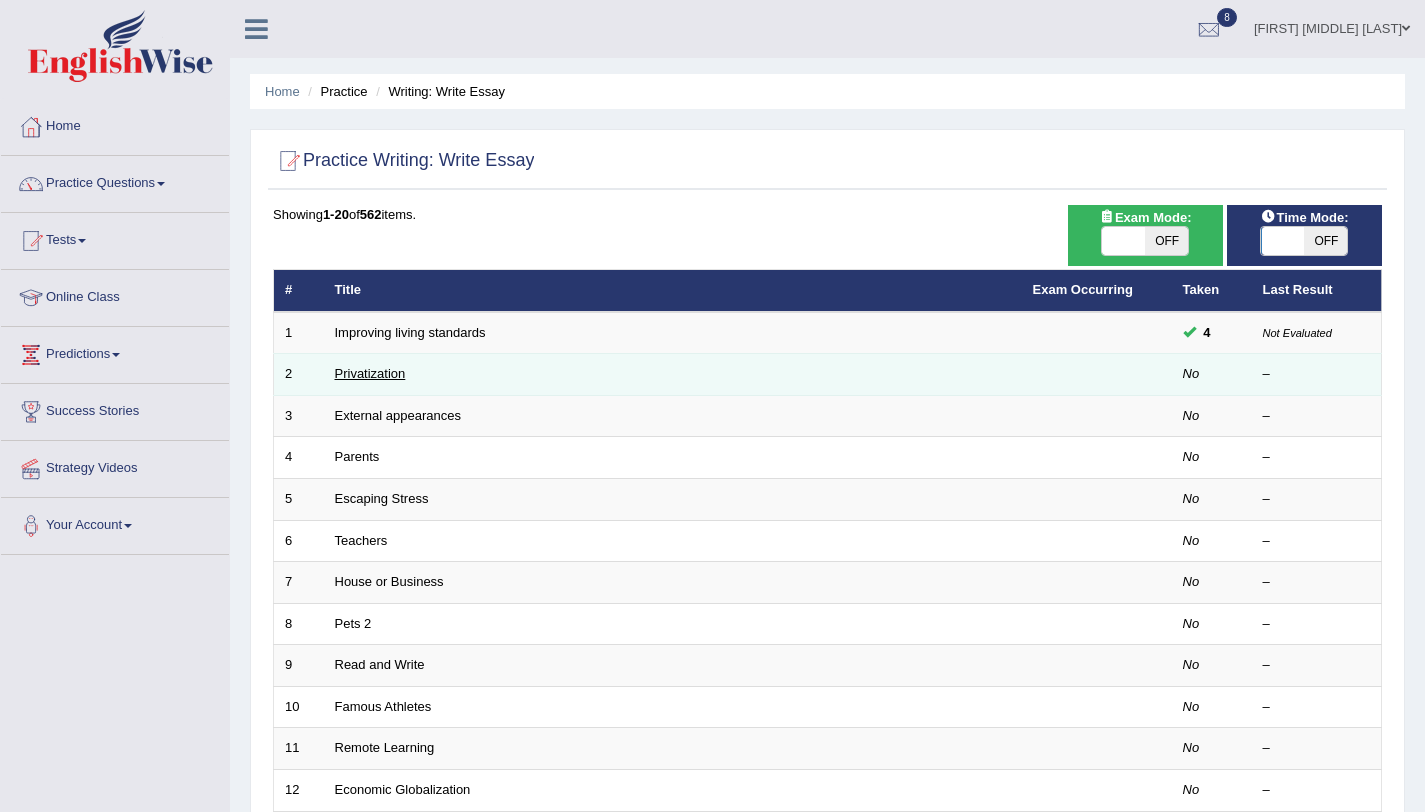 click on "Privatization" at bounding box center (370, 373) 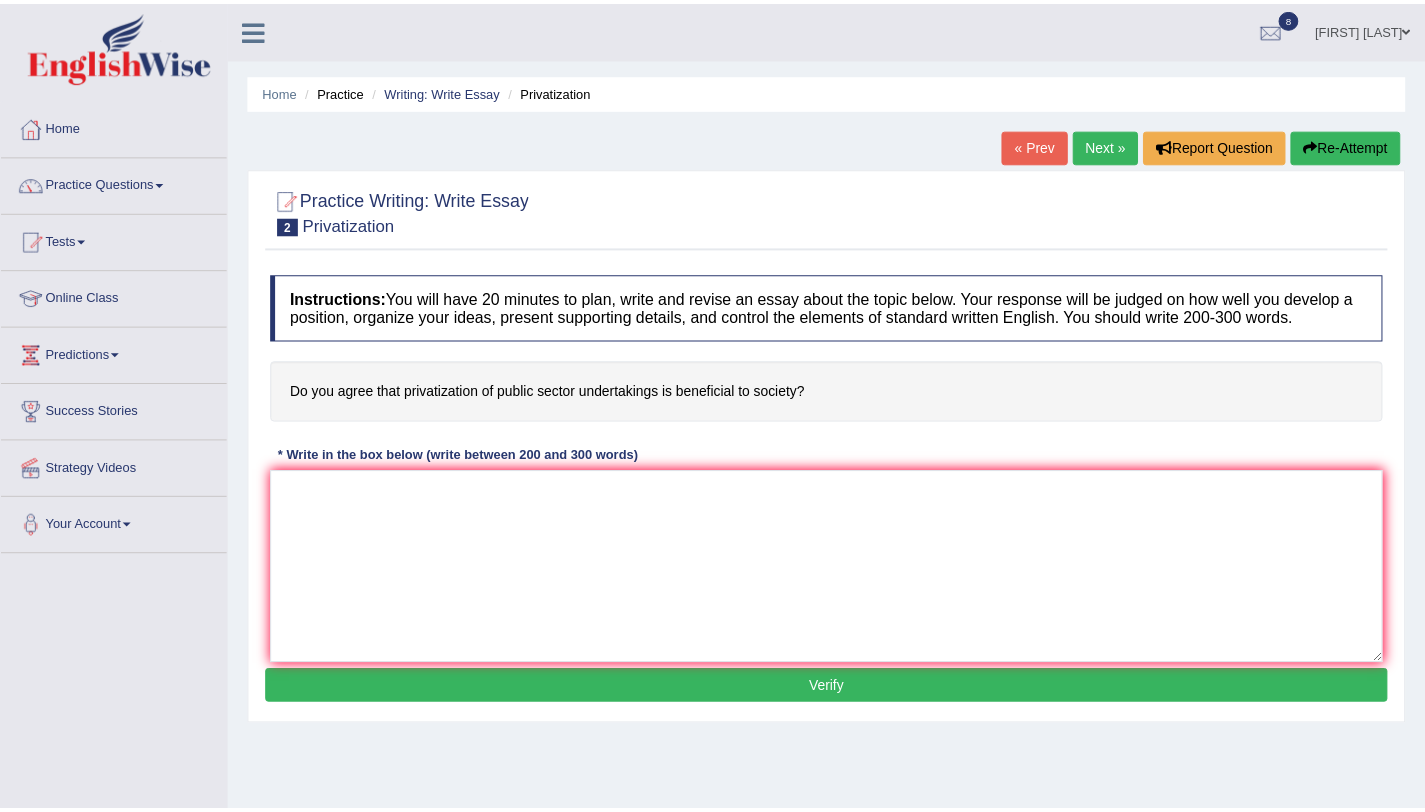 scroll, scrollTop: 0, scrollLeft: 0, axis: both 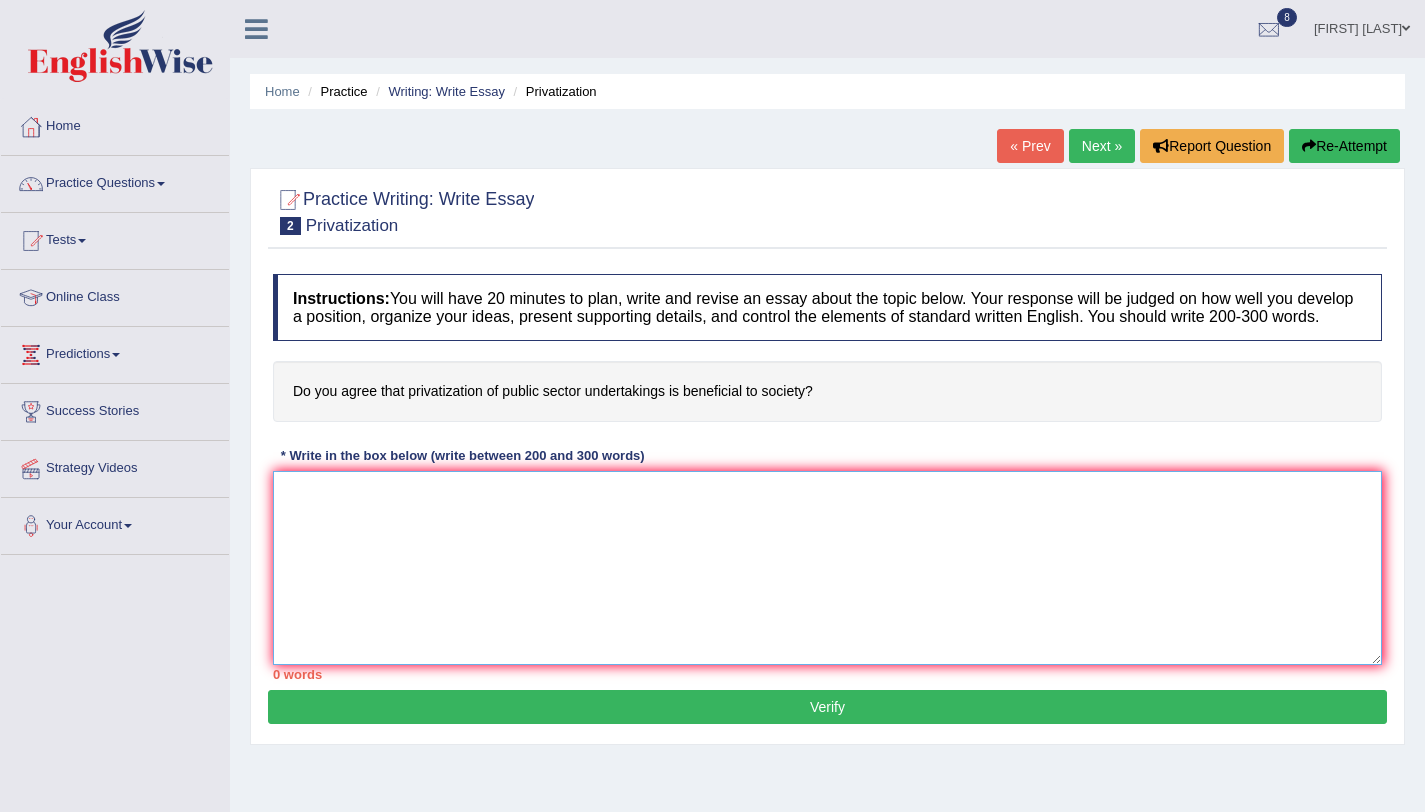 click at bounding box center (827, 568) 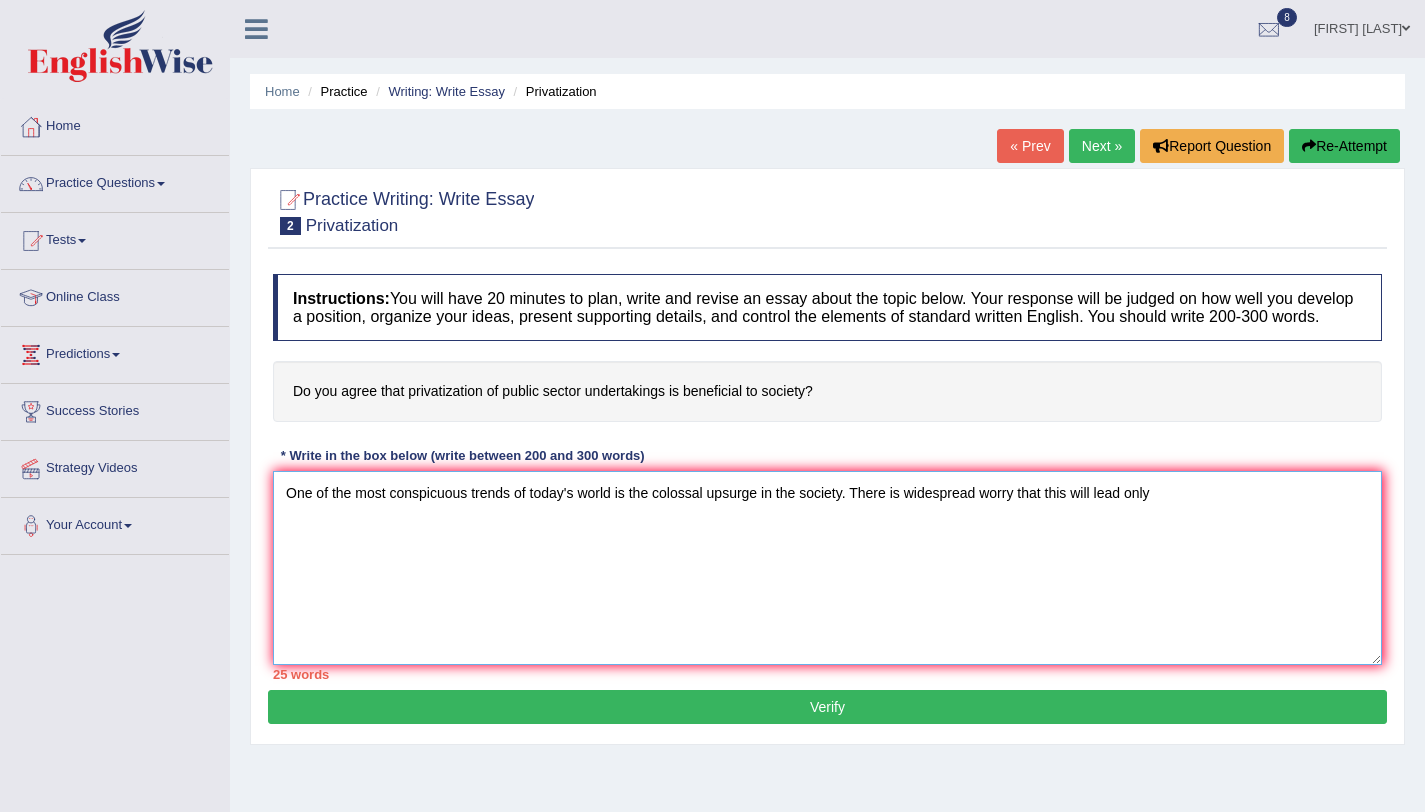 click on "One of the most conspicuous trends of today's world is the colossal upsurge in the society. There is widespread worry that this will lead only" at bounding box center (827, 568) 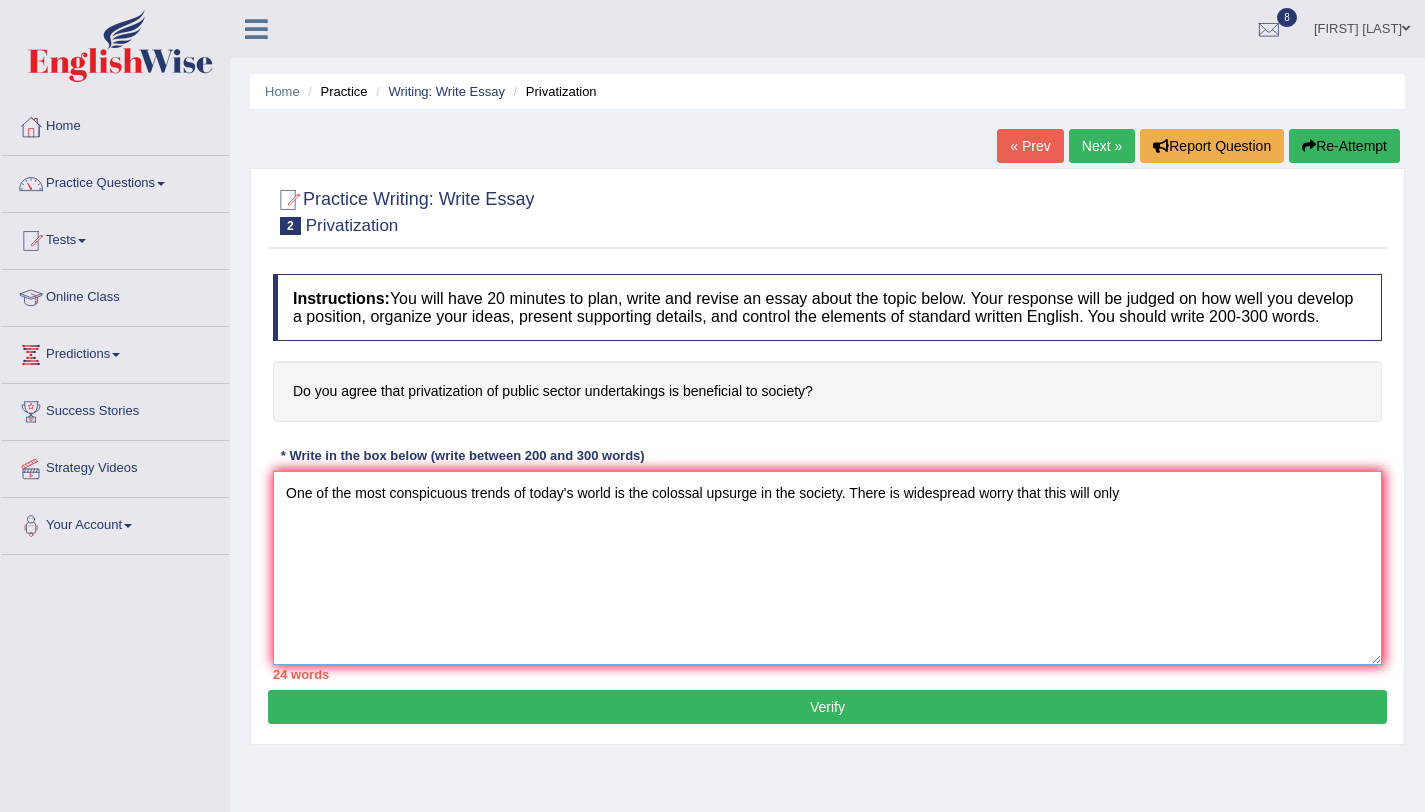 click on "One of the most conspicuous trends of today's world is the colossal upsurge in the society. There is widespread worry that this will only" at bounding box center (827, 568) 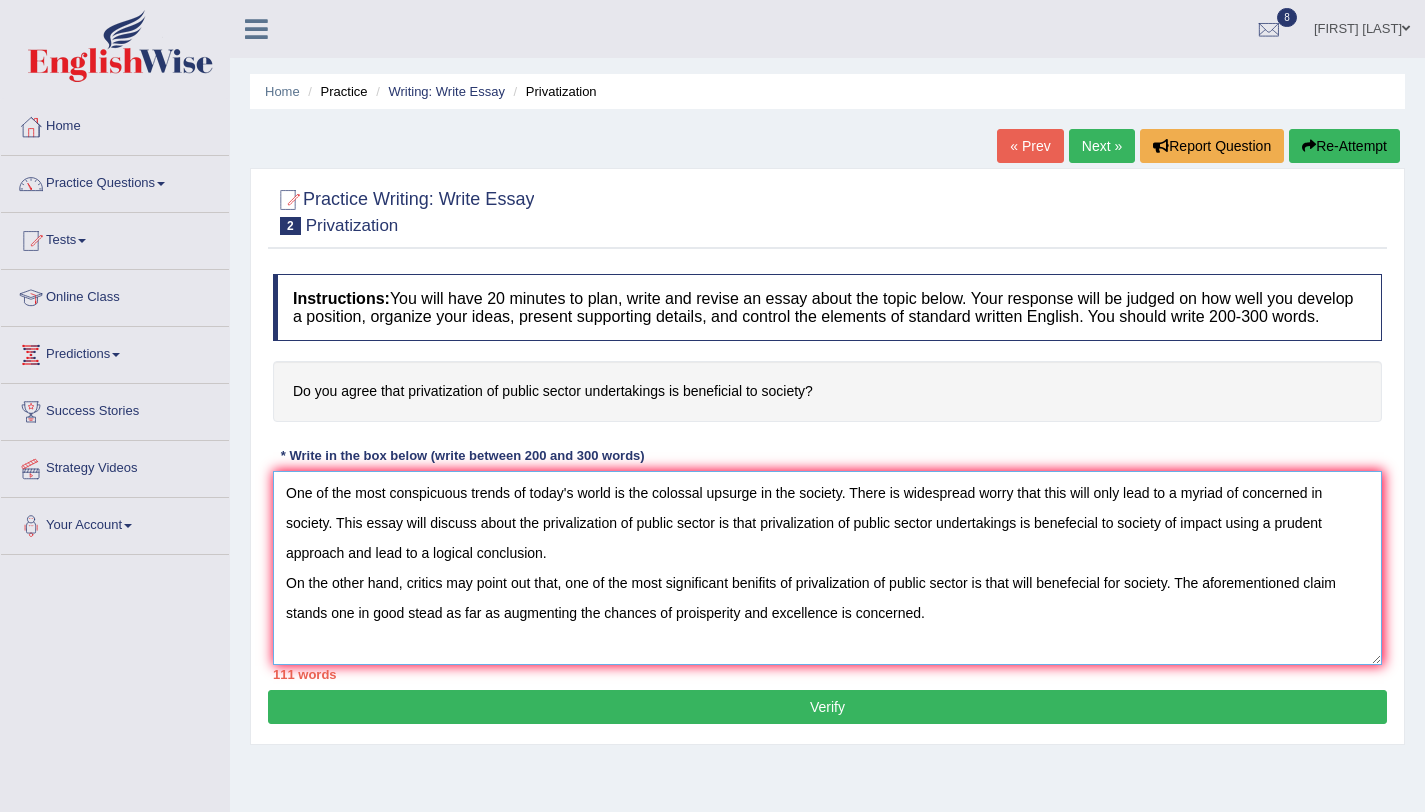 type on "One of the most conspicuous trends of today's world is the colossal upsurge in the society. There is widespread worry that this will only lead to a myriad of concerned in society. This essay will discuss about the privalization of public sector is that privalization of public sector undertakings is benefecial to society of impact using a prudent approach and lead to a logical conclusion.
On the other hand, critics may point out that, one of the most significant benifits of privalization of public sector is that will benefecial for society. The aforementioned claim stands one in good stead as far as augmenting the chances of proisperity and excellence is concerned." 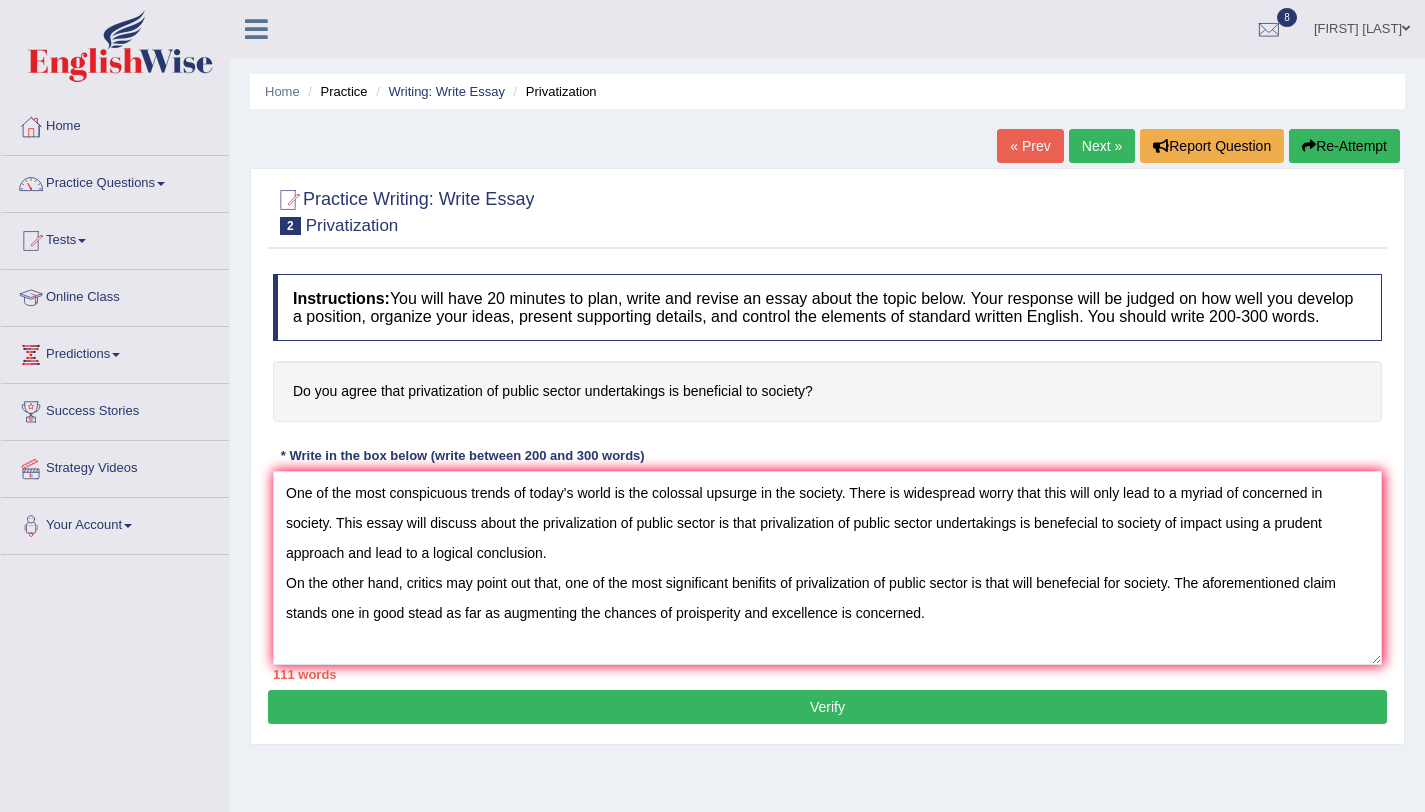 click on "Verify" at bounding box center [827, 707] 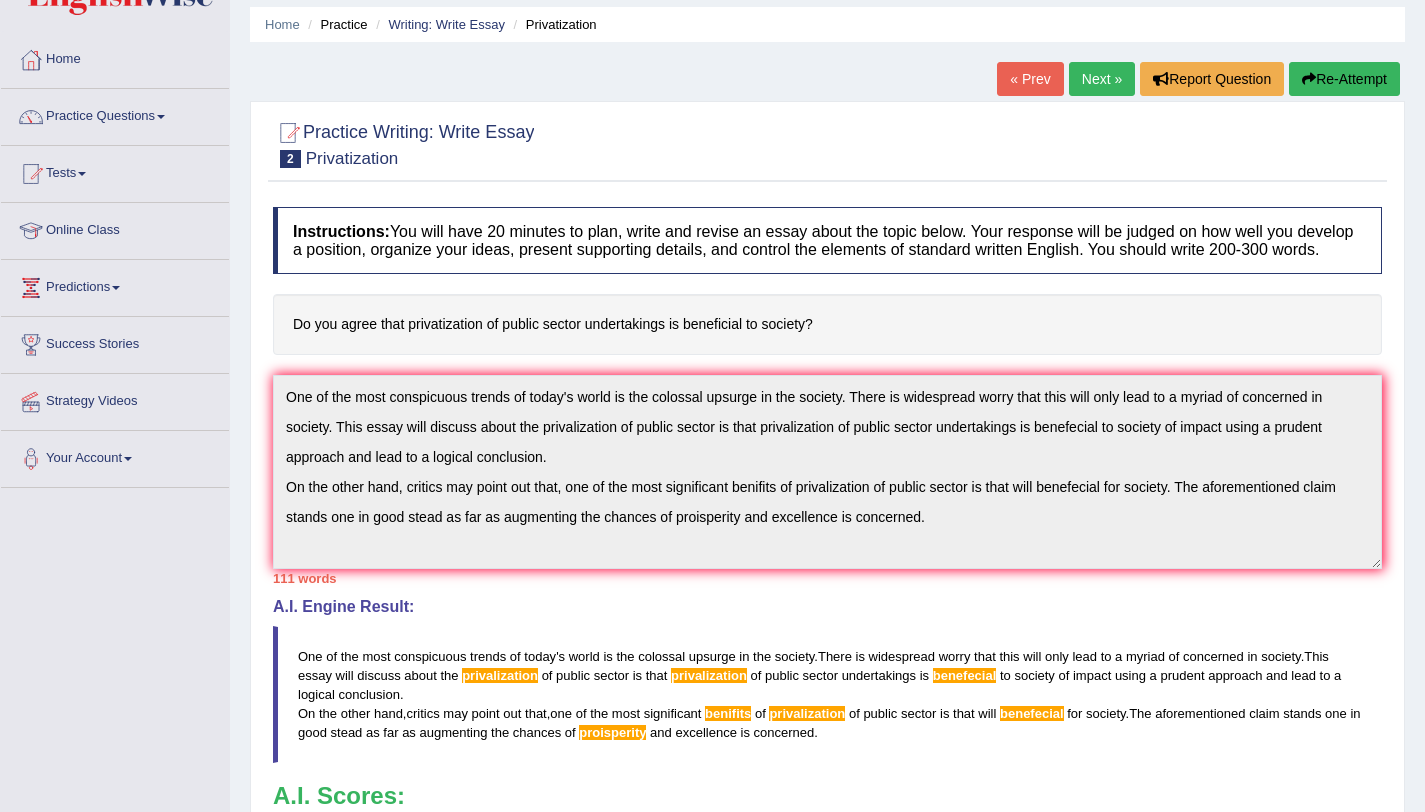 scroll, scrollTop: 0, scrollLeft: 0, axis: both 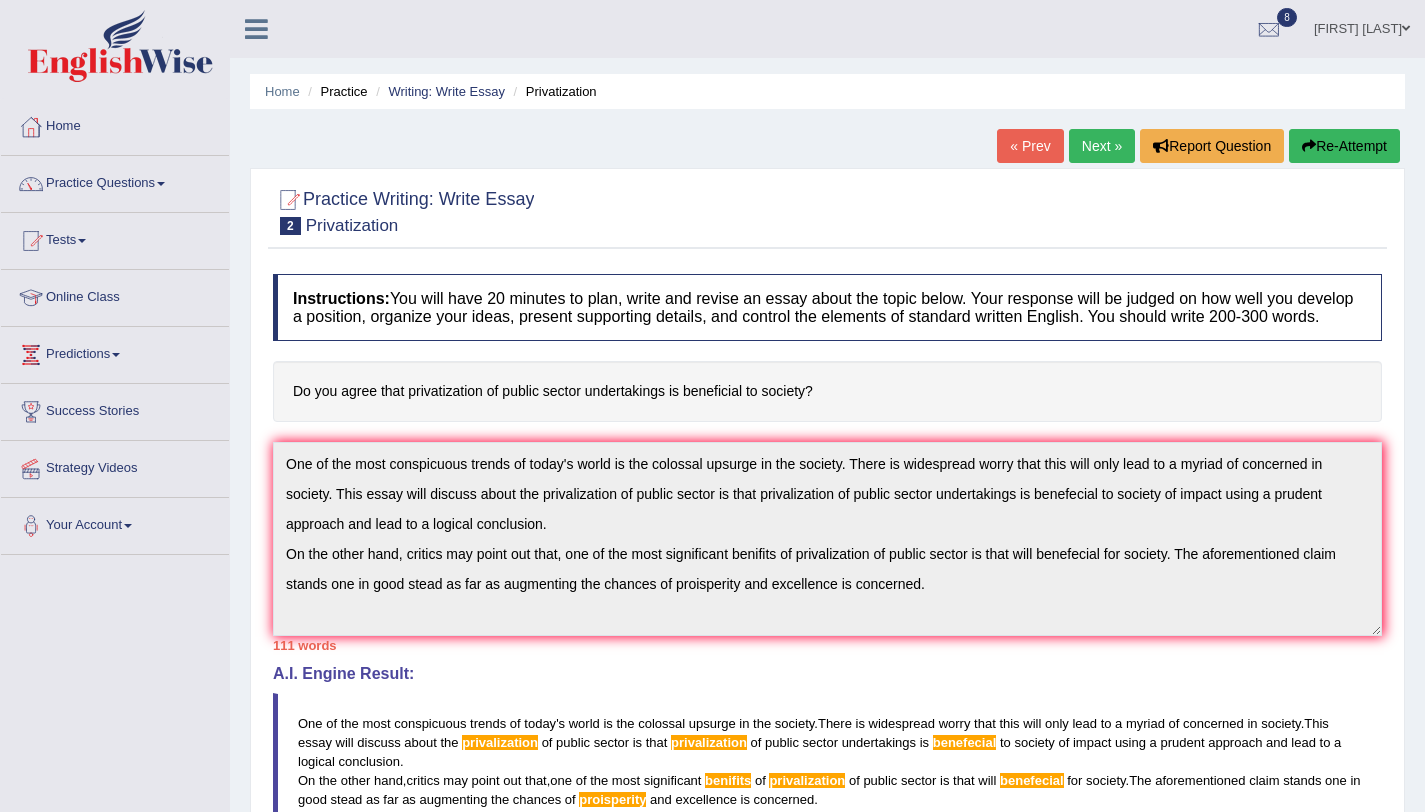click on "Re-Attempt" at bounding box center [1344, 146] 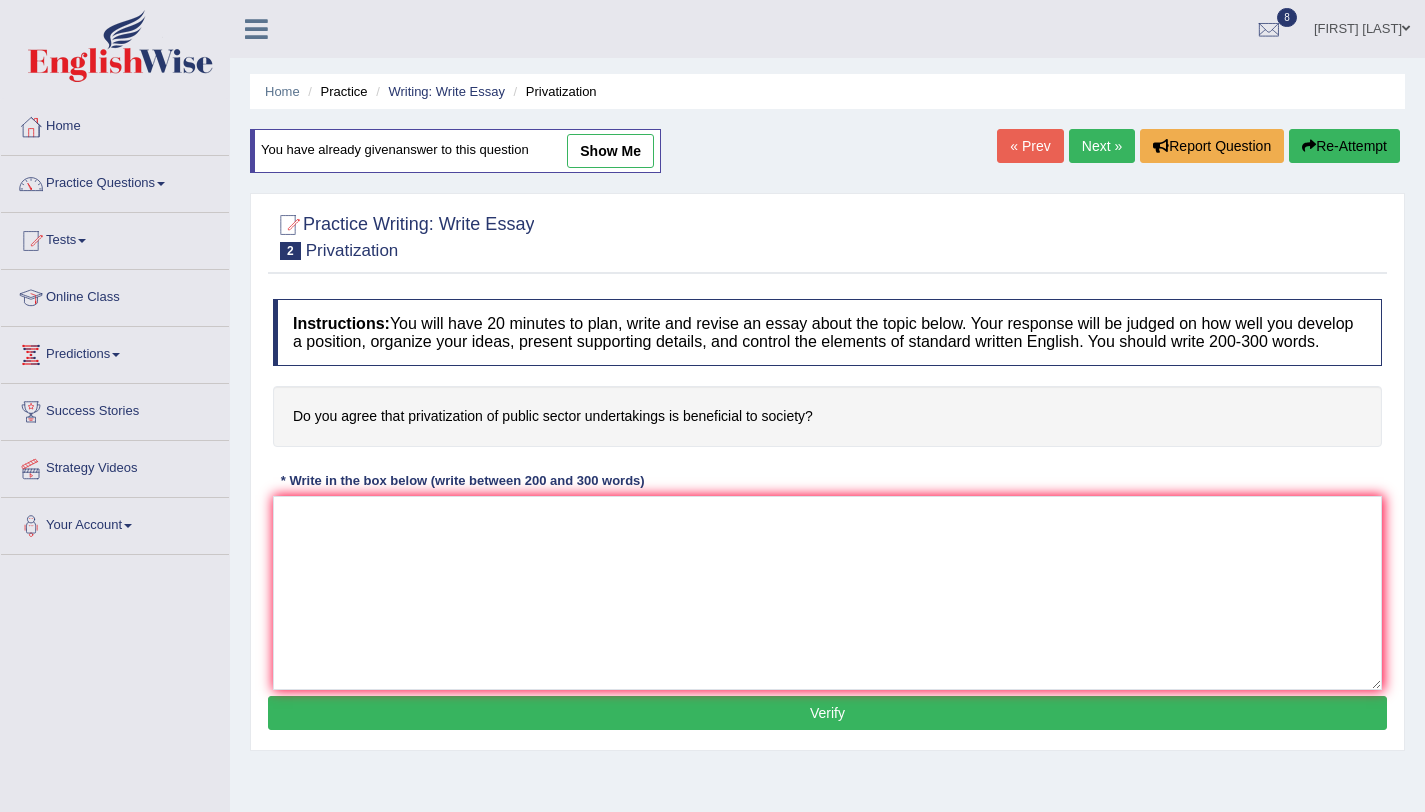 scroll, scrollTop: 0, scrollLeft: 0, axis: both 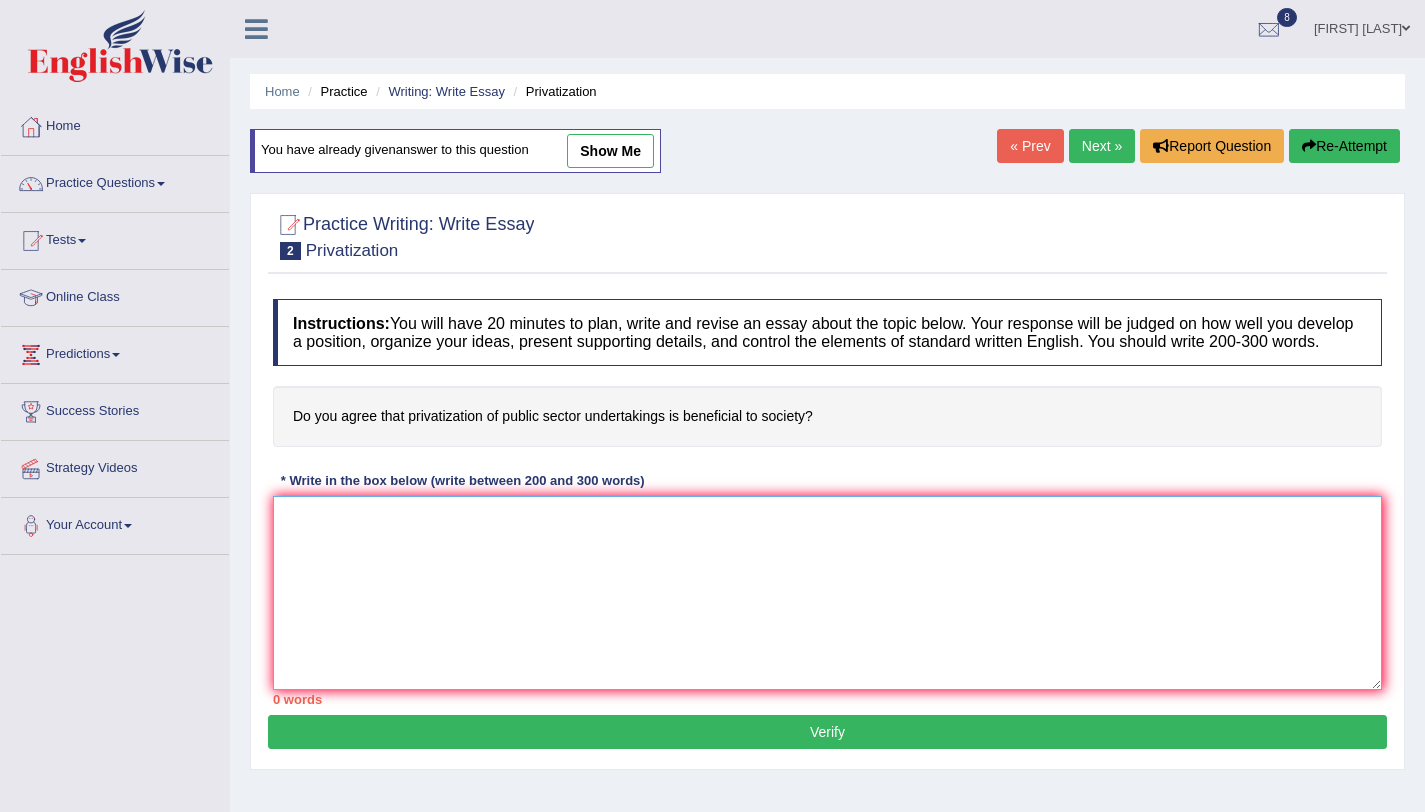 click at bounding box center (827, 593) 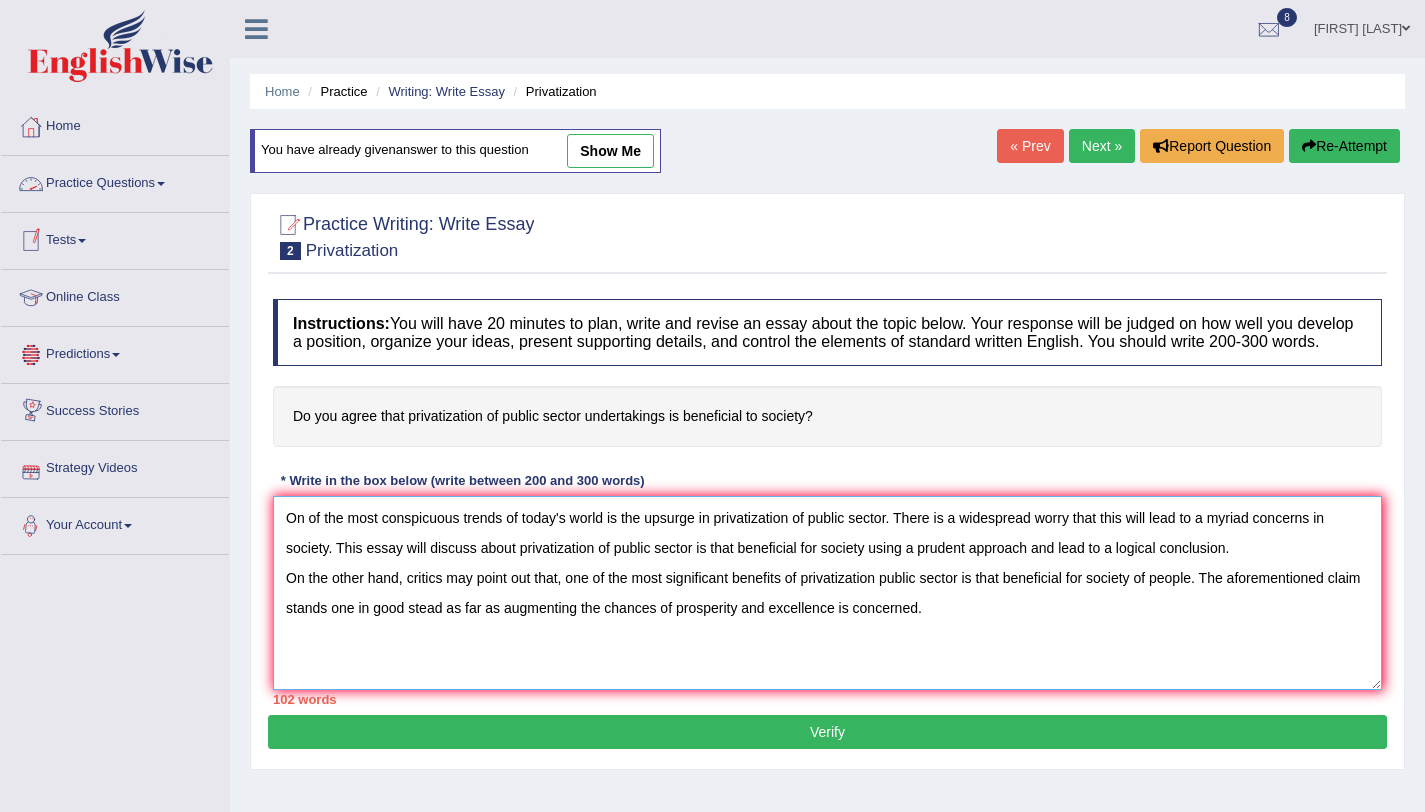type on "On of the most conspicuous trends of today's world is the upsurge in privatization of public sector. There is a widespread worry that this will lead to a myriad concerns in society. This essay will discuss about privatization of public sector is that beneficial for society using a prudent approach and lead to a logical conclusion.
On the other hand, critics may point out that, one of the most significant benefits of privatization public sector is that beneficial for society of people. The aforementioned claim stands one in good stead as far as augmenting the chances of prosperity and excellence is concerned." 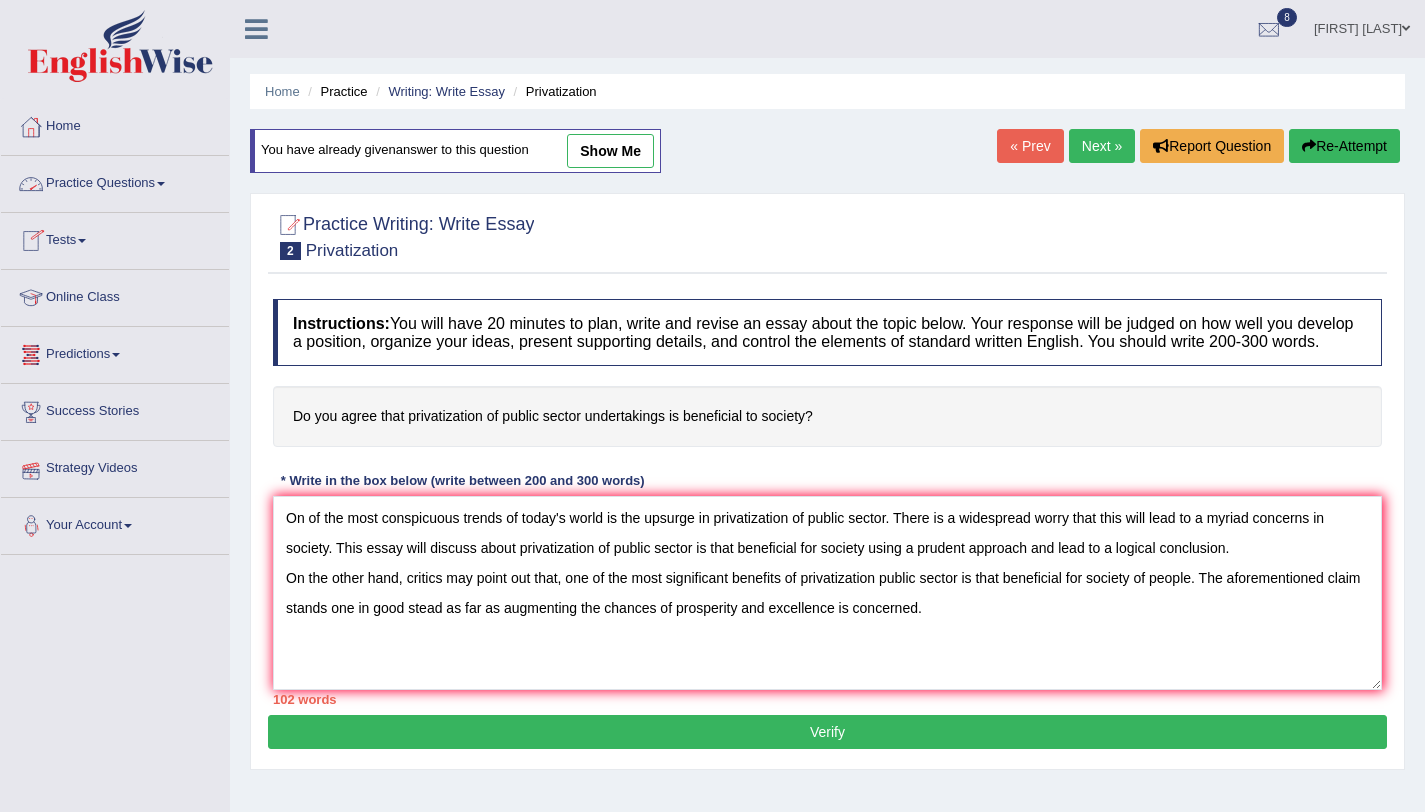 click at bounding box center [161, 184] 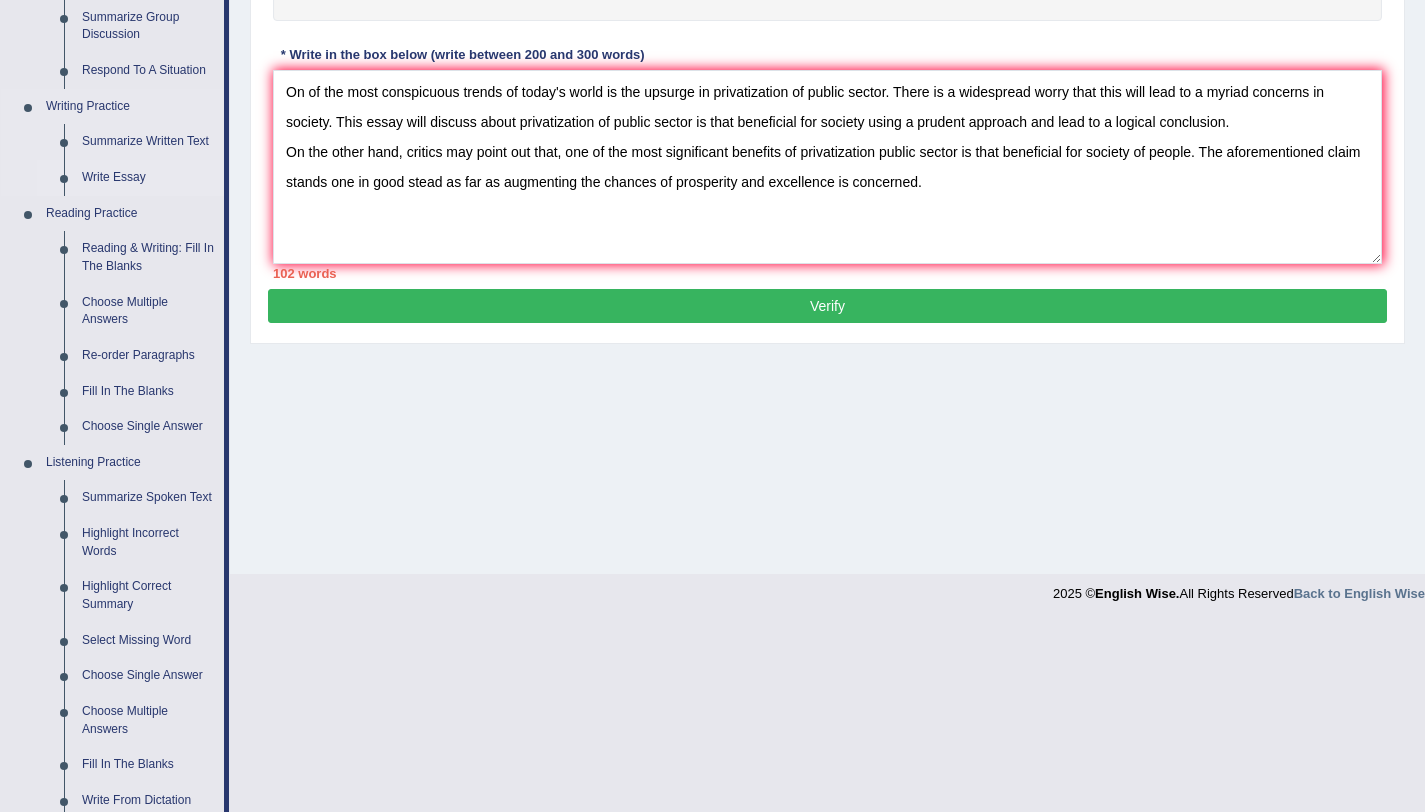 scroll, scrollTop: 830, scrollLeft: 0, axis: vertical 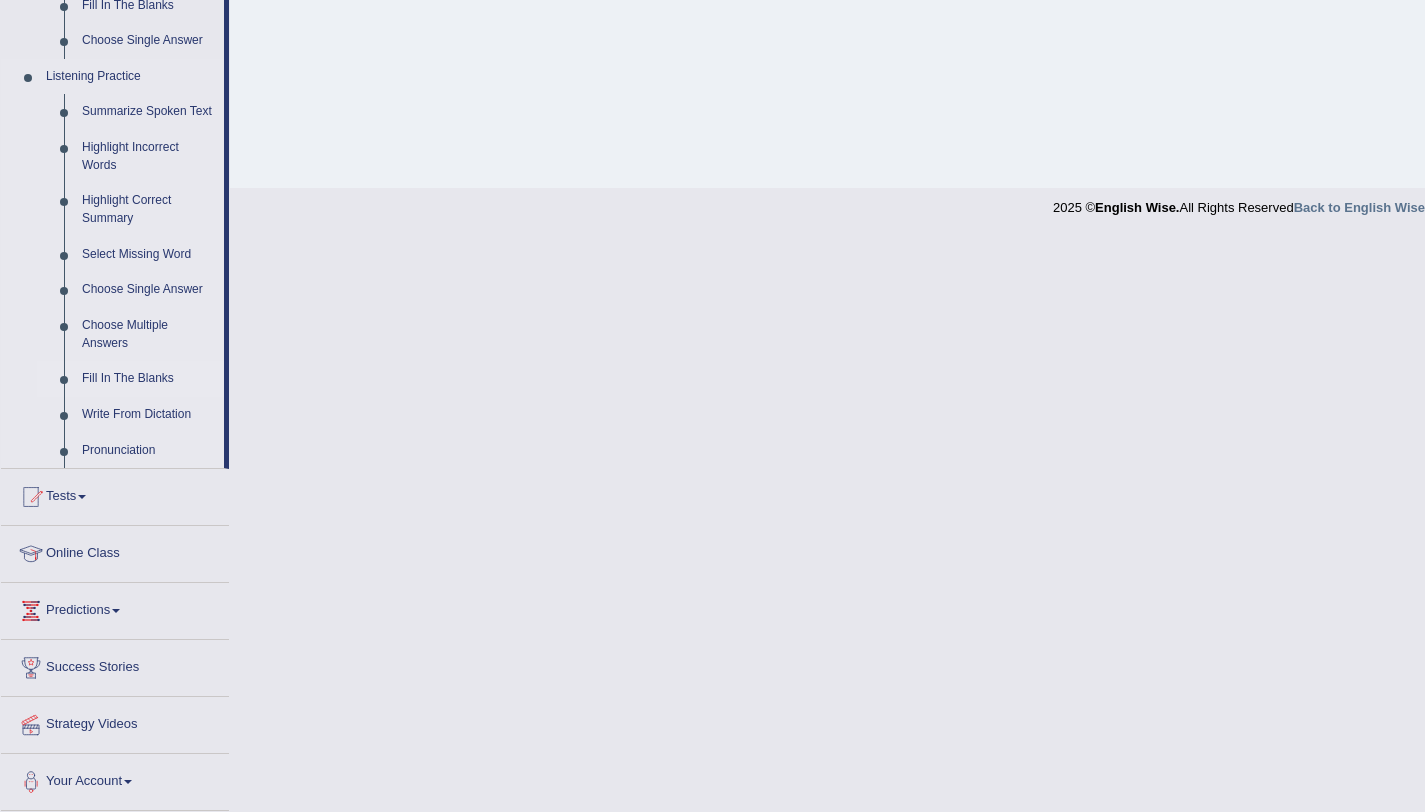 click on "Fill In The Blanks" at bounding box center [148, 379] 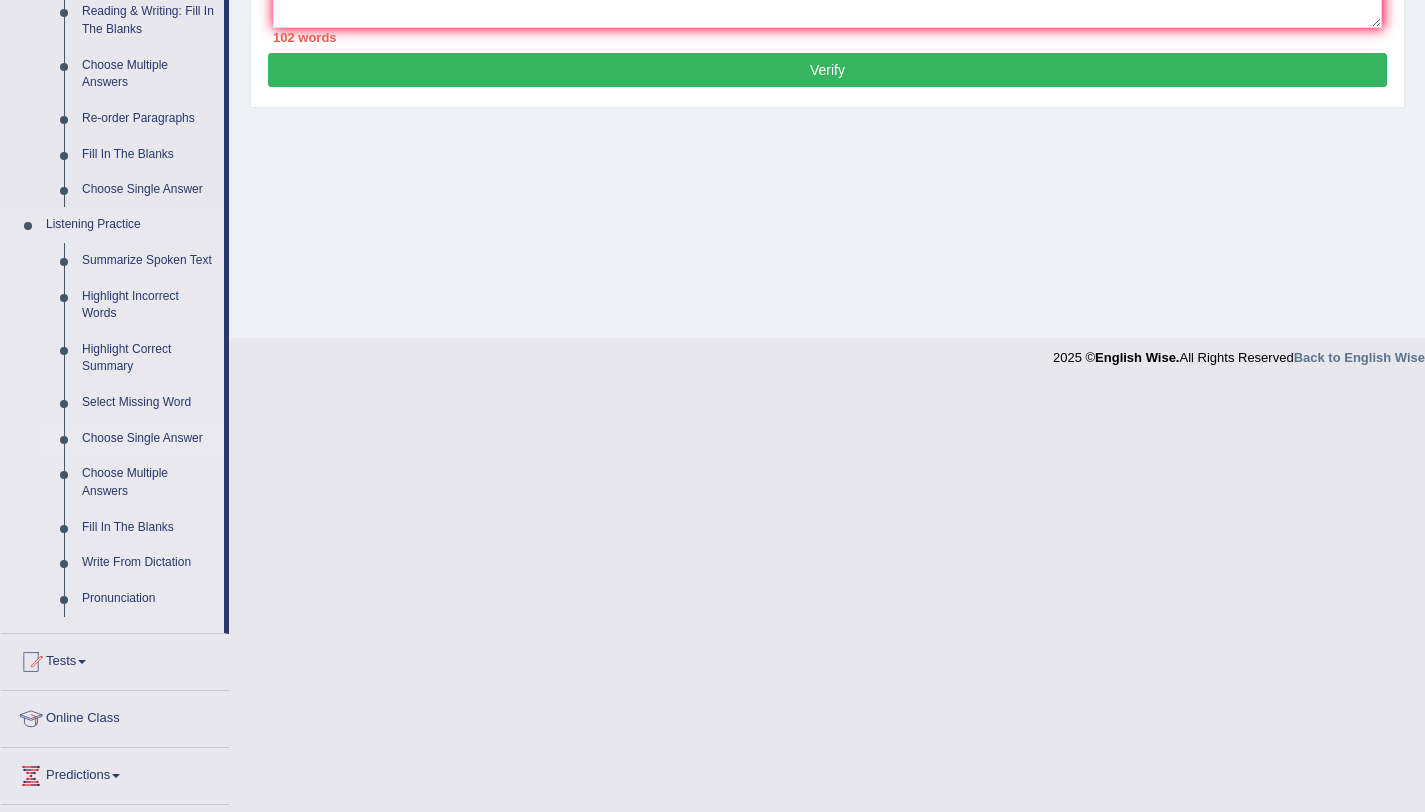 scroll, scrollTop: 238, scrollLeft: 0, axis: vertical 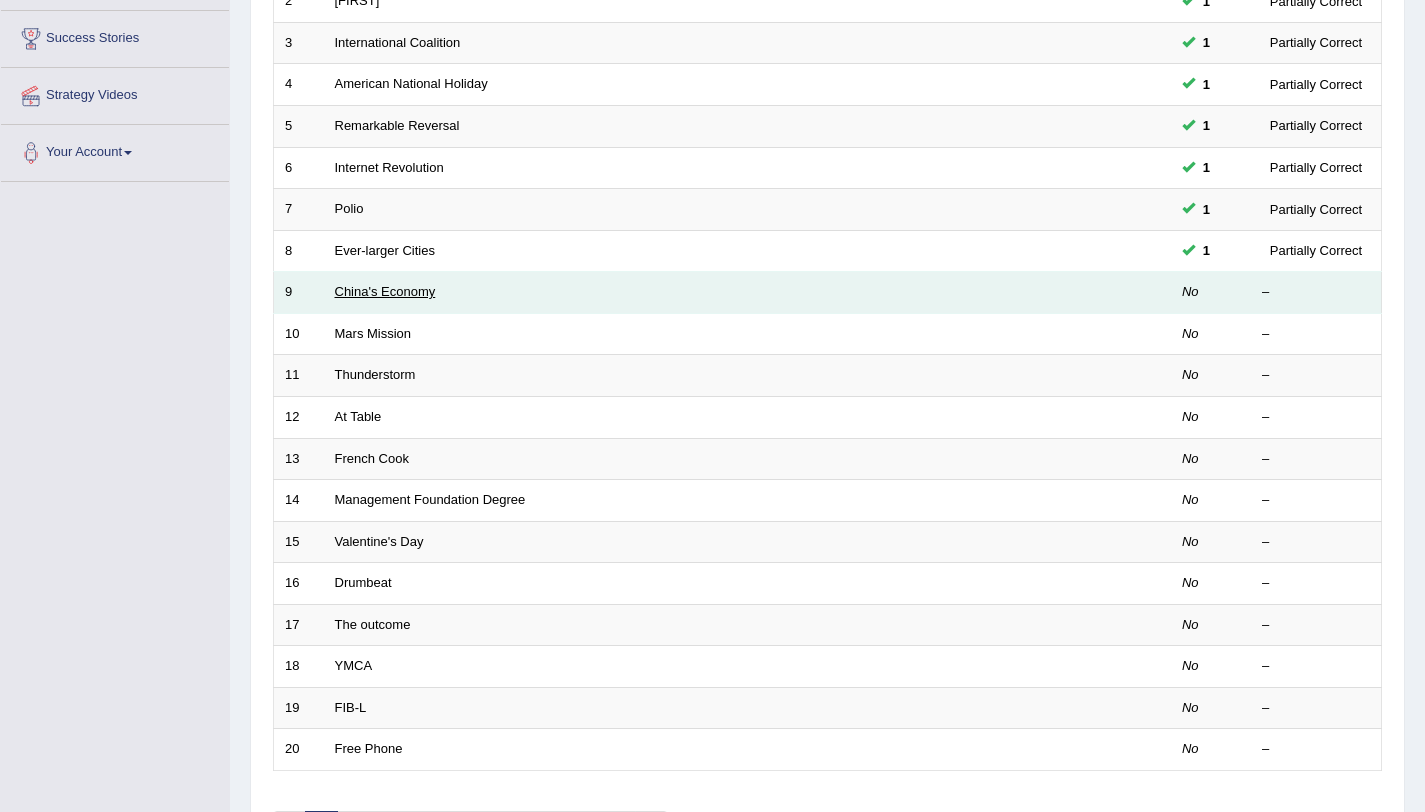 click on "China's Economy" at bounding box center (385, 291) 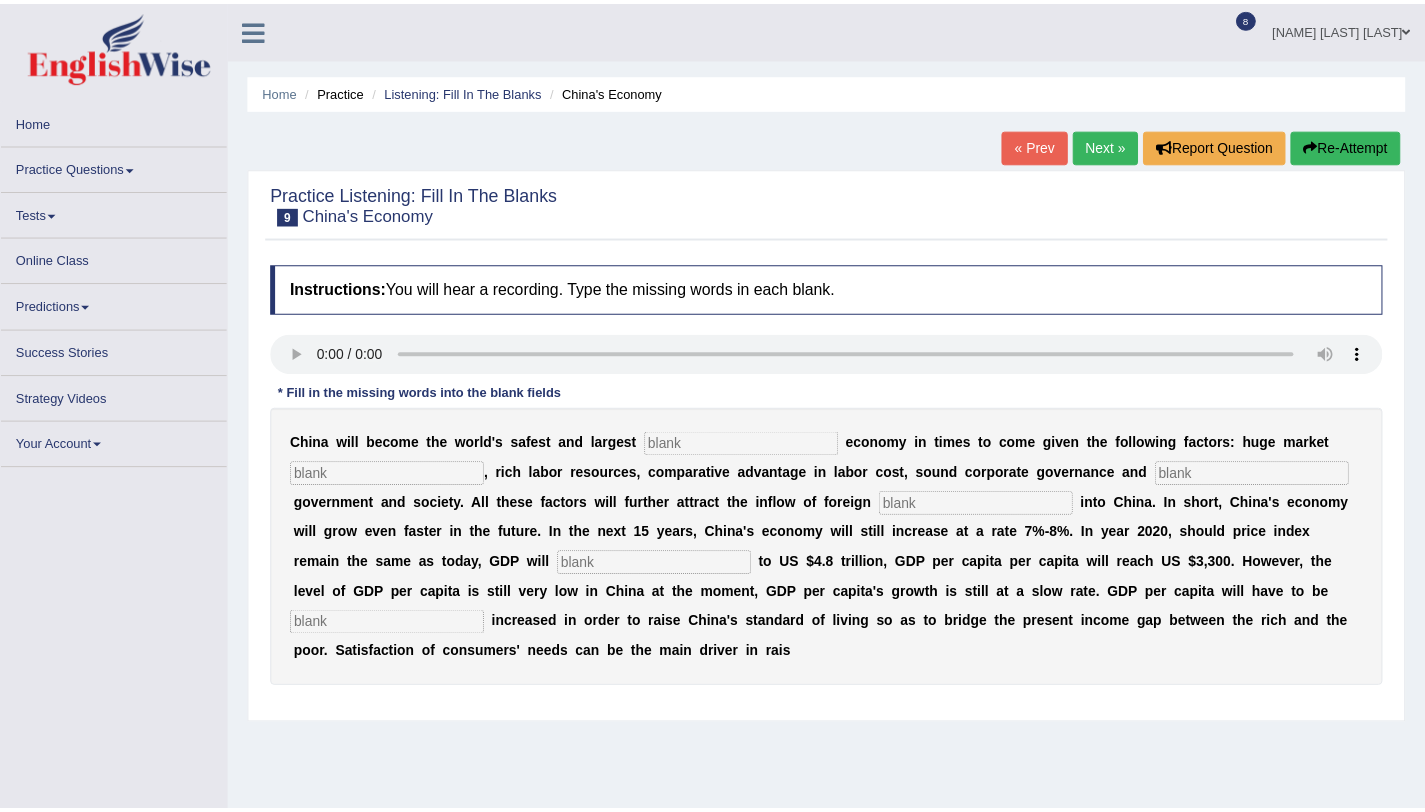 scroll, scrollTop: 0, scrollLeft: 0, axis: both 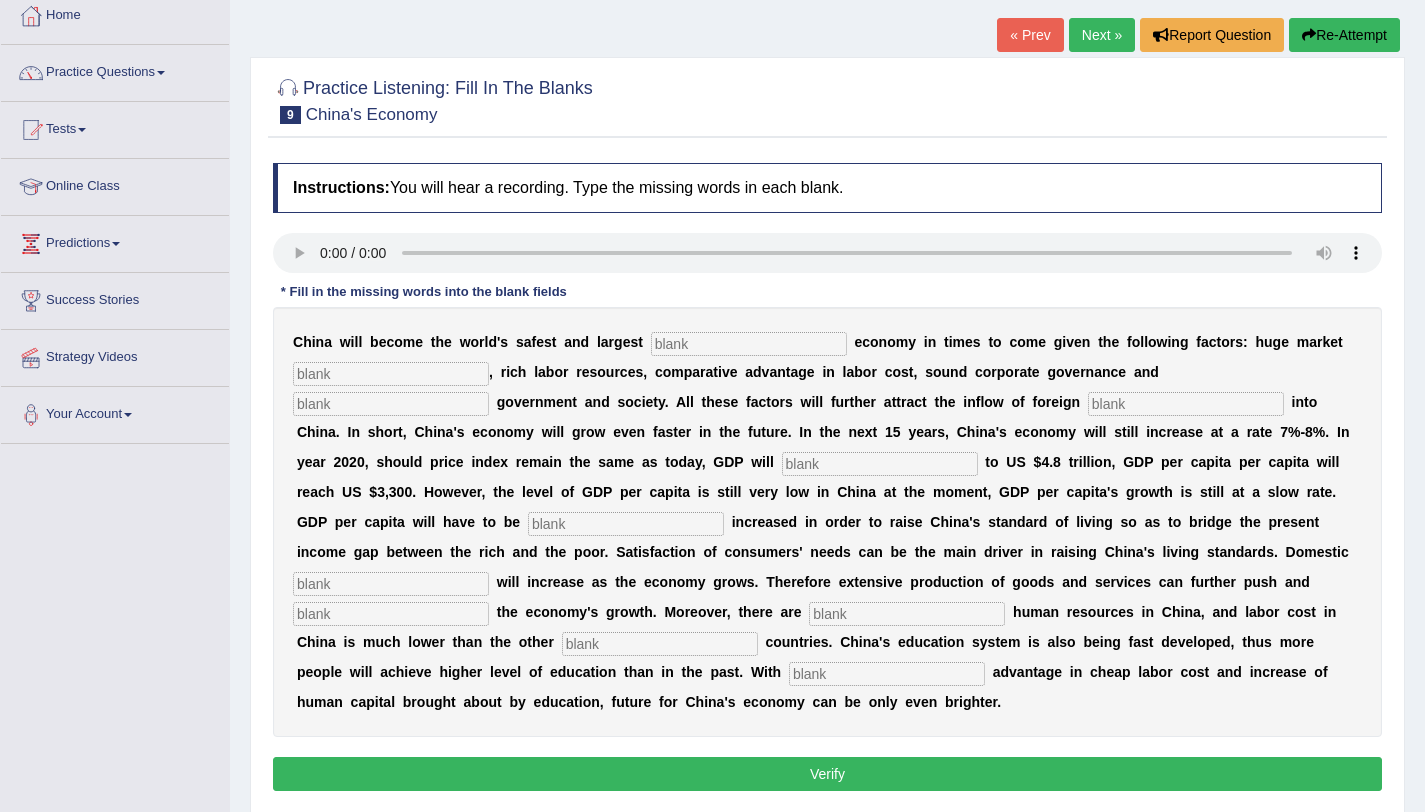click at bounding box center (749, 344) 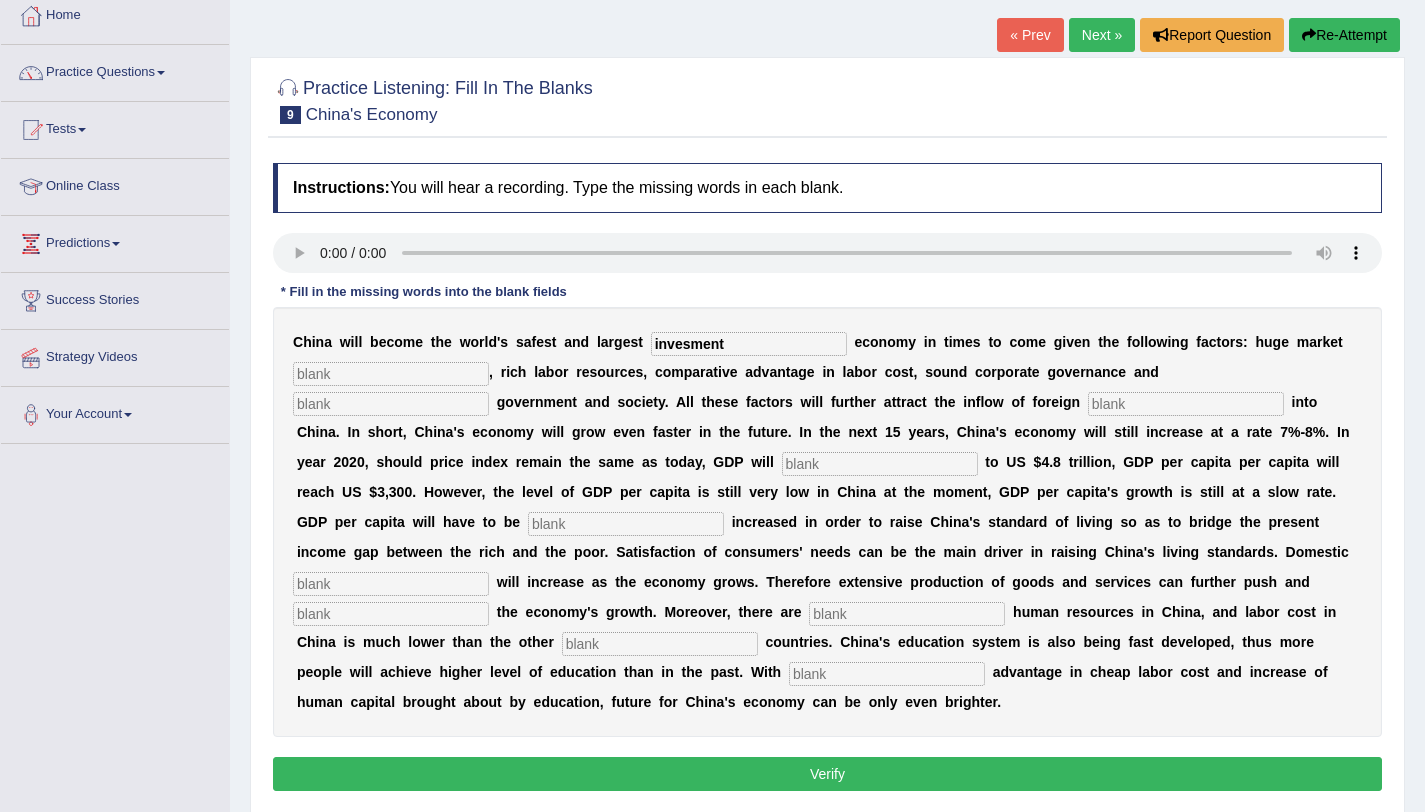 type on "invesment" 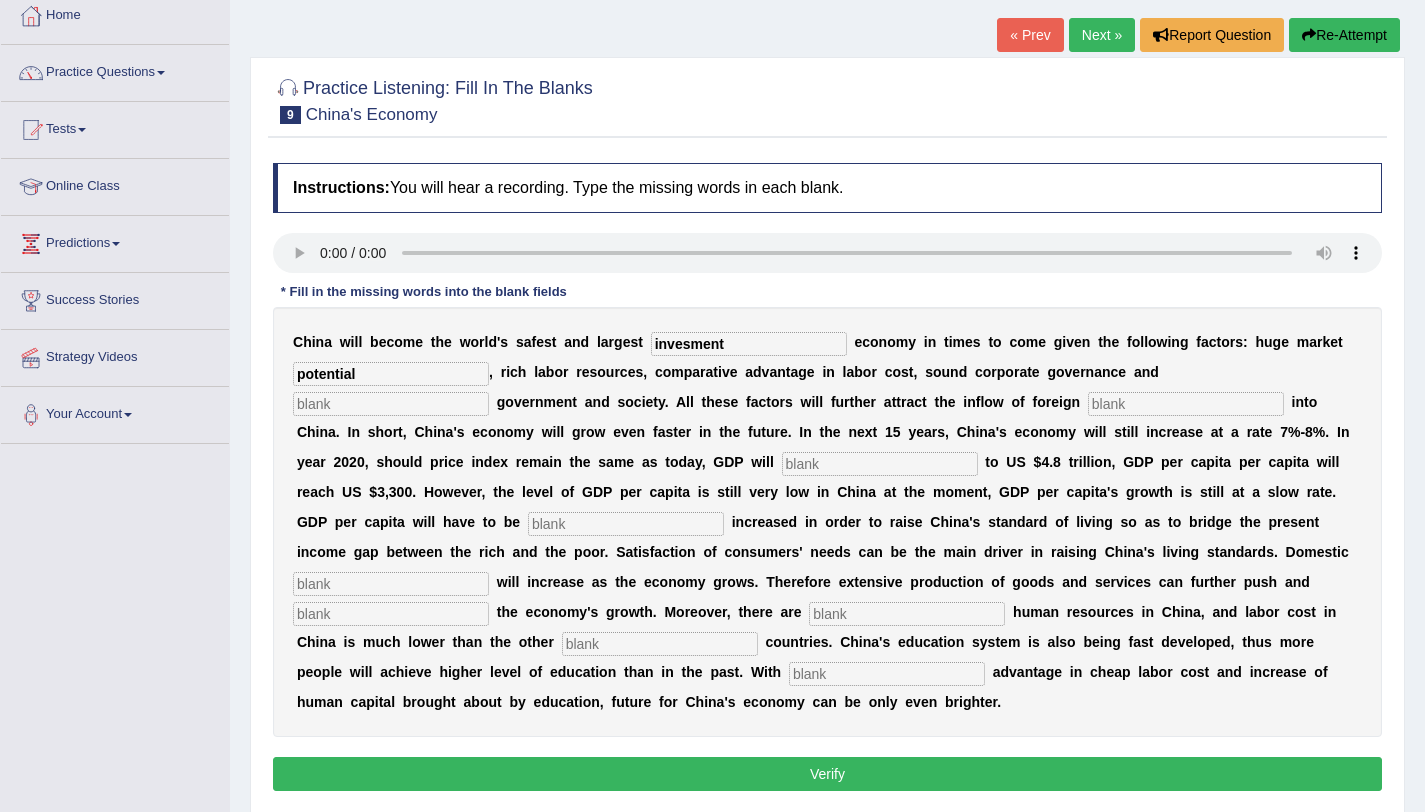 type on "potential" 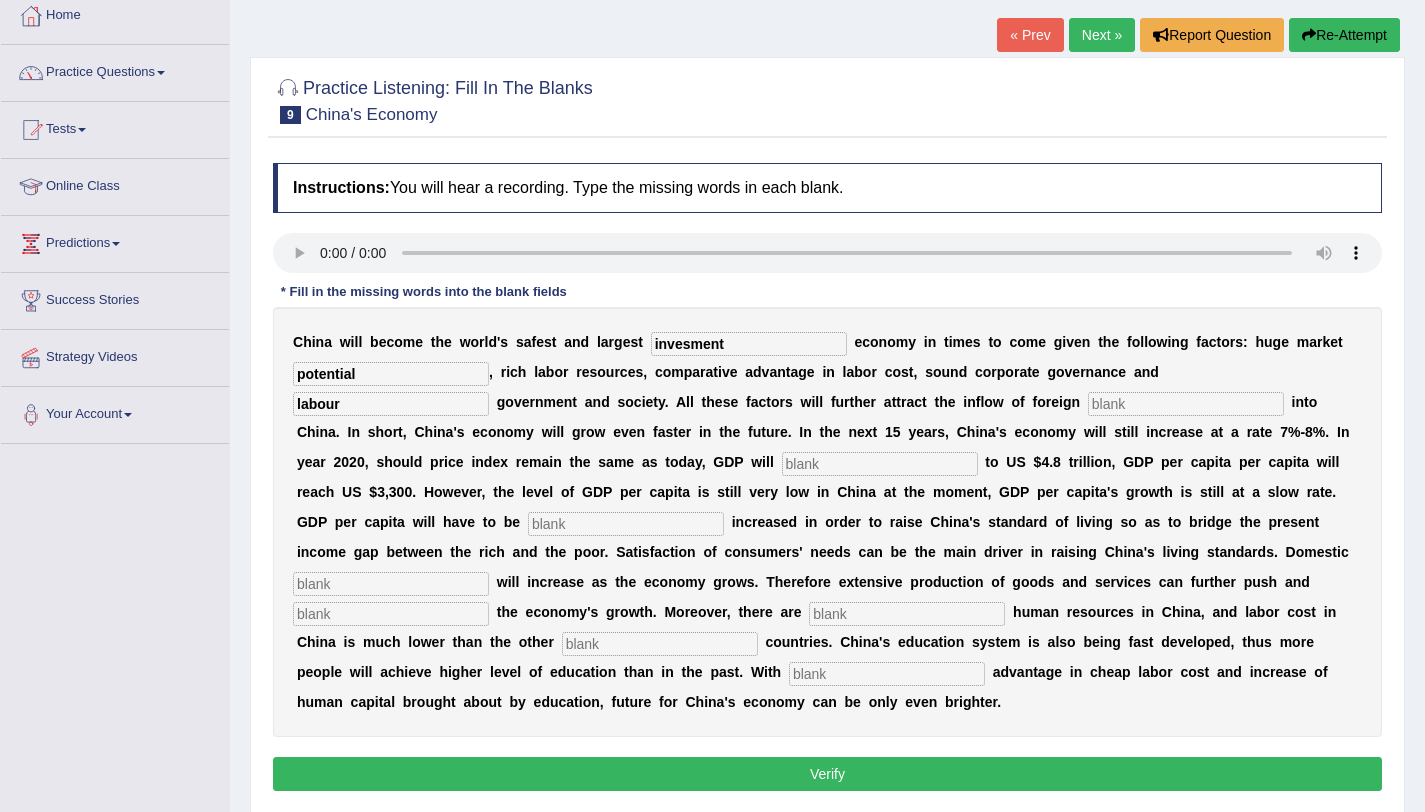 type on "labour" 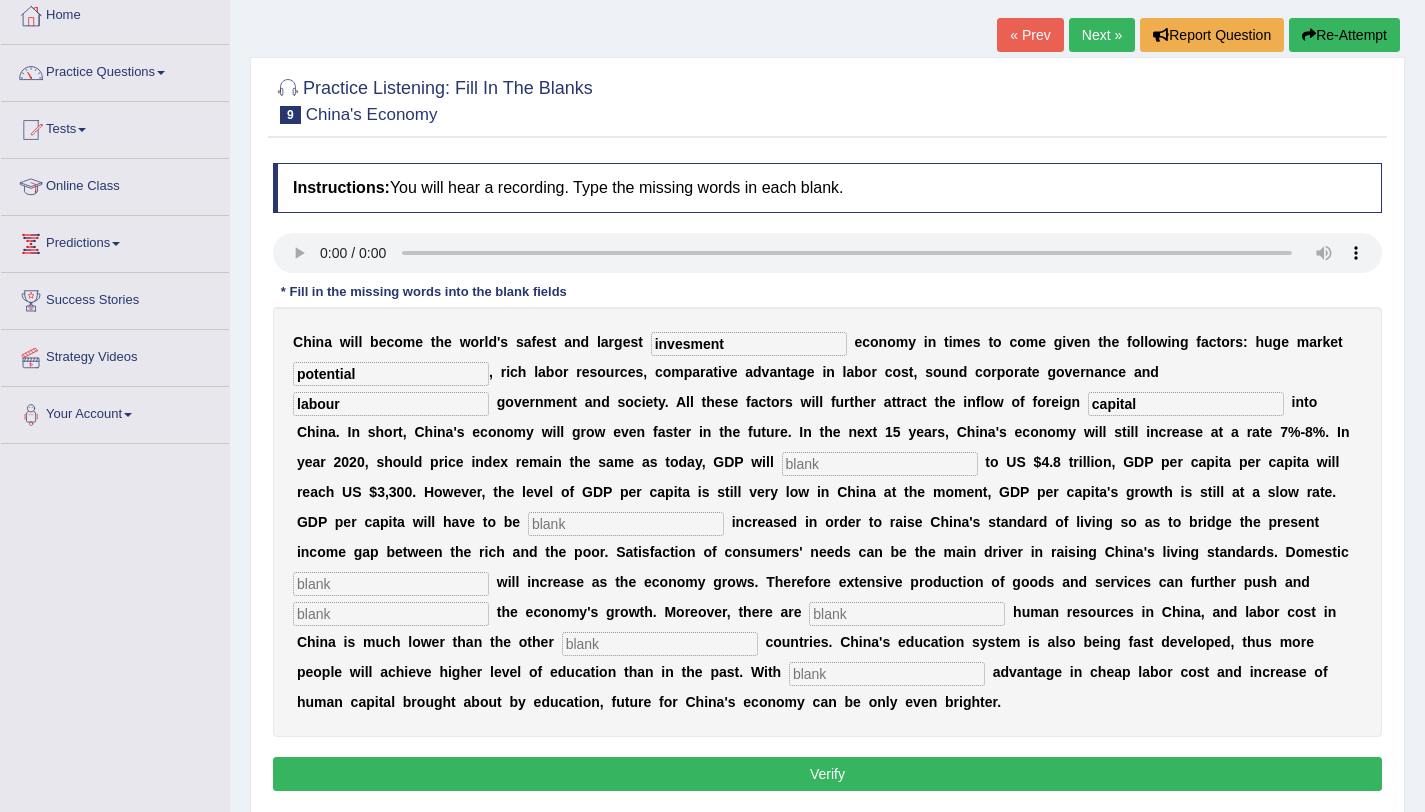 type on "capital" 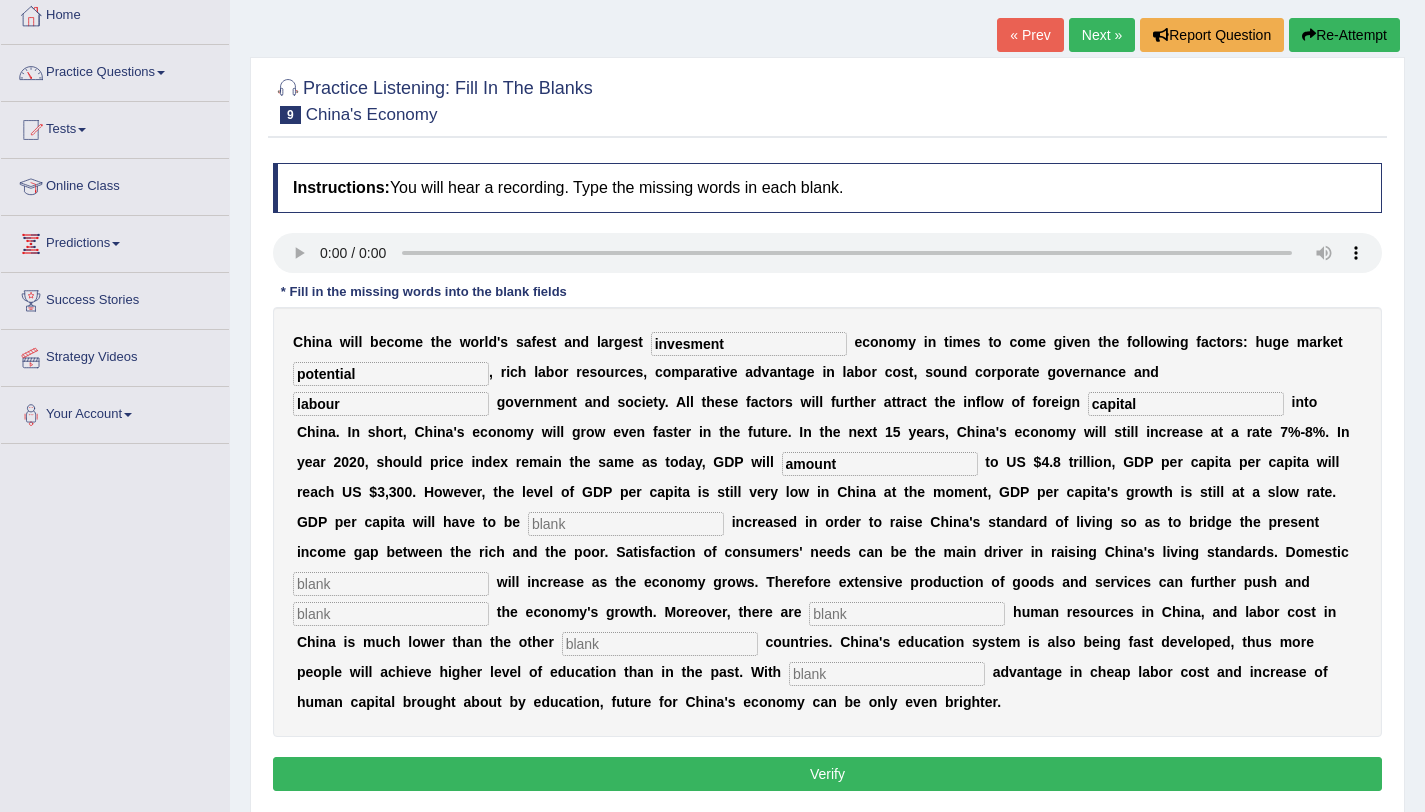 type on "amount" 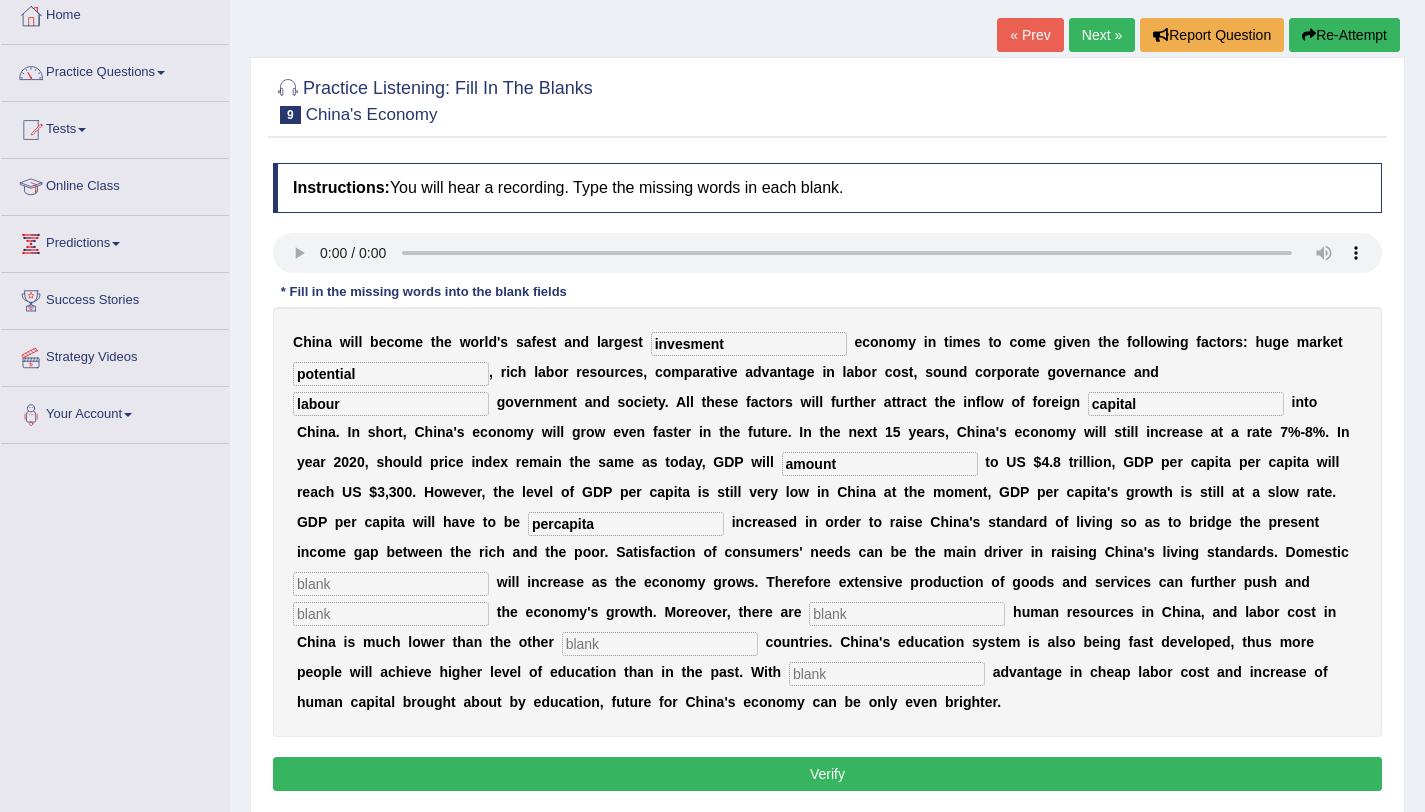 type on "percapita" 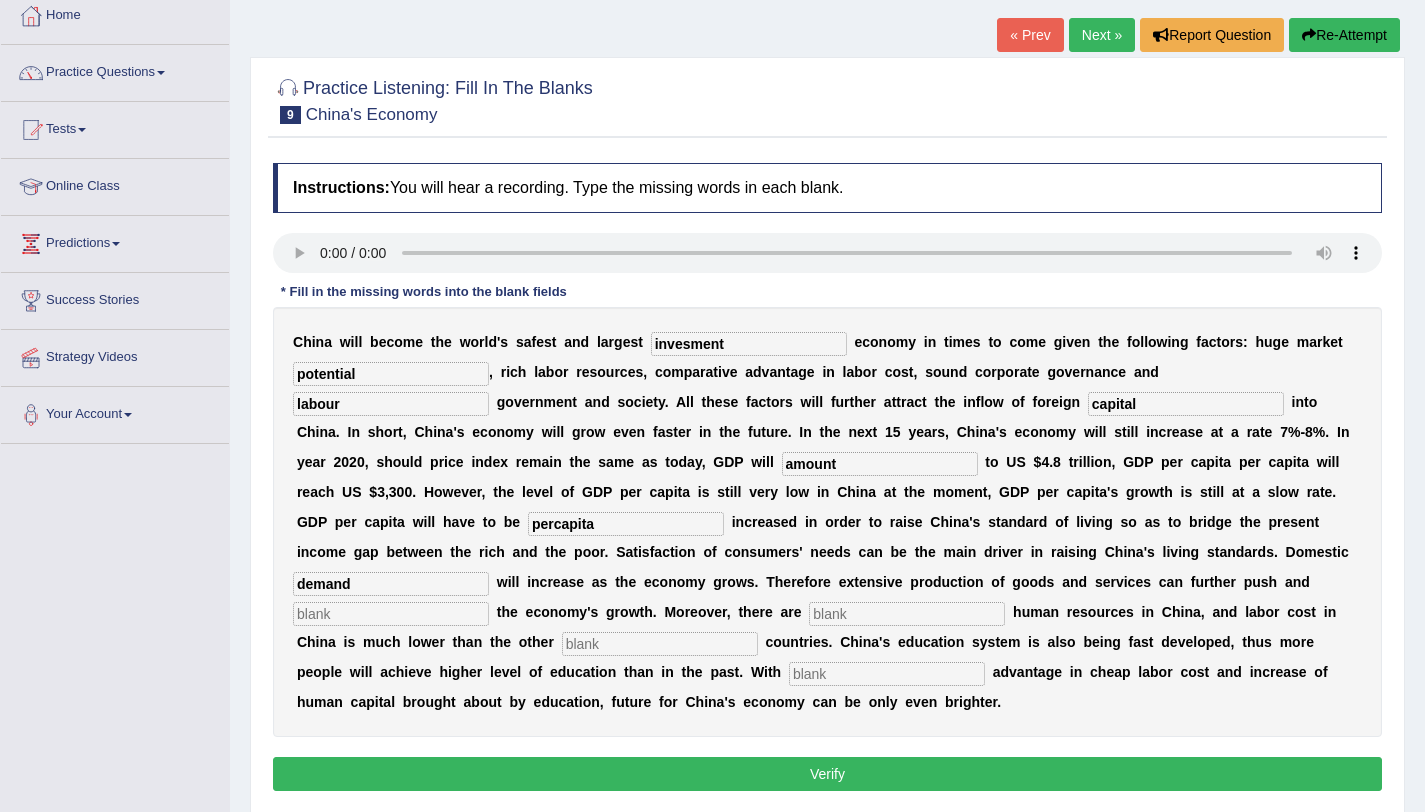 type on "demand" 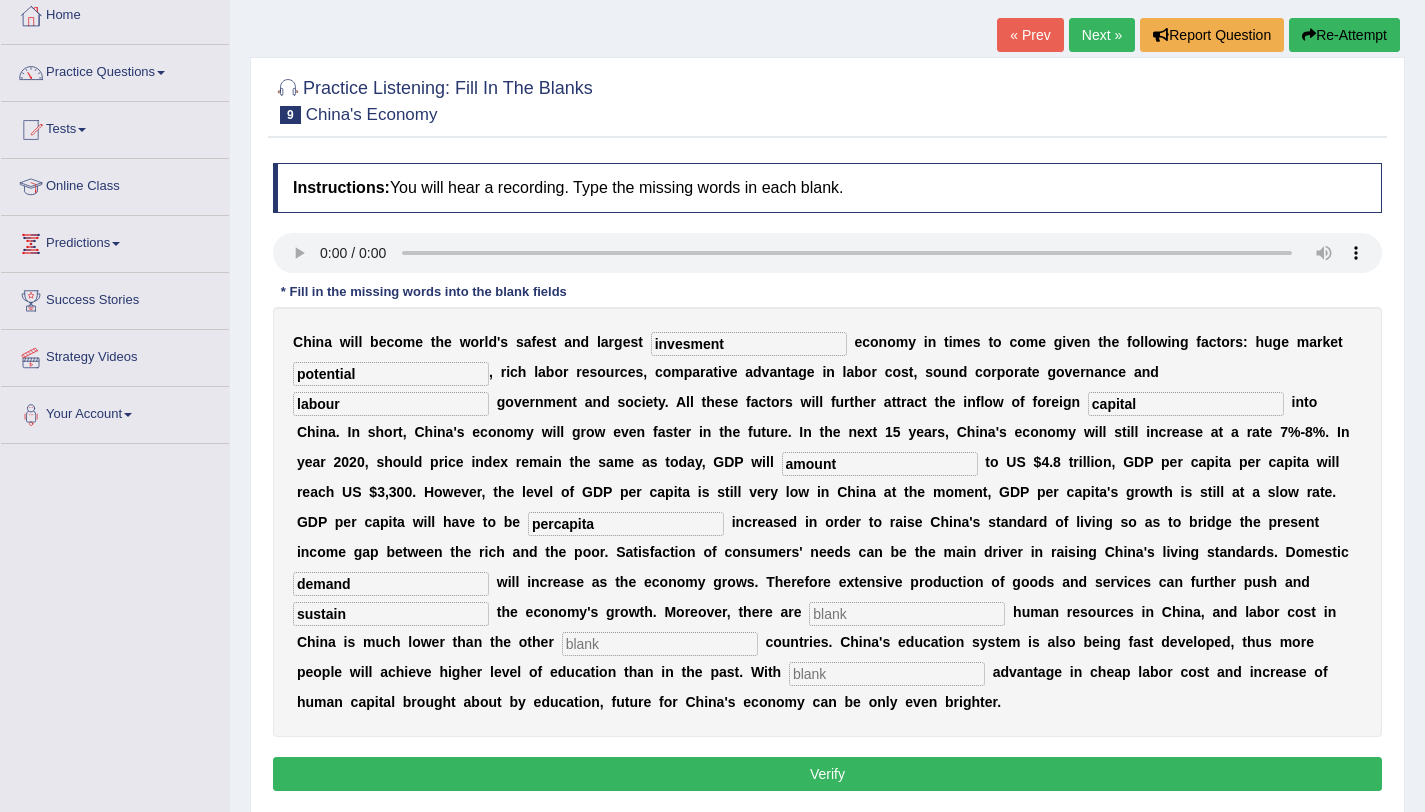 type on "sustain" 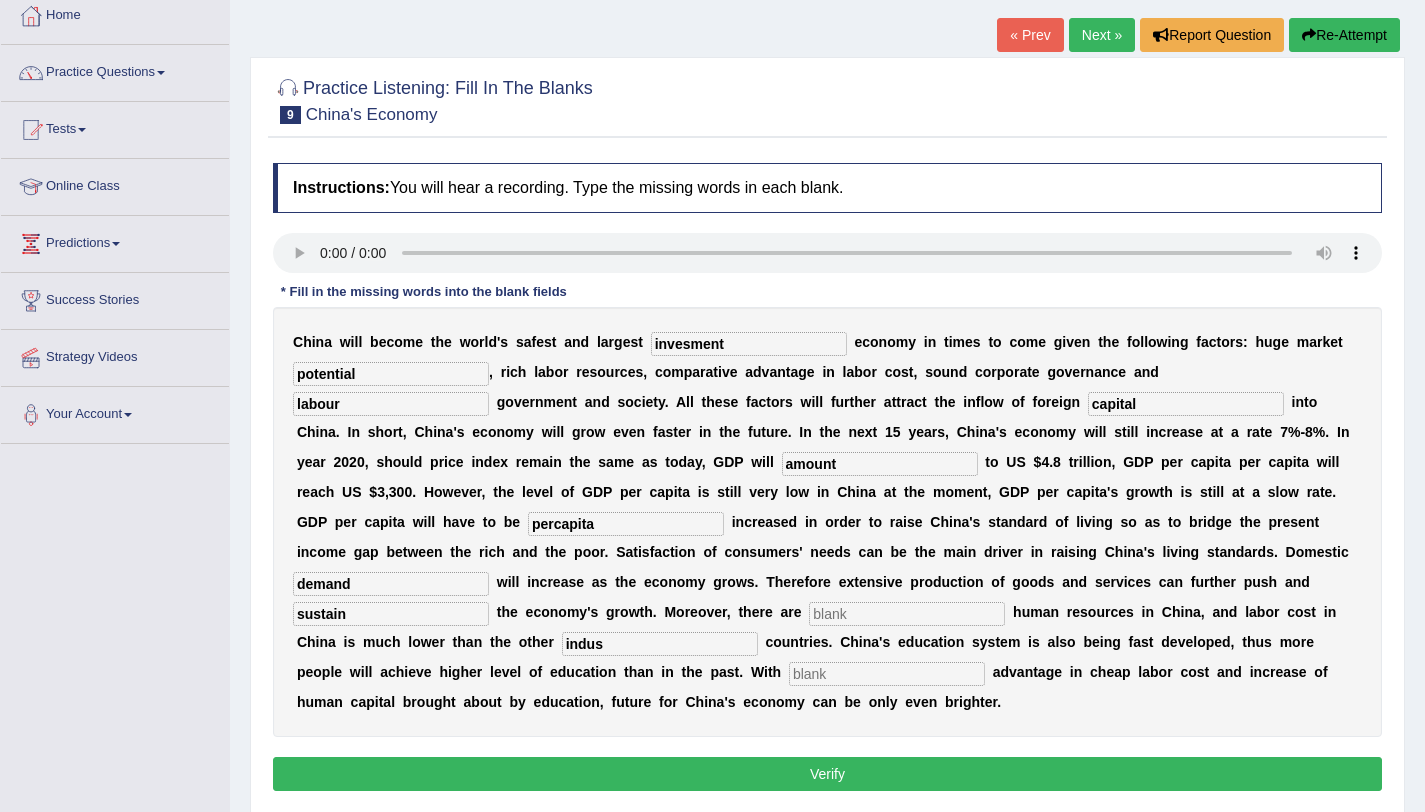 type on "indus" 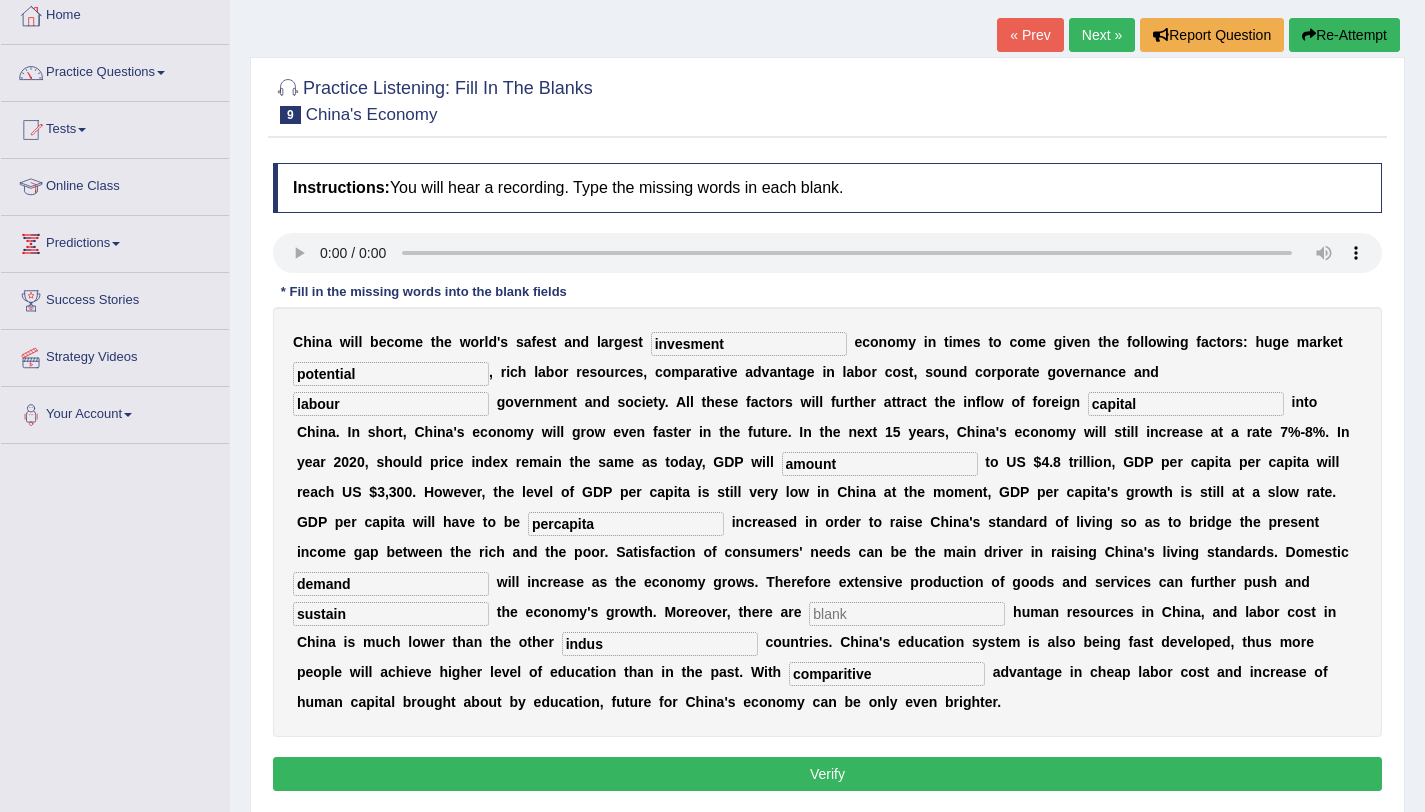 type on "comparitive" 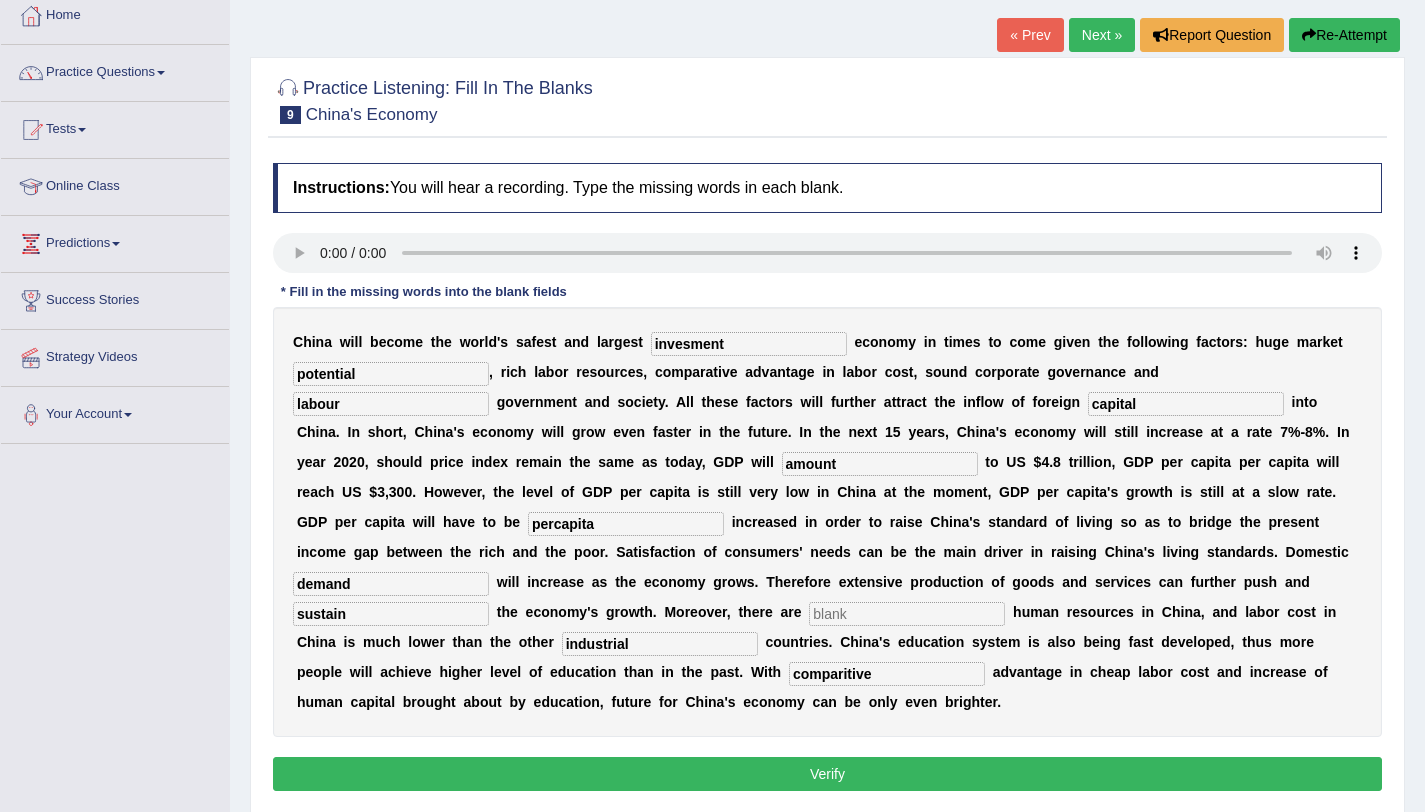 type on "industrial" 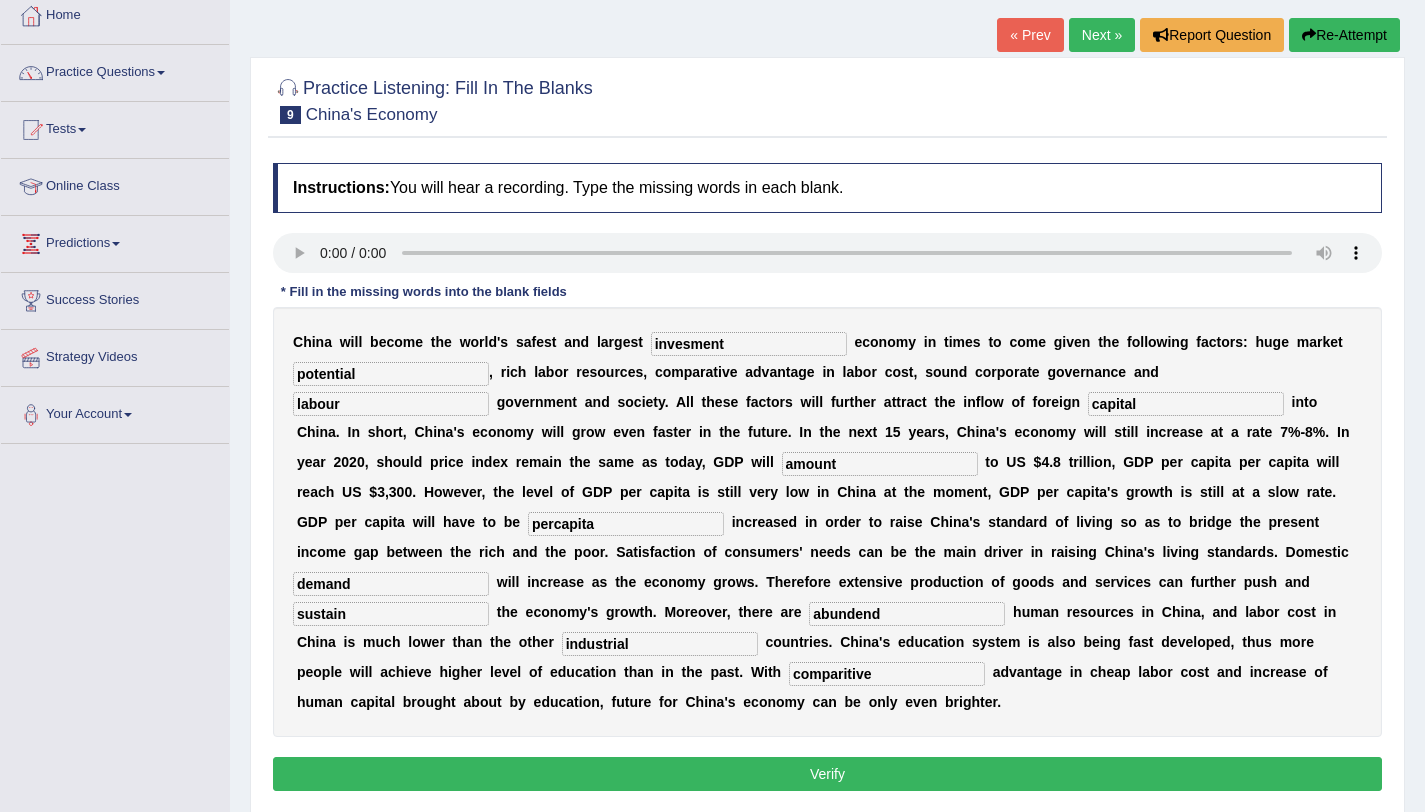type on "abundend" 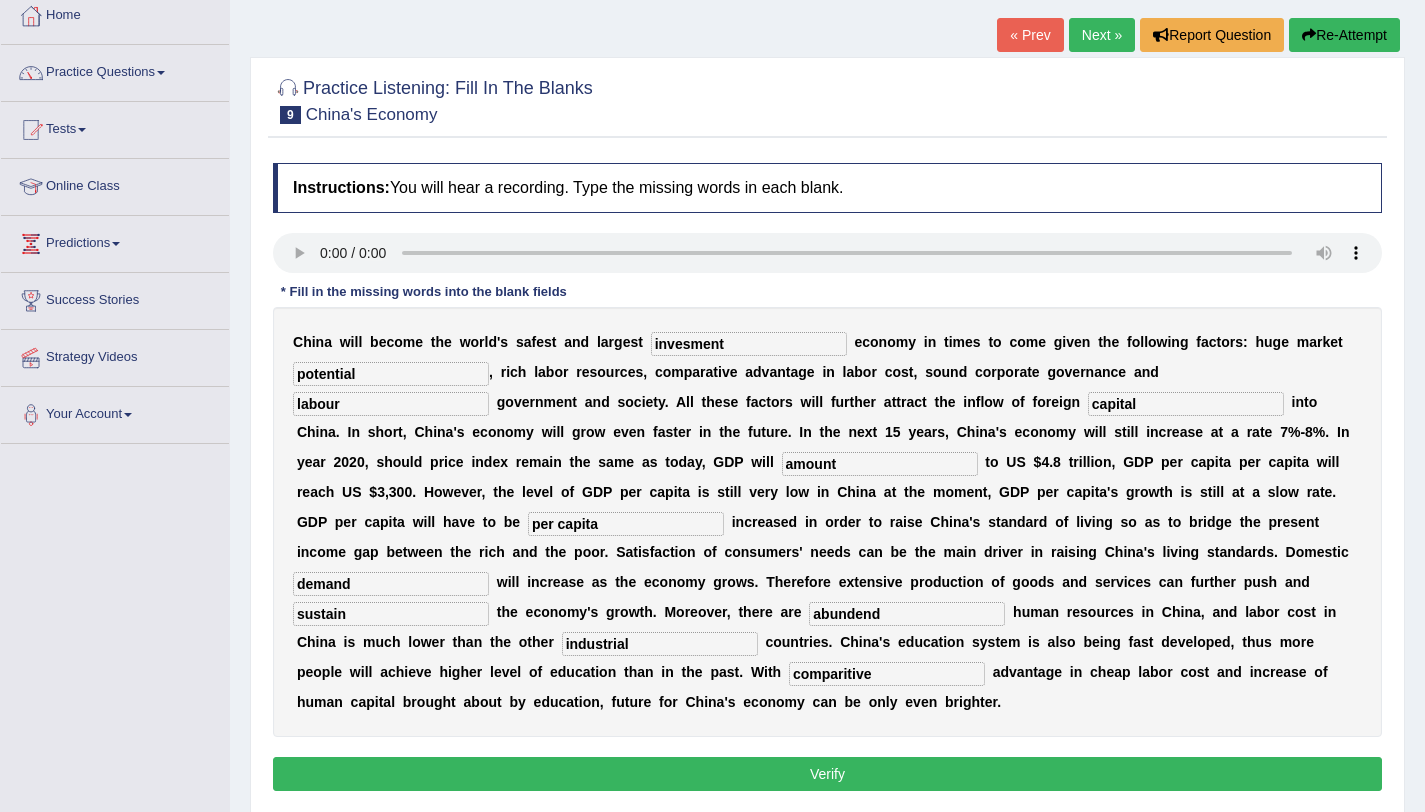 type on "per capita" 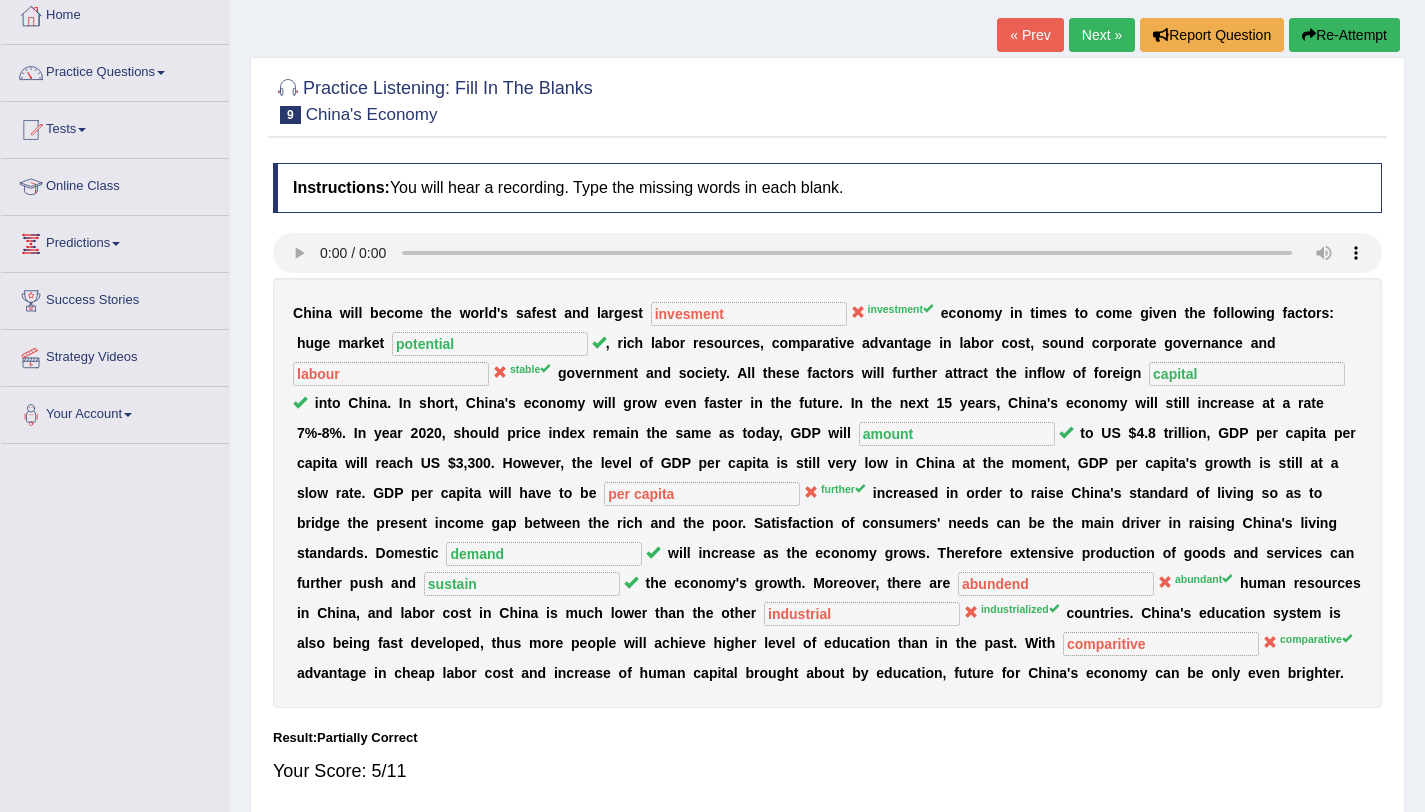 click on "Re-Attempt" at bounding box center (1344, 35) 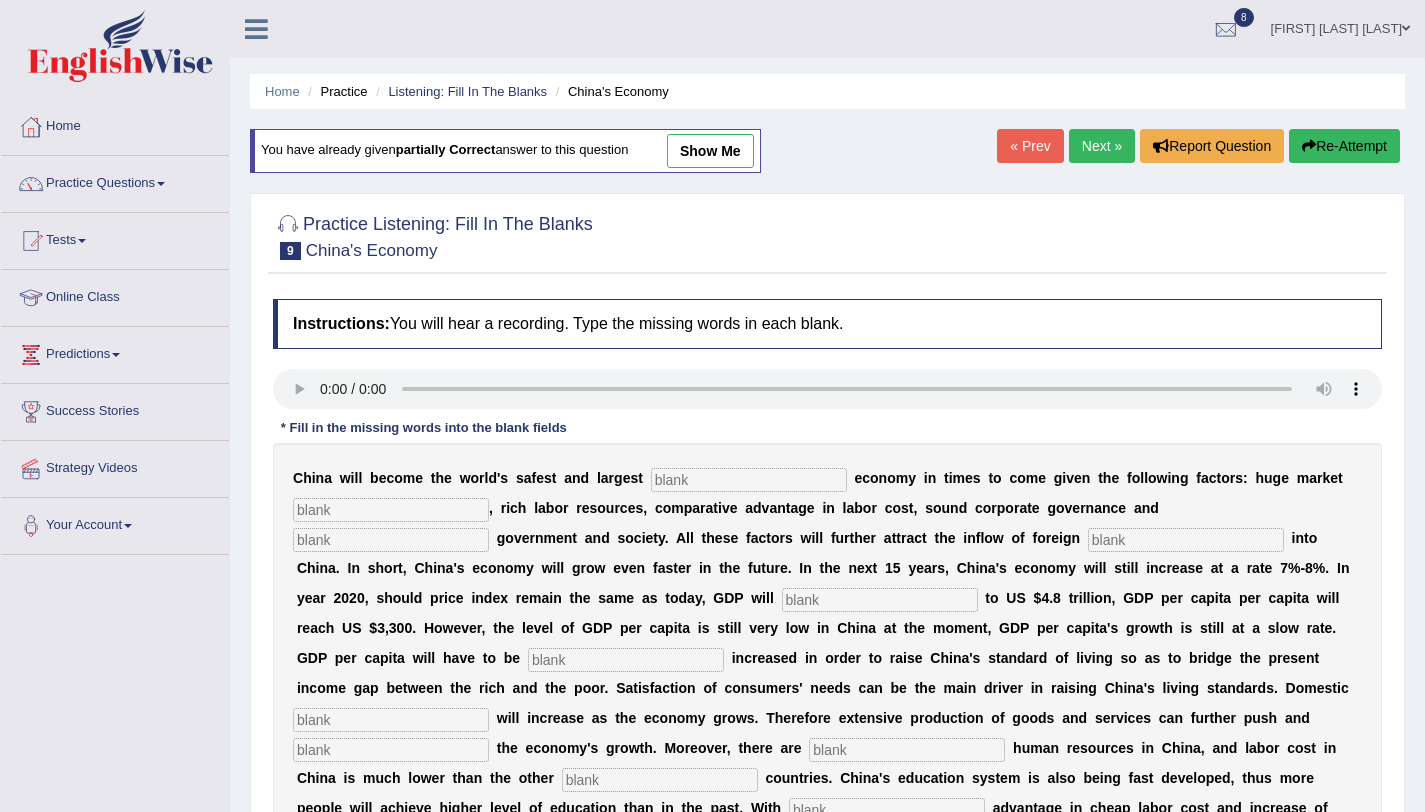scroll, scrollTop: 111, scrollLeft: 0, axis: vertical 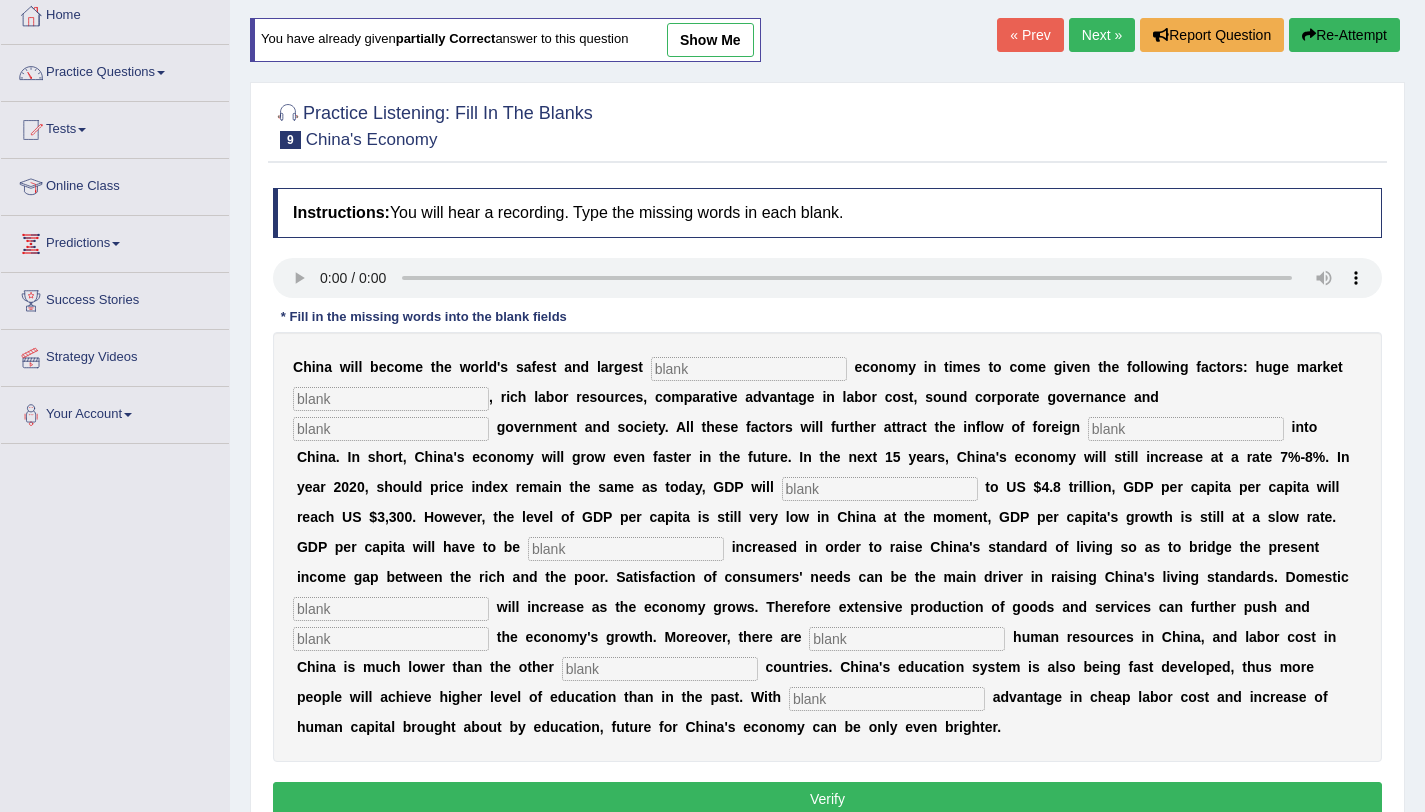 click at bounding box center [749, 369] 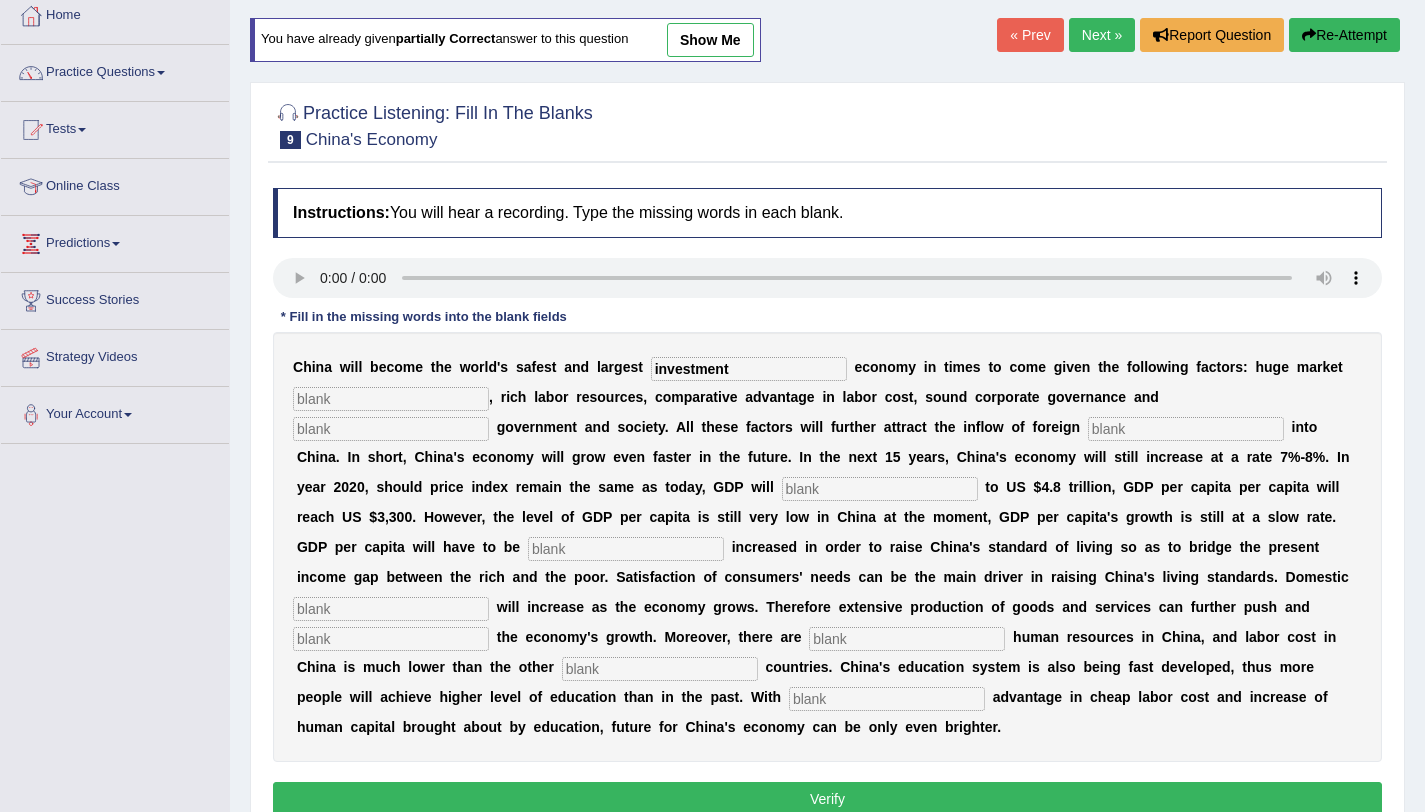 type on "investment" 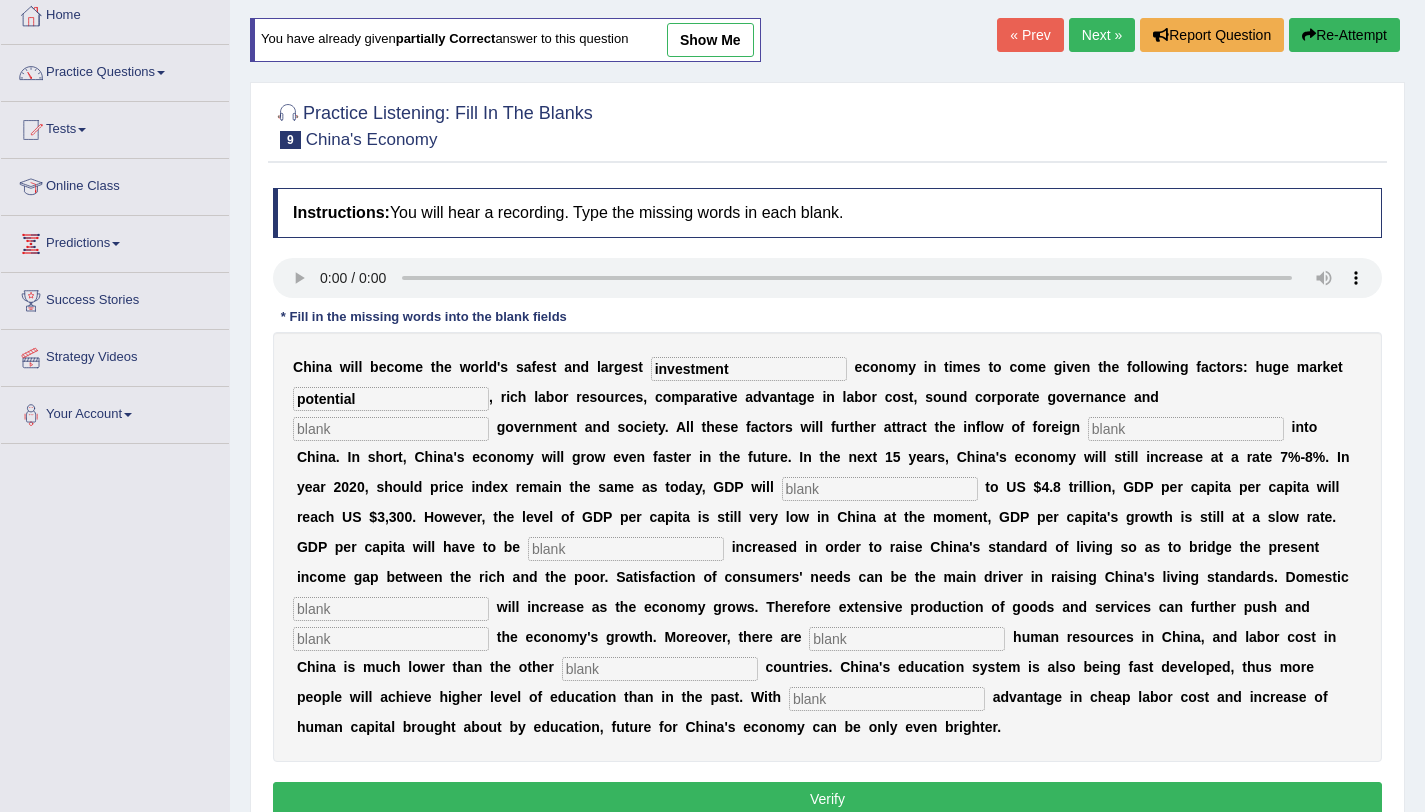 type on "potential" 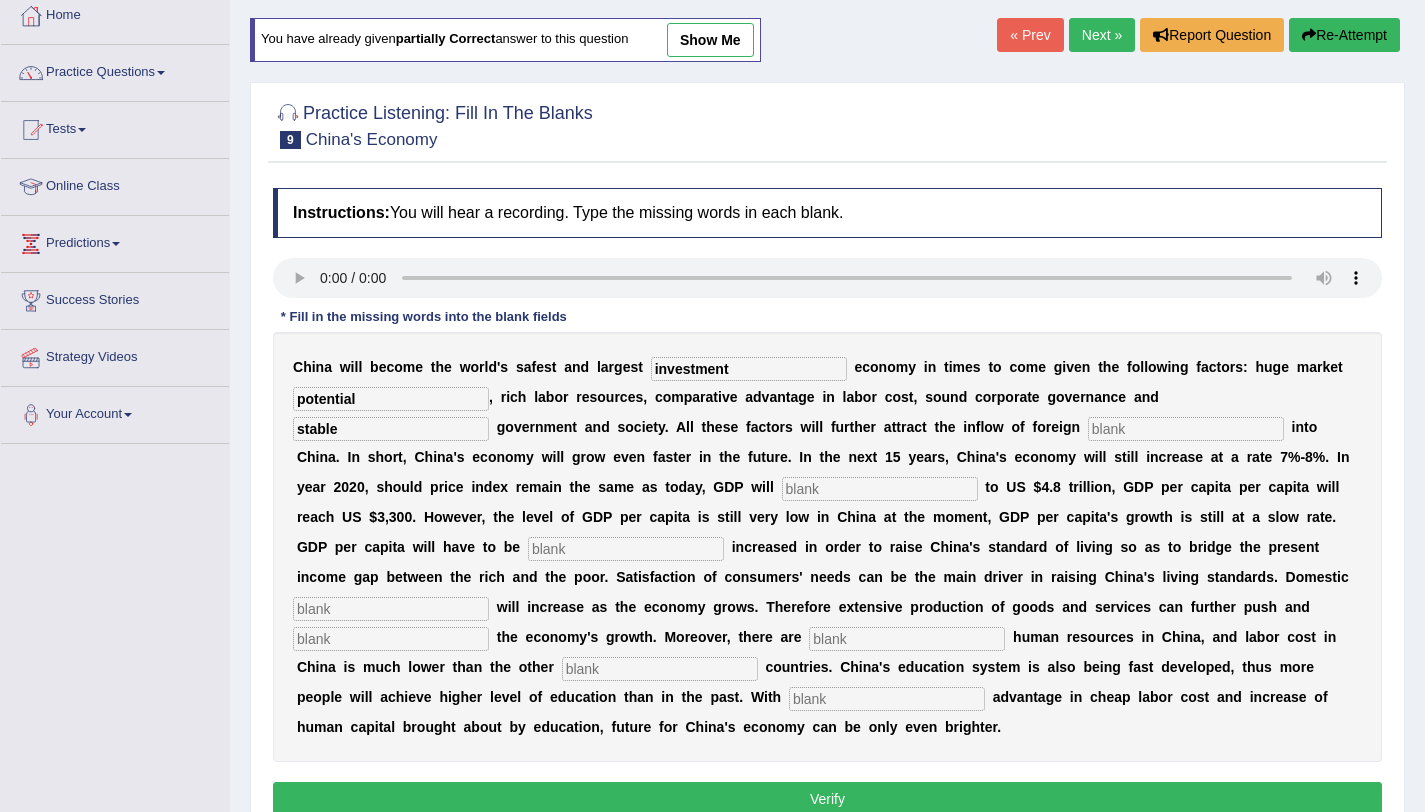 type on "stable" 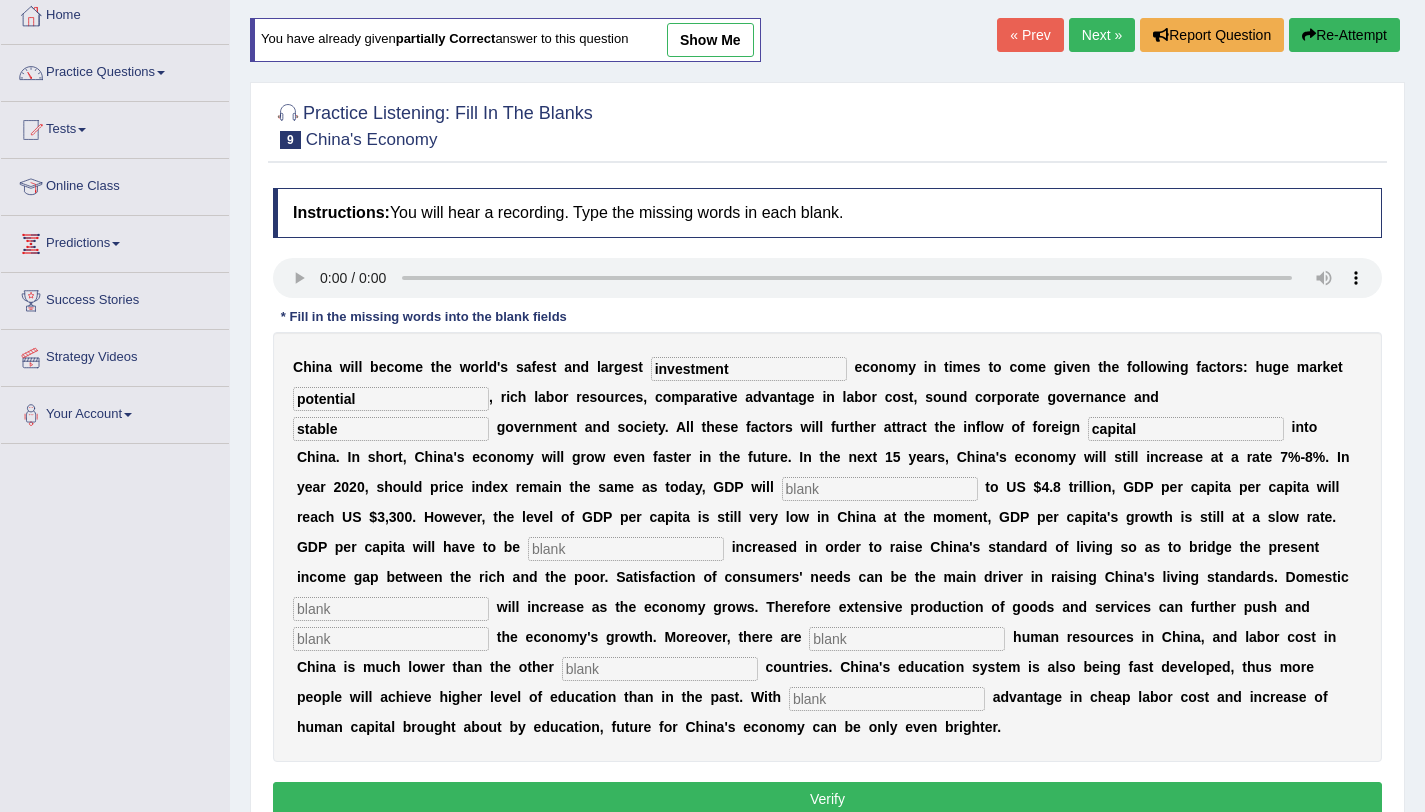 type on "capital" 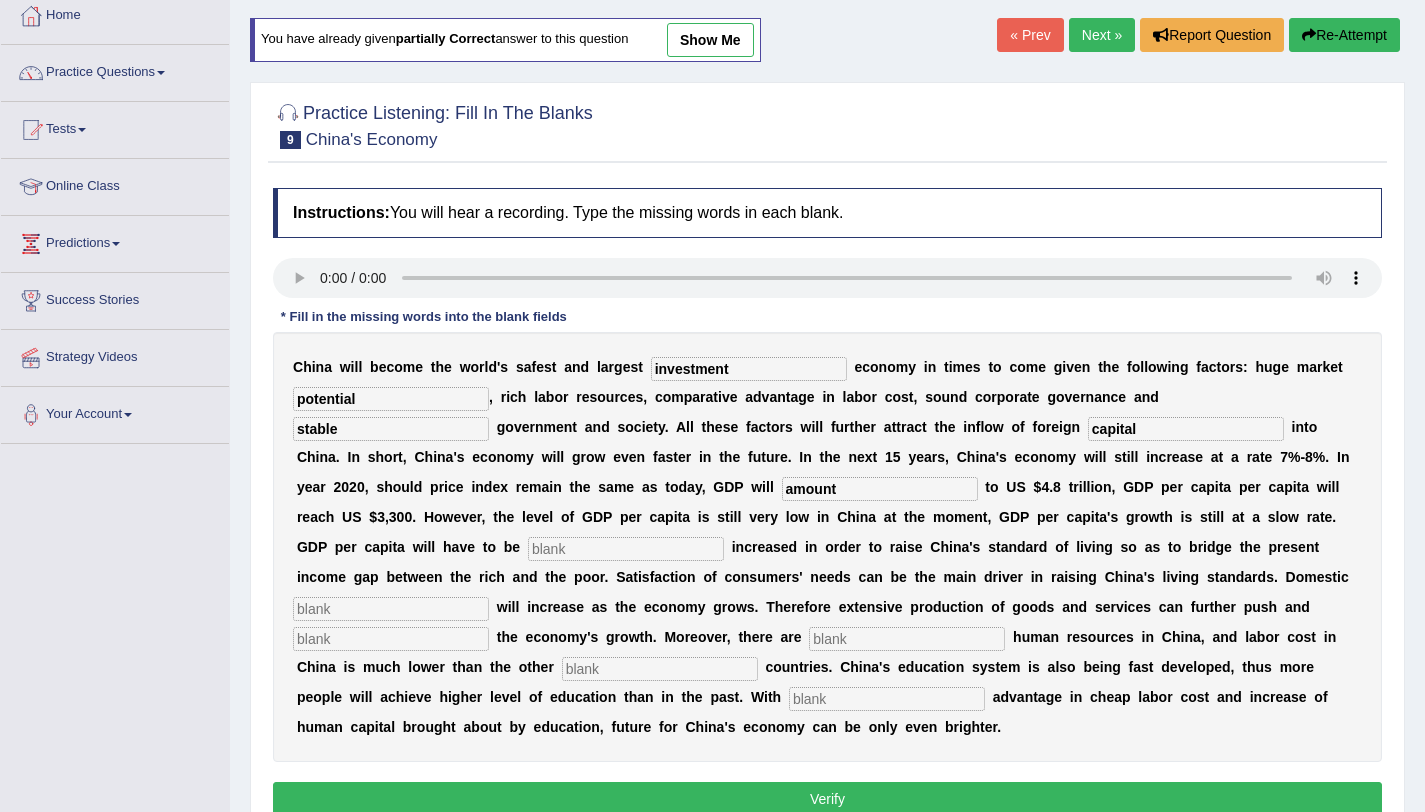 type on "amount" 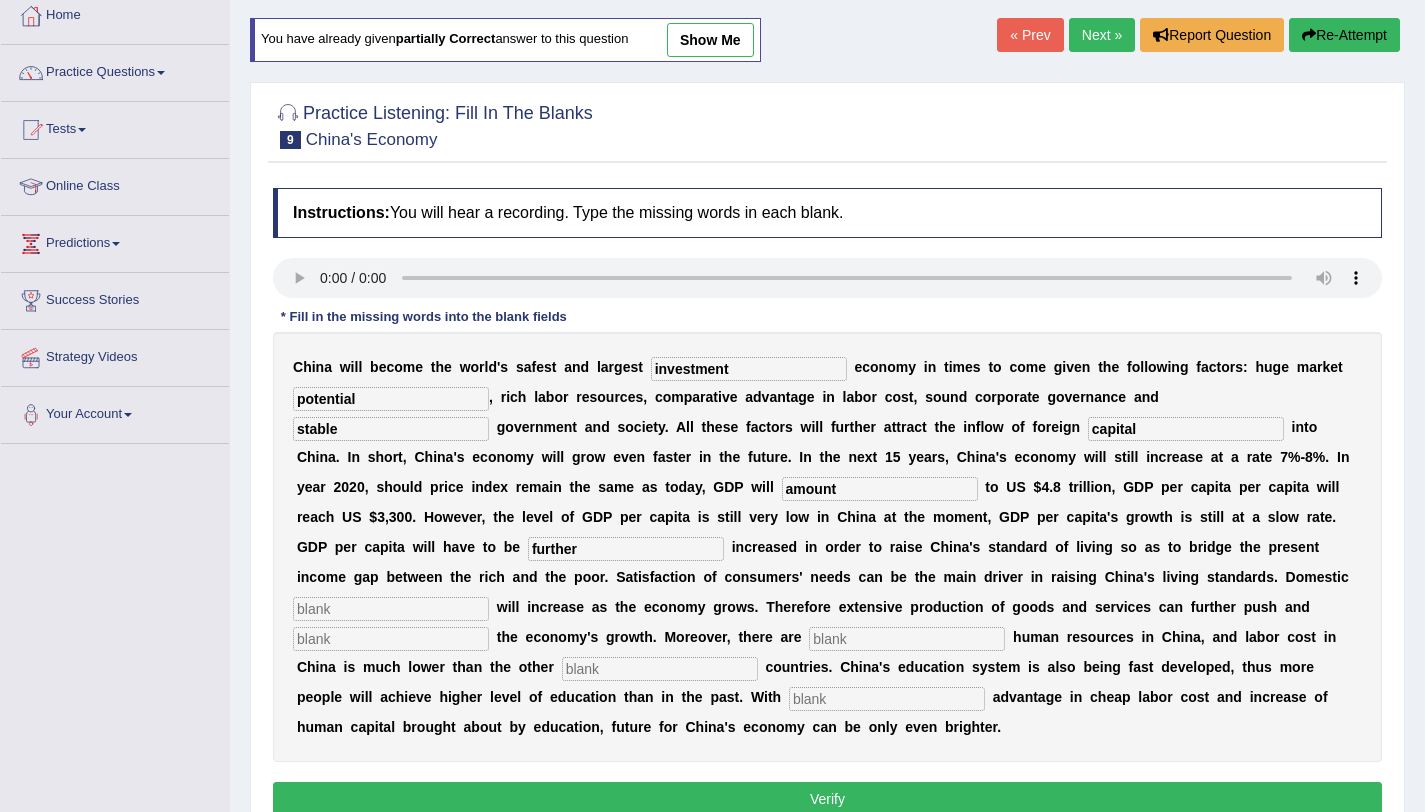 type on "further" 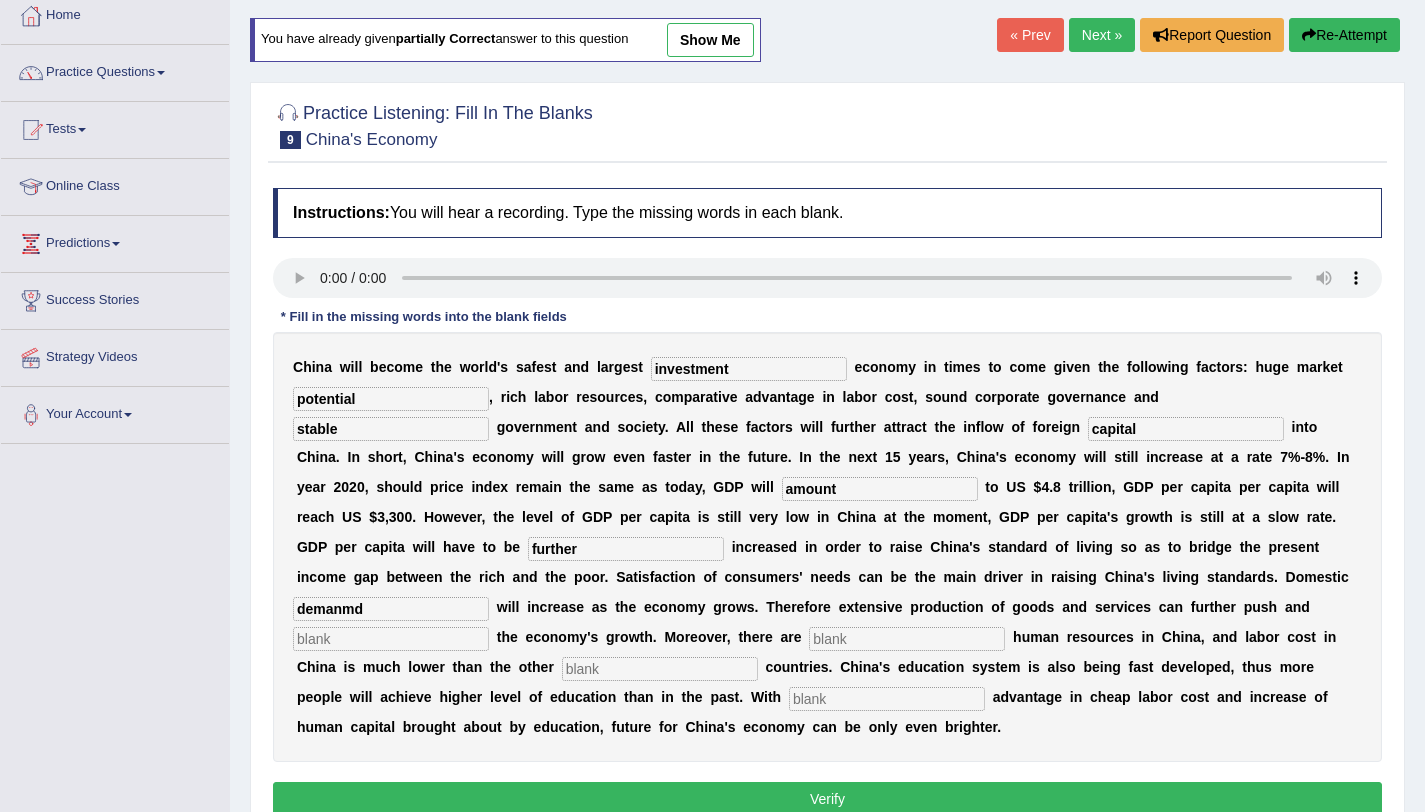 type on "demanmd" 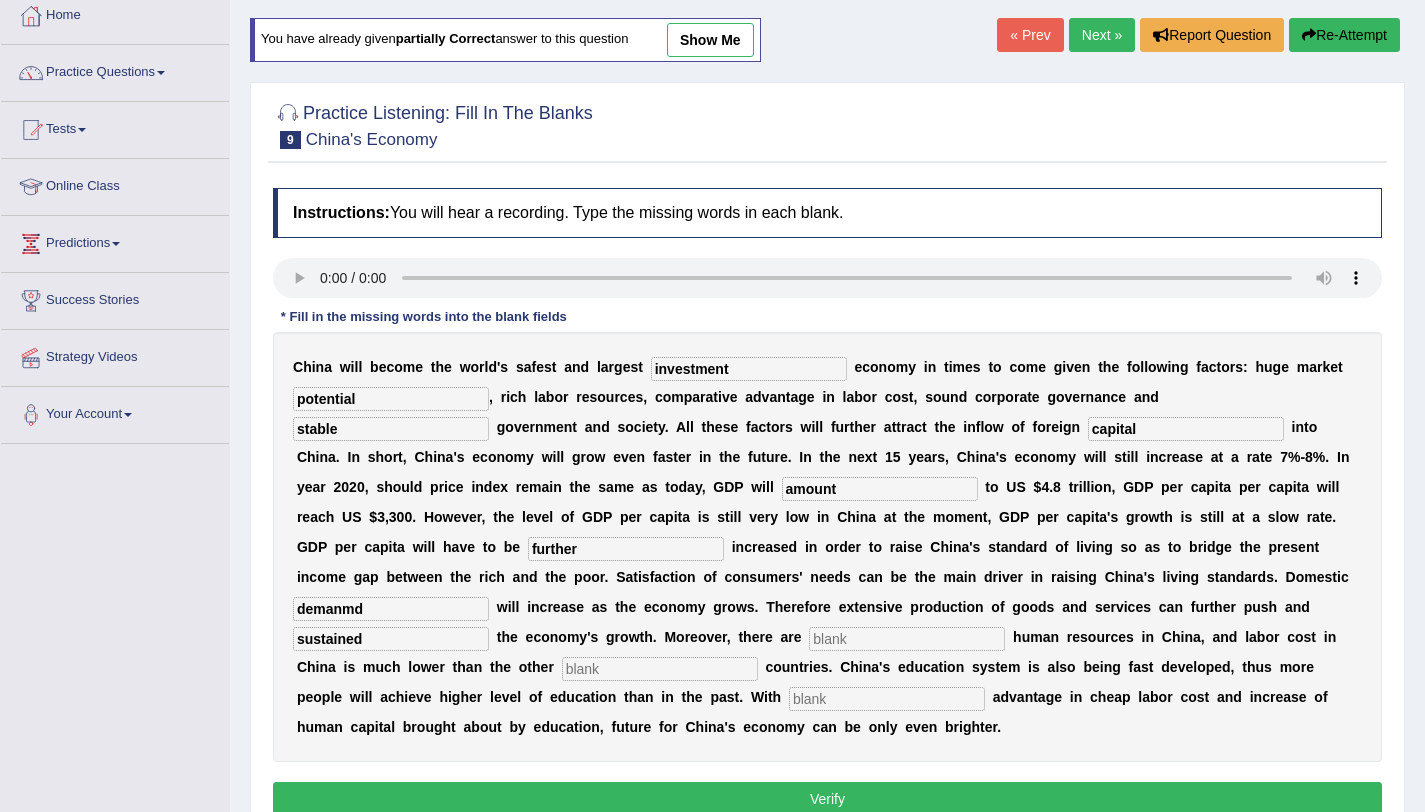 type on "sustained" 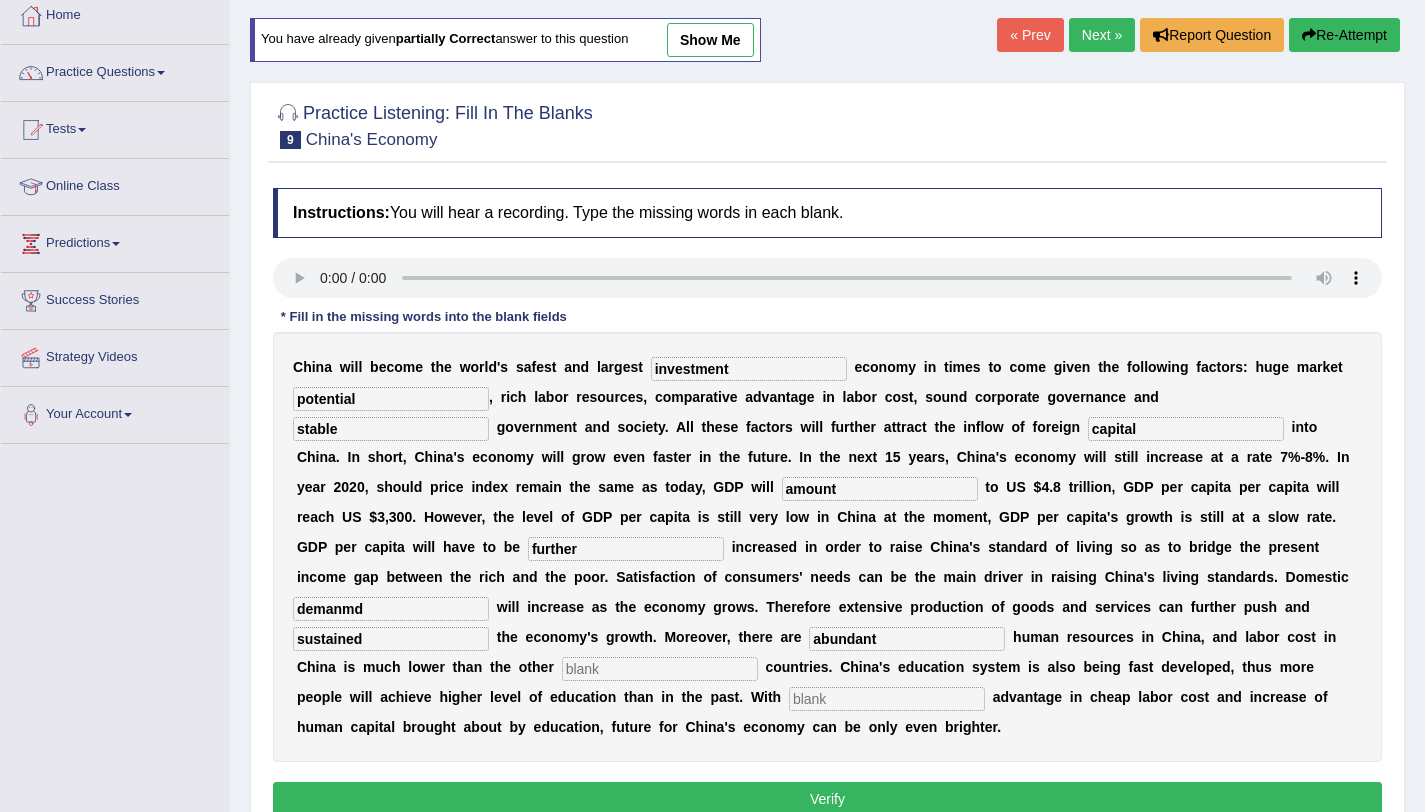 type on "abundant" 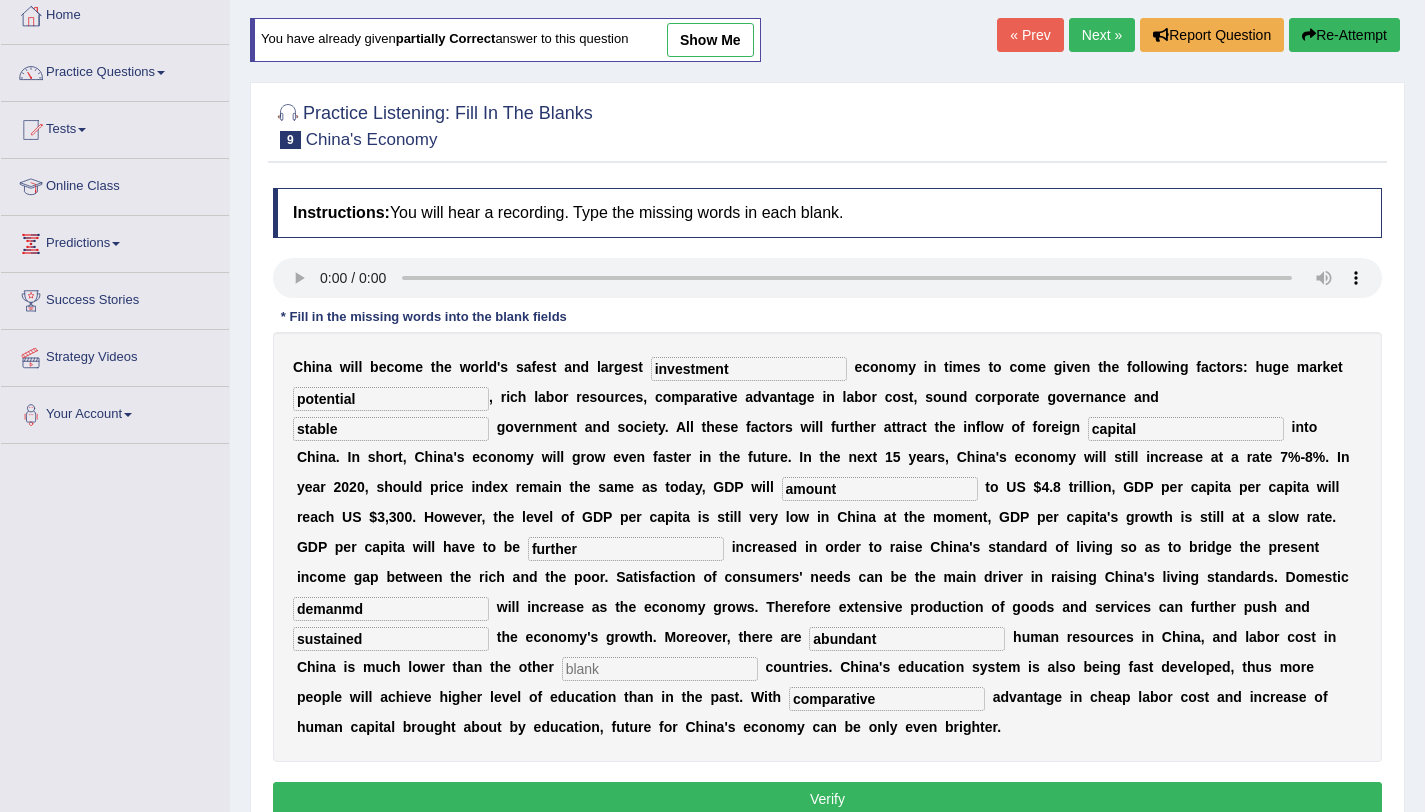 type on "comparative" 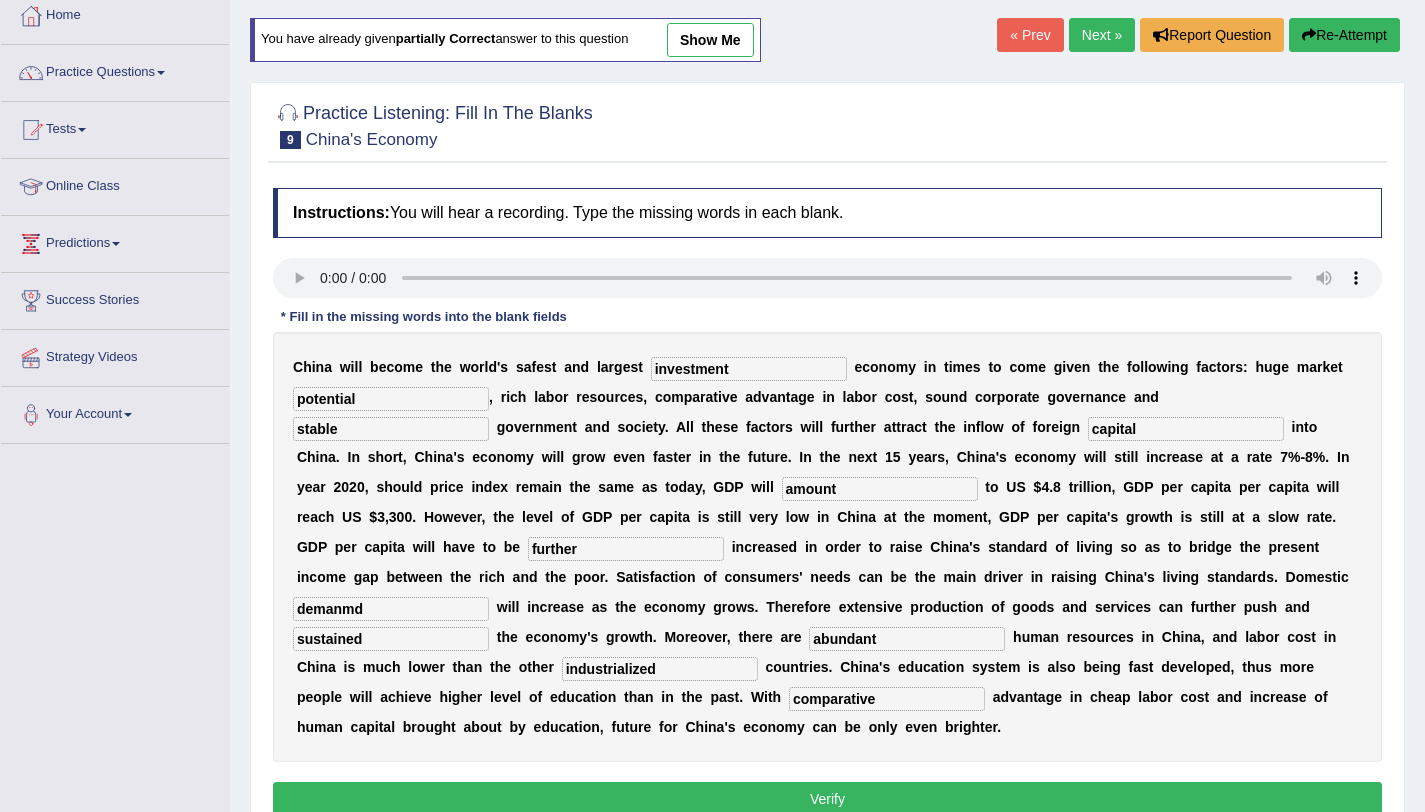 type on "industrialized" 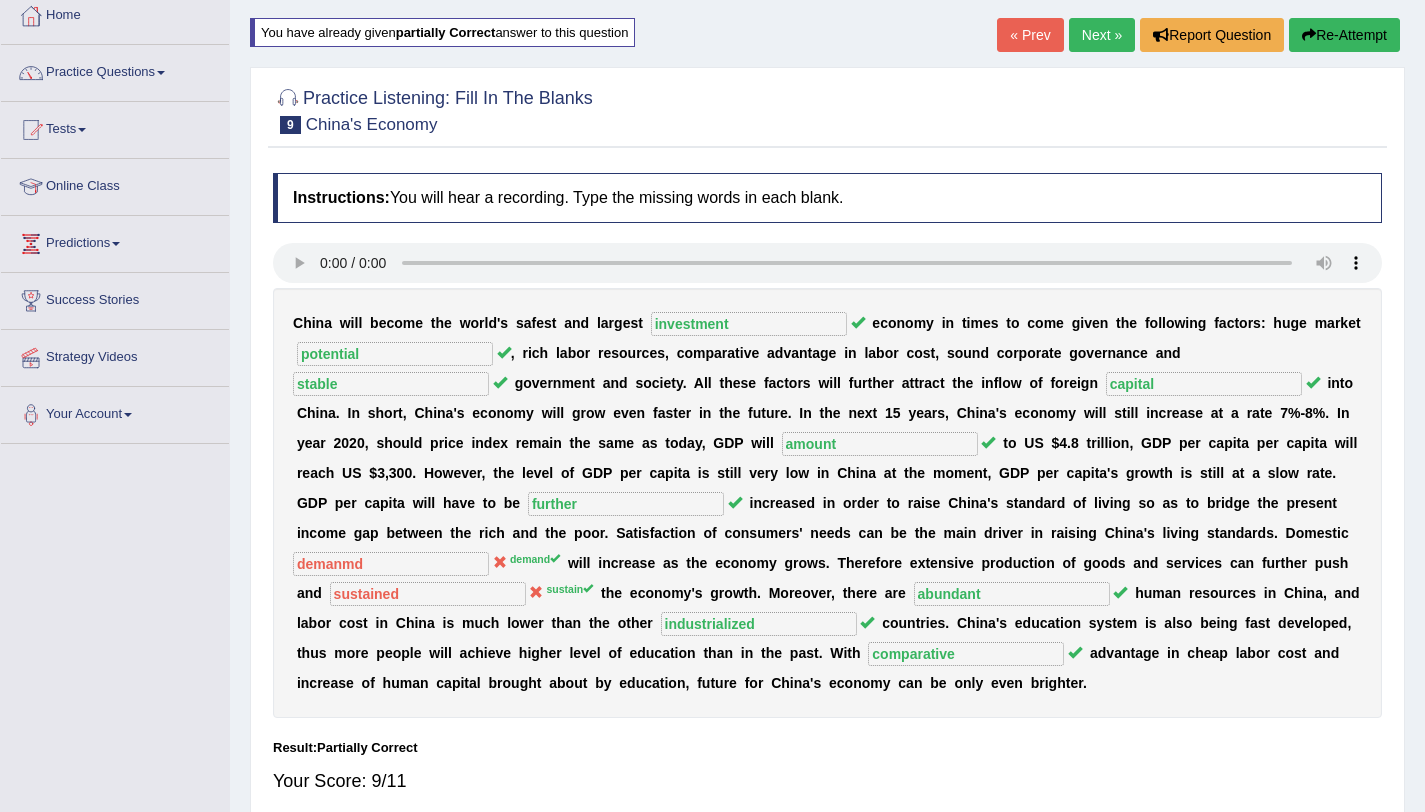 click on "Re-Attempt" at bounding box center [1344, 35] 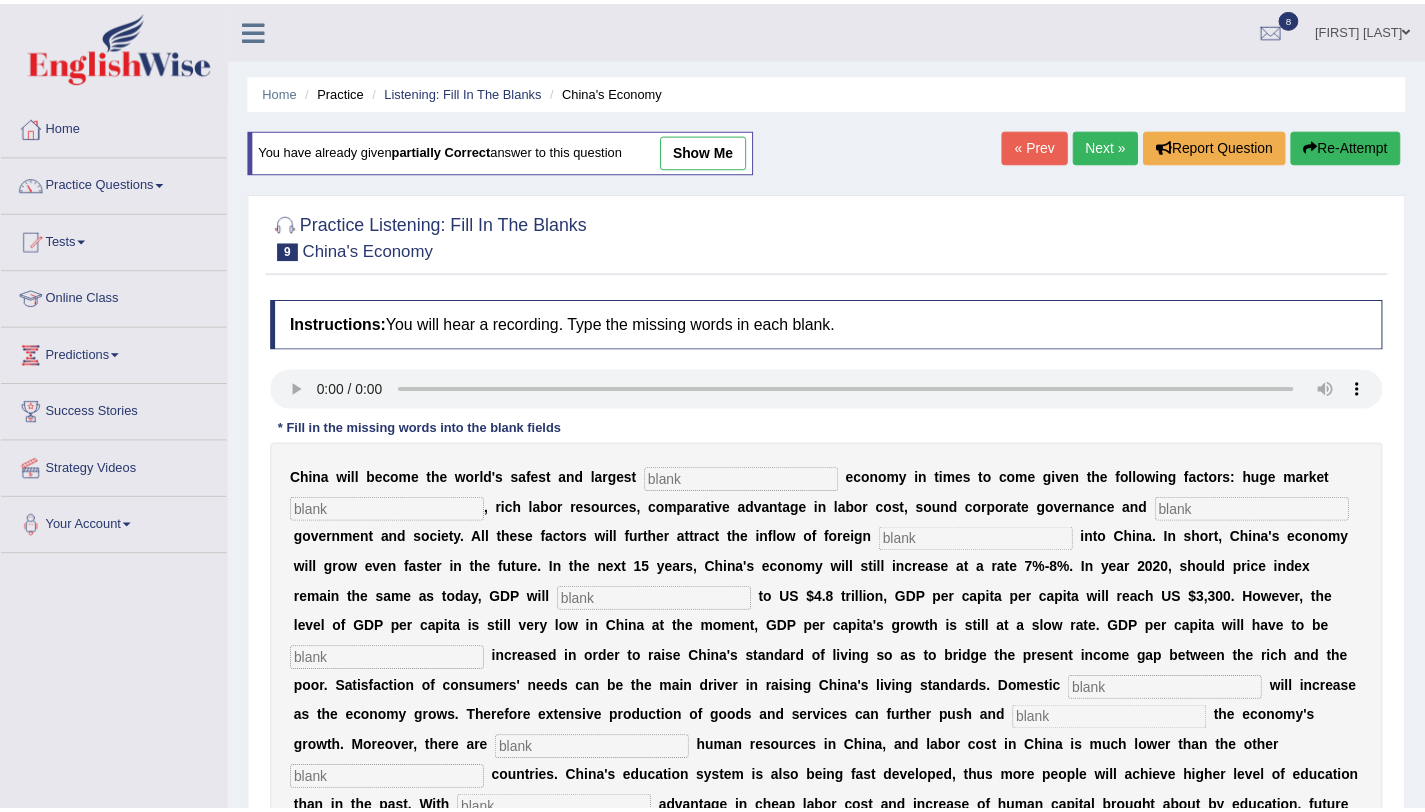 scroll, scrollTop: 111, scrollLeft: 0, axis: vertical 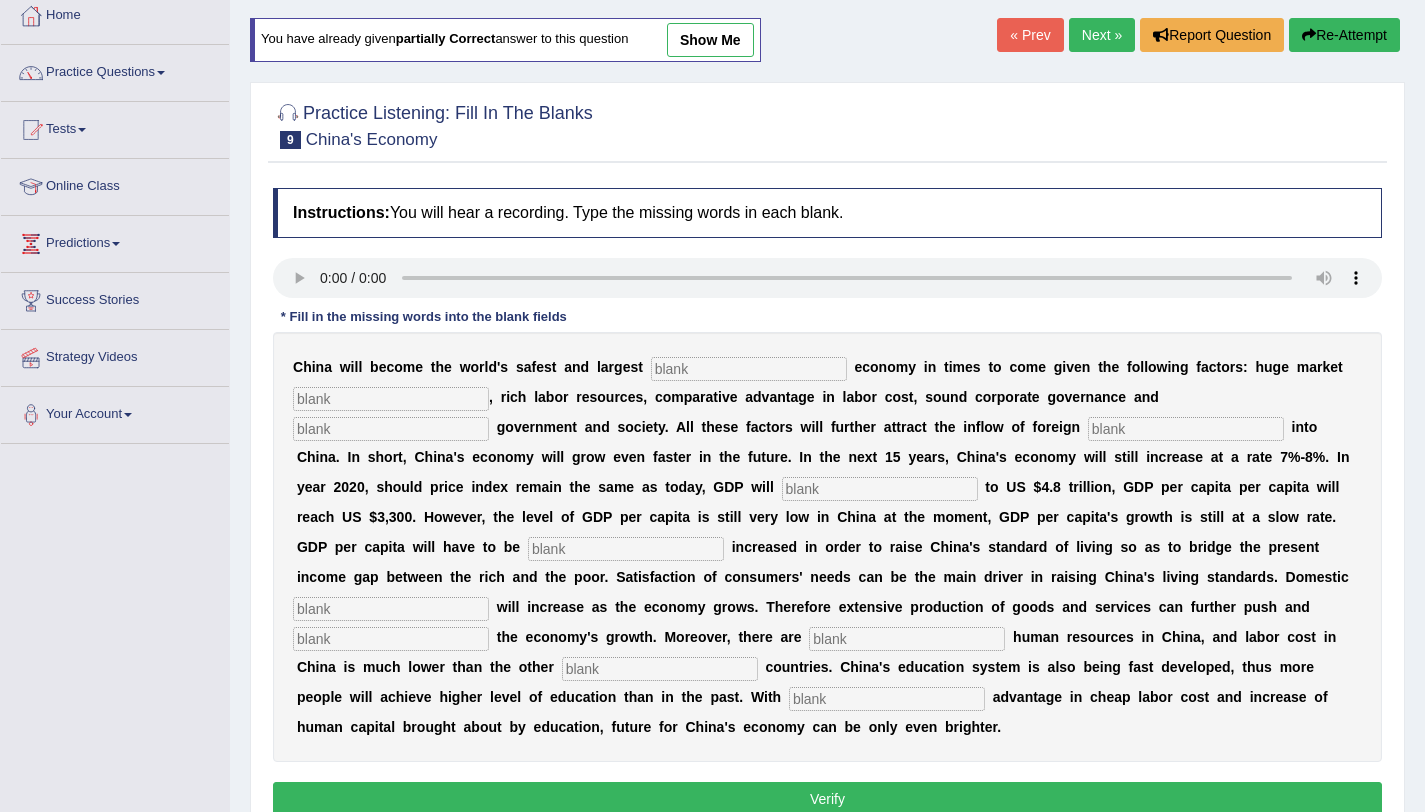 click on "China will become the world's safest and largest economy in times to come given the following factors: huge market , rich labor resources, comparative advantage in labor cost, sound corporate governance and government and society. All these factors will further attract the inflow of foreign into China. In short, China's economy will grow even faster in the future. In the next 15 years, China's economy will still increase at a rate" at bounding box center (827, 547) 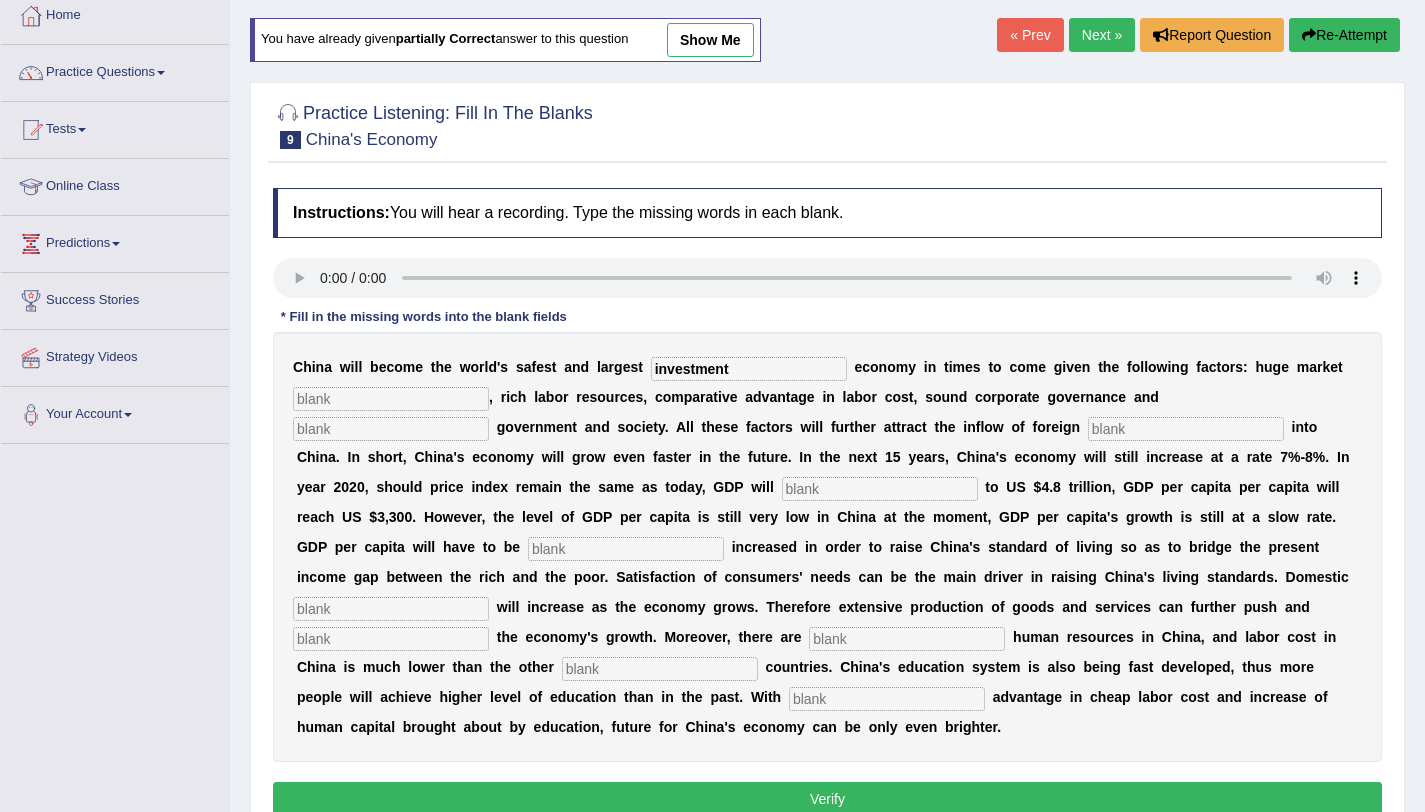 type on "investment" 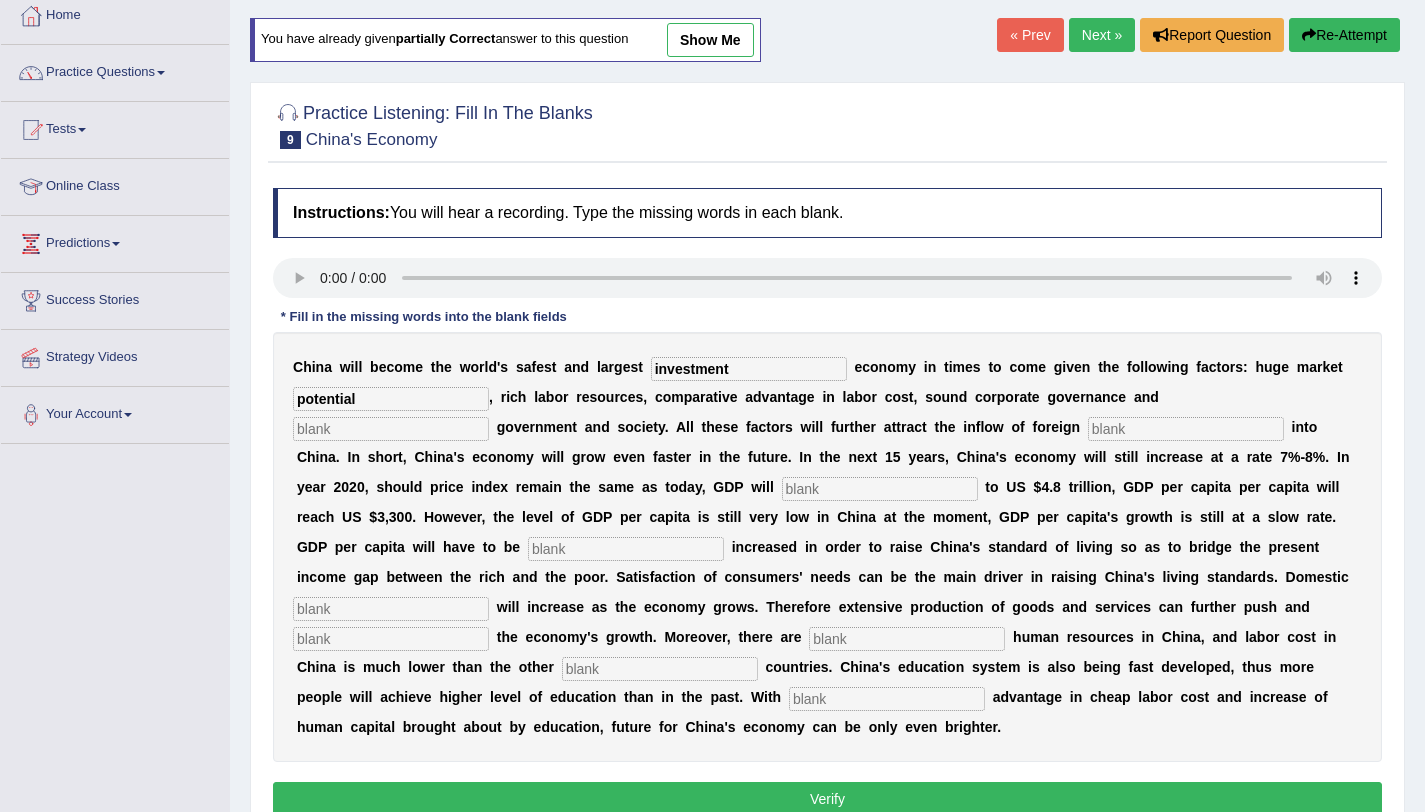 type on "potential" 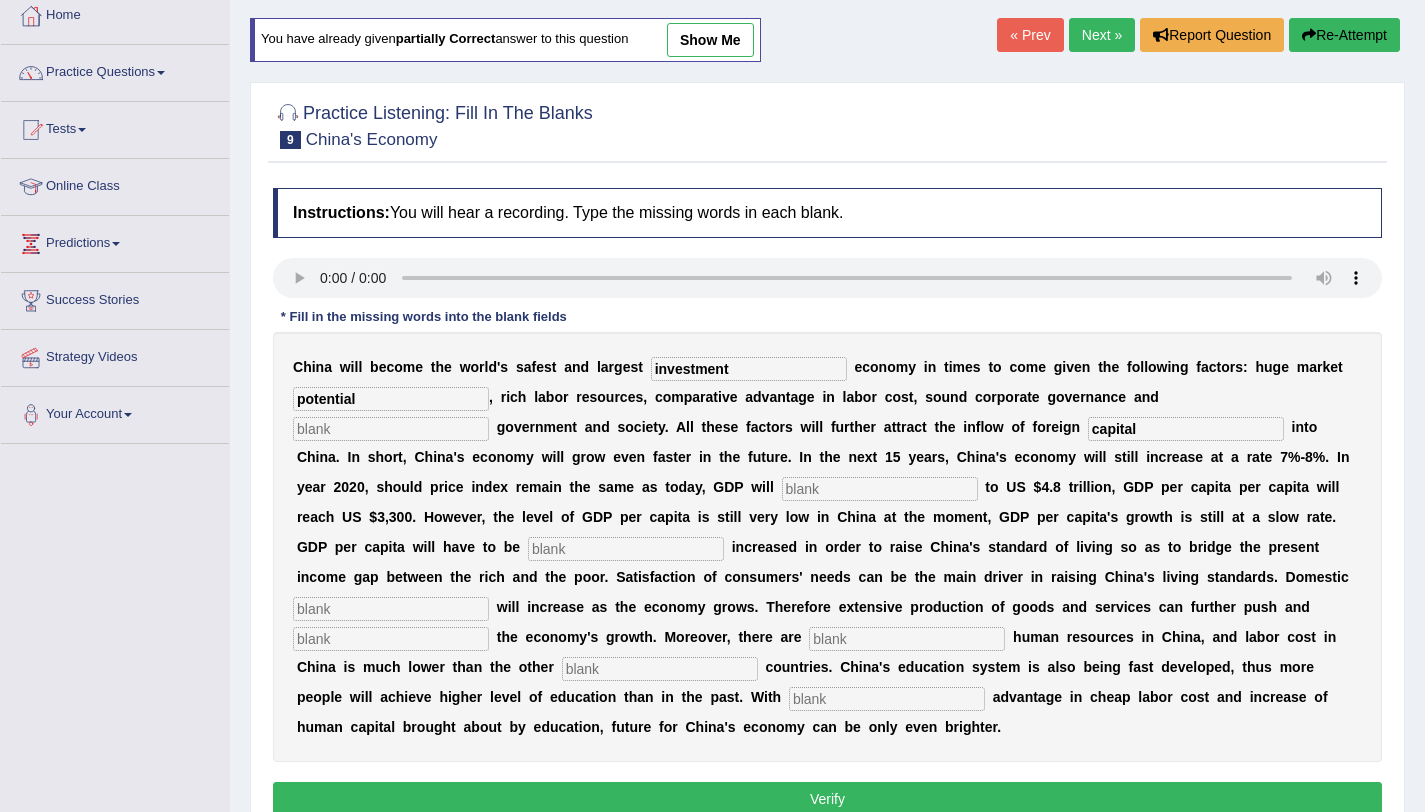 type on "capital" 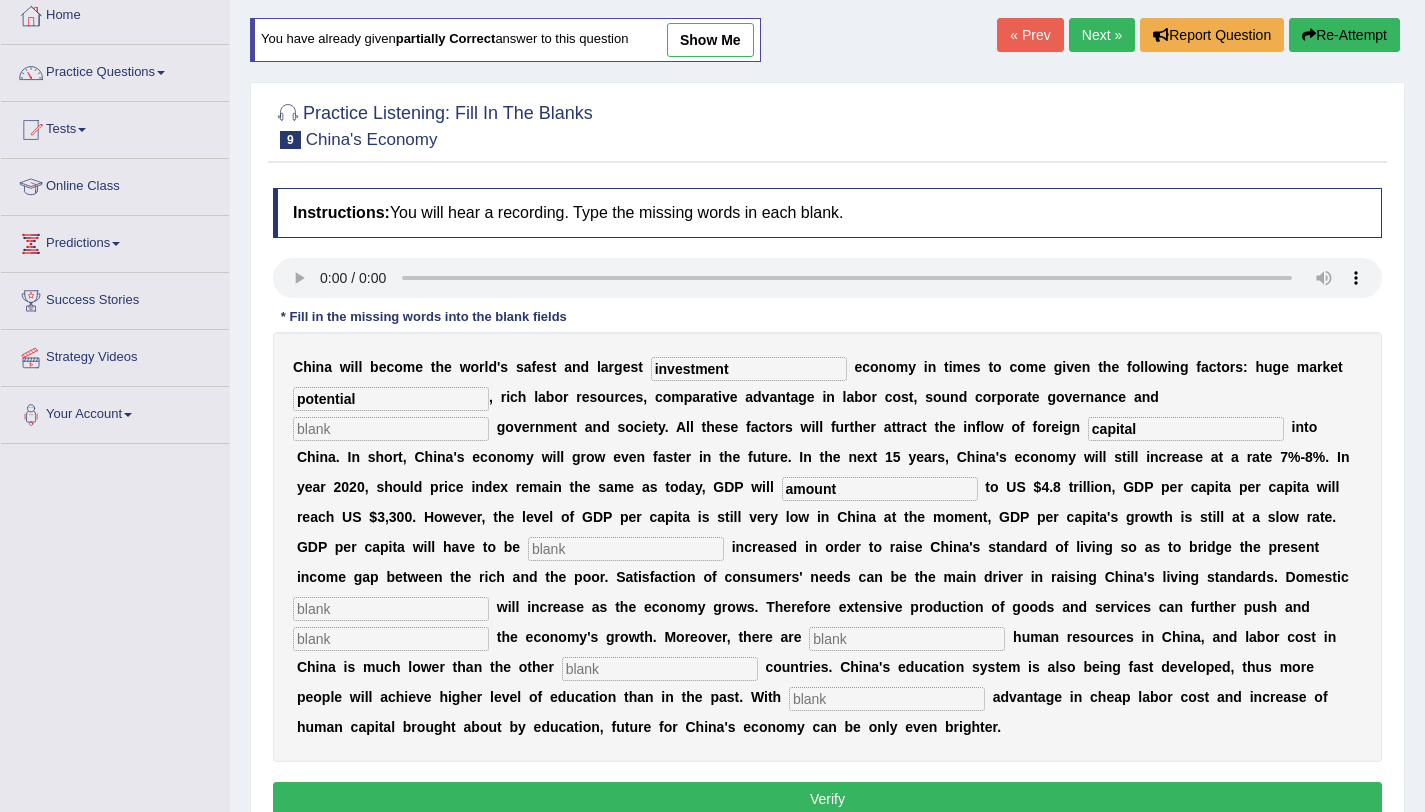 type on "amount" 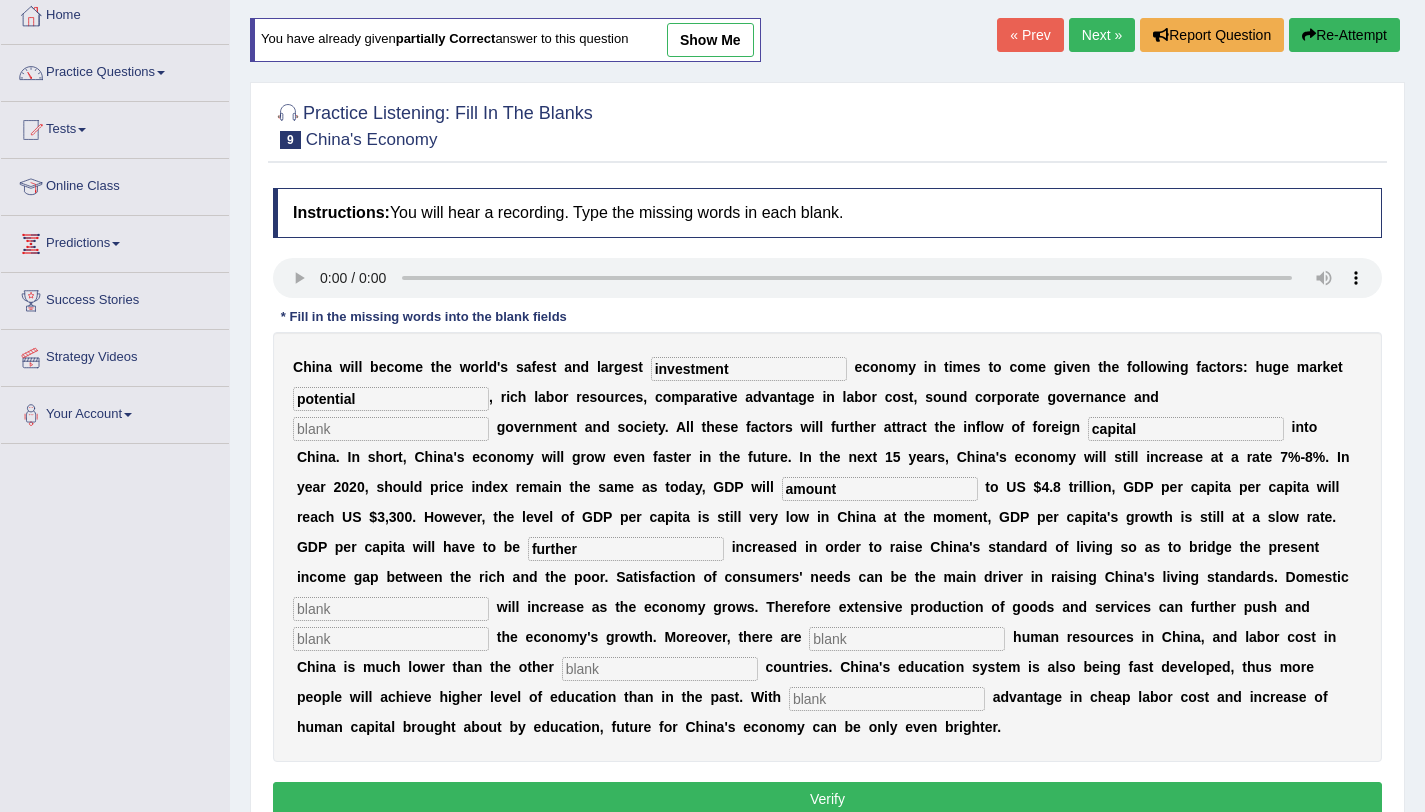 type on "further" 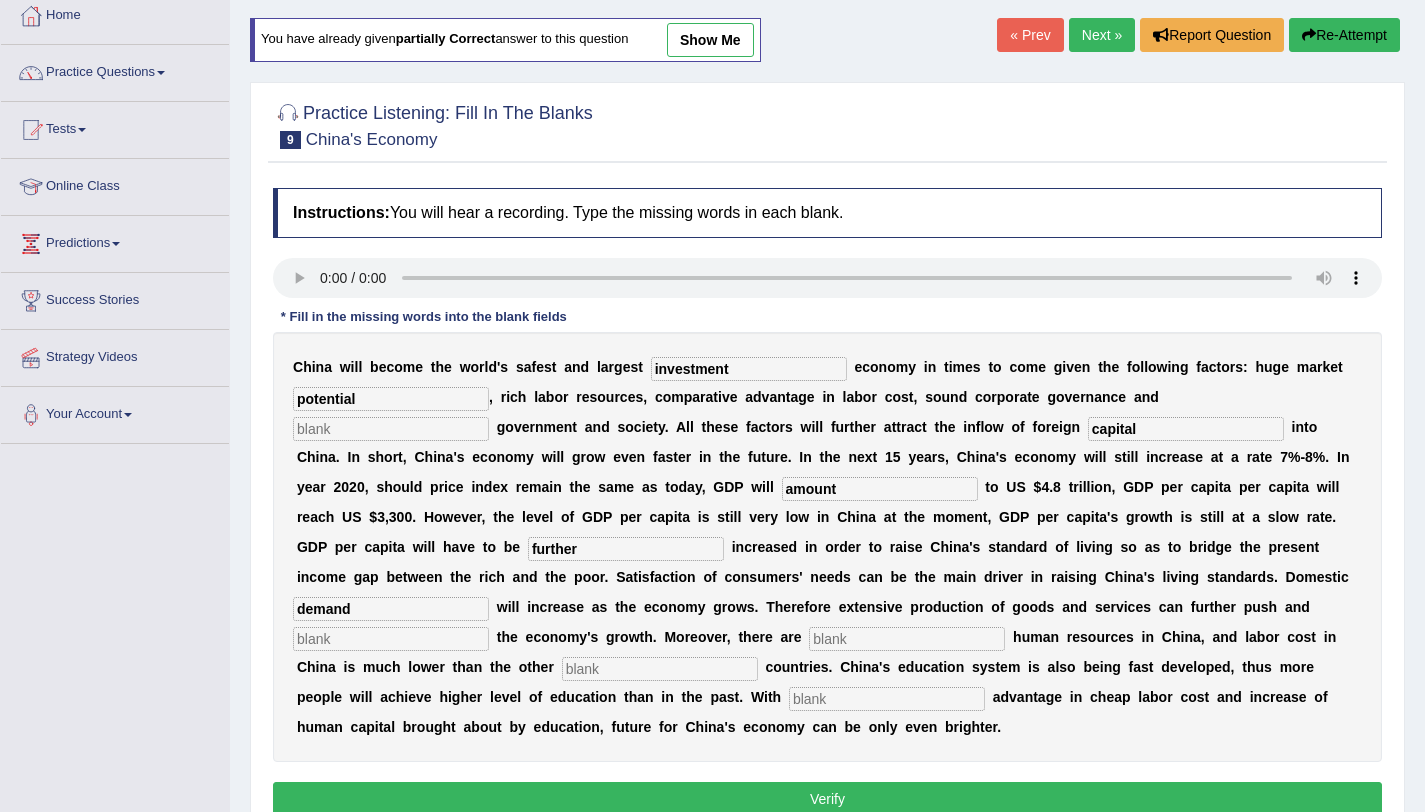 type on "demand" 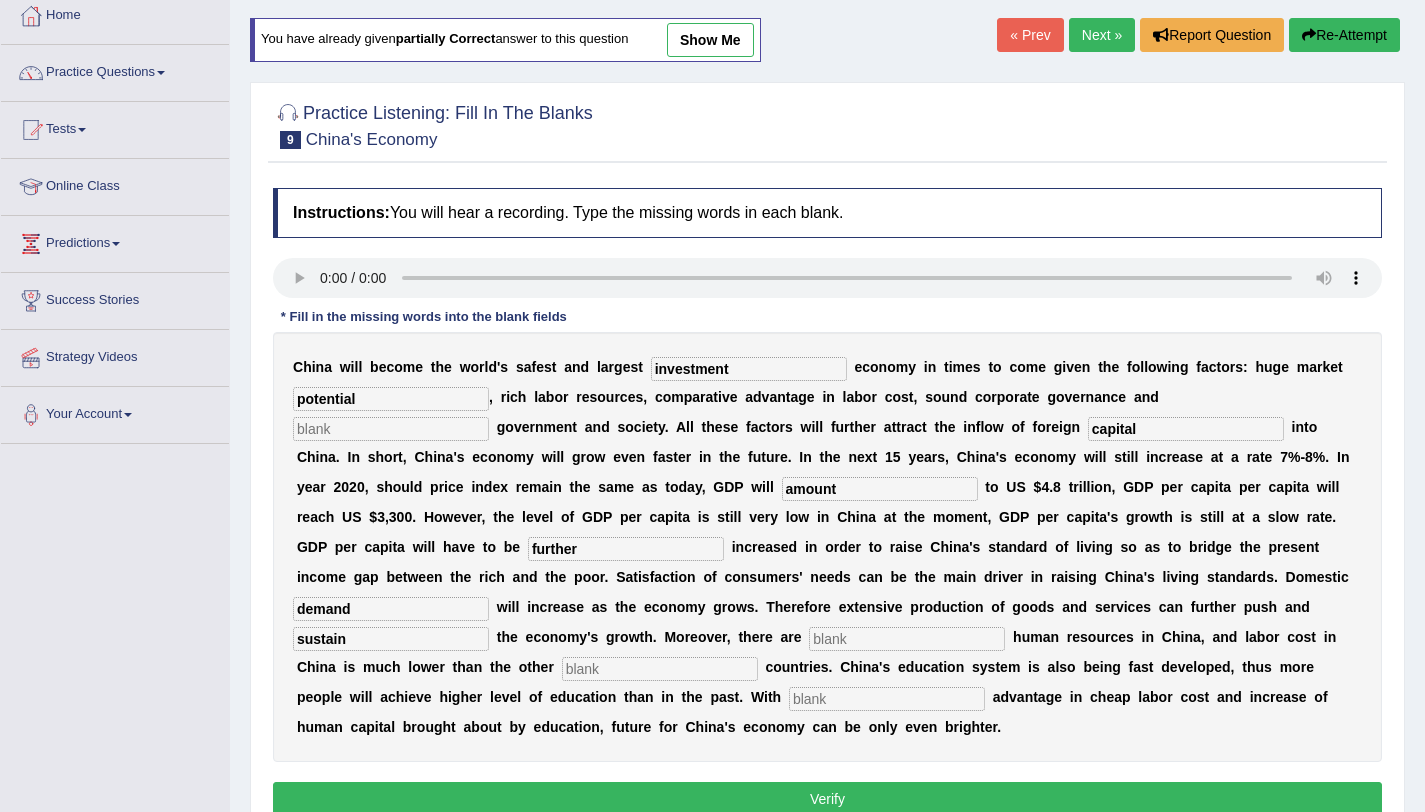 type on "sustain" 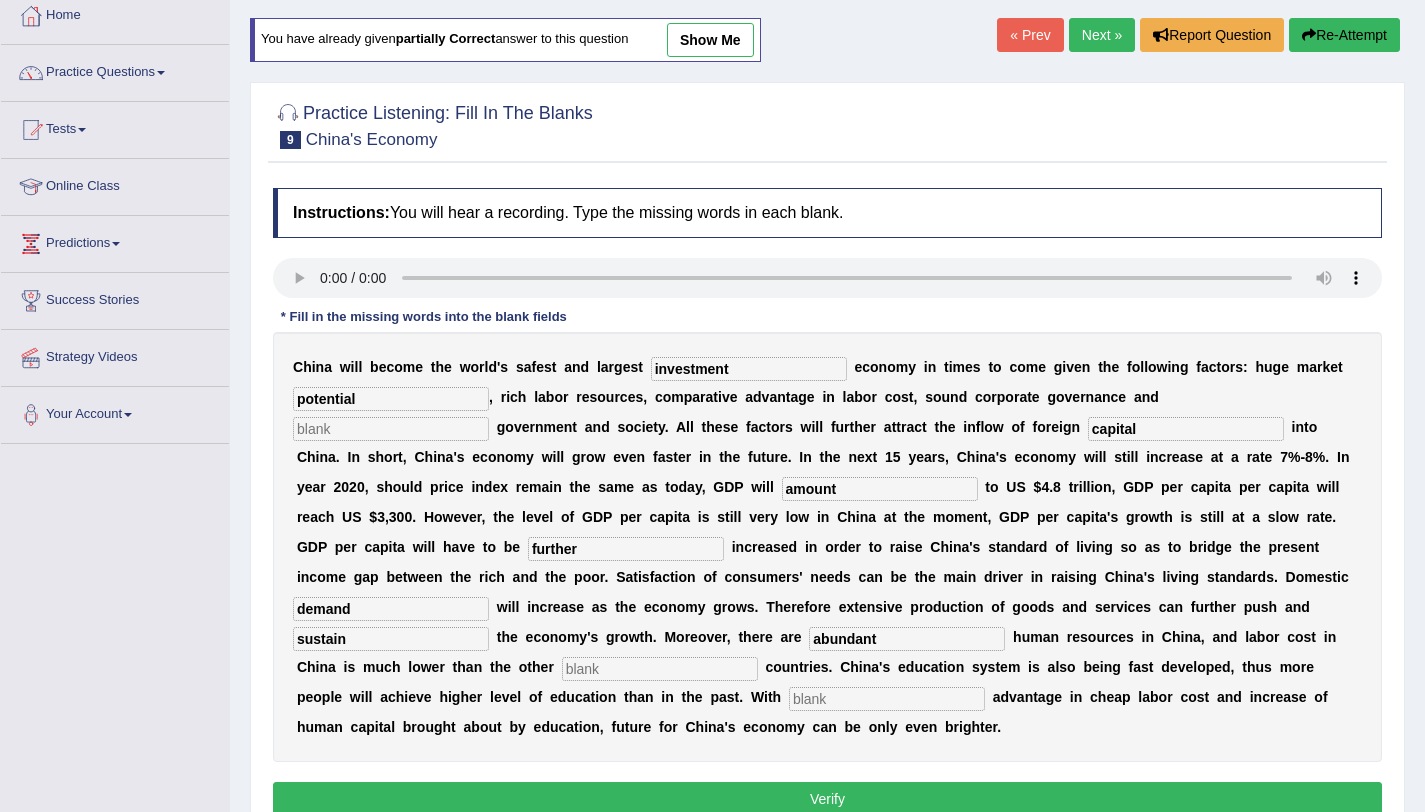 type on "abundant" 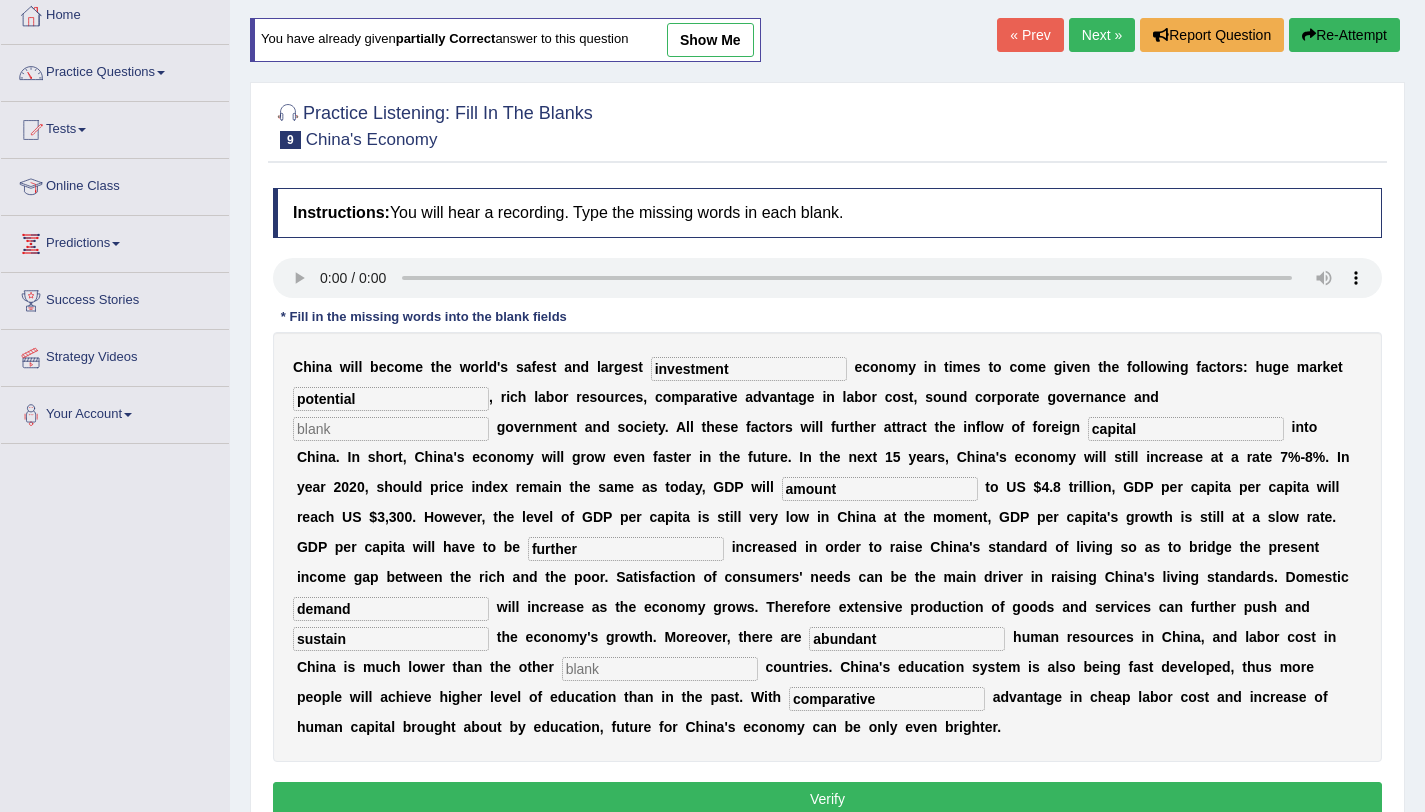 type on "comparative" 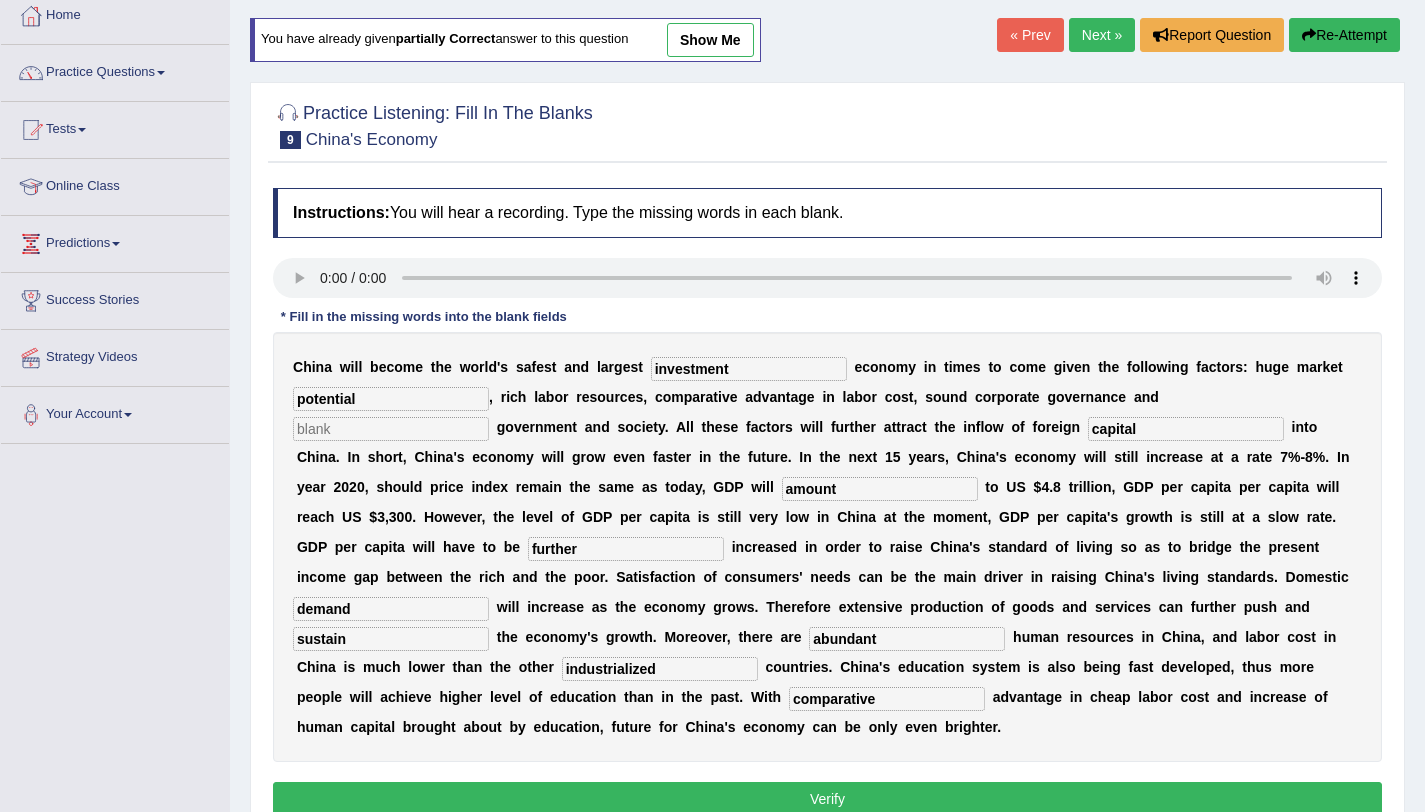 type on "industrialized" 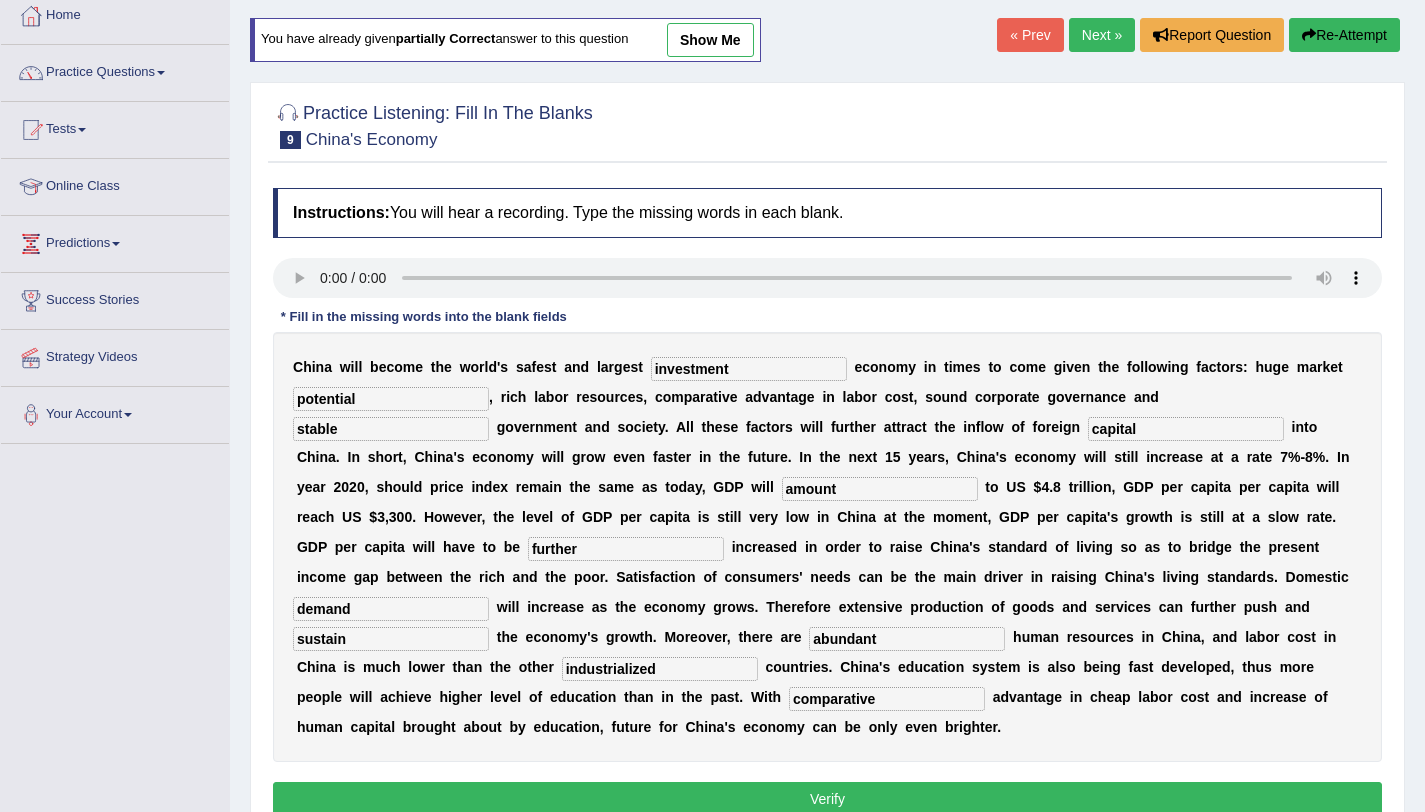 type on "stable" 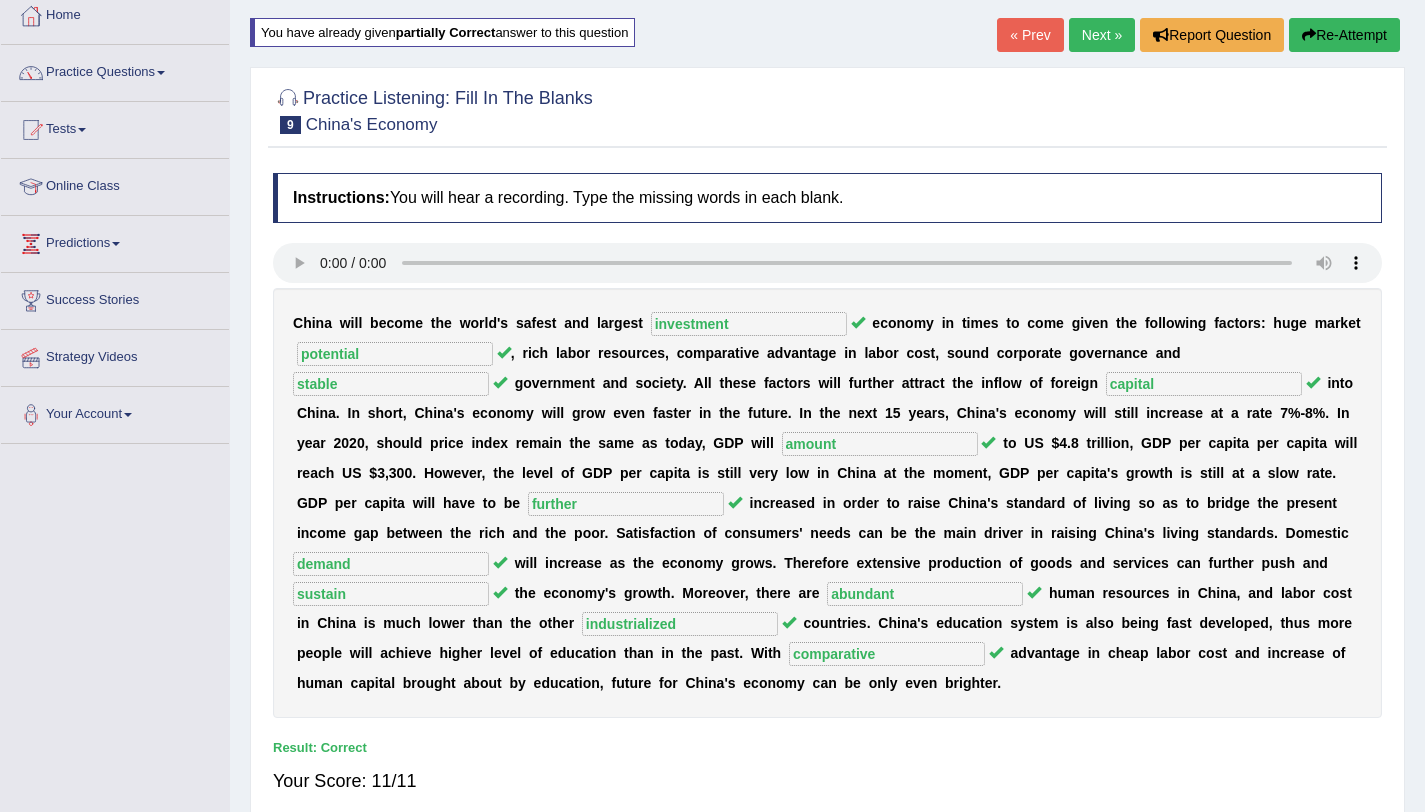 click on "Next »" at bounding box center [1102, 35] 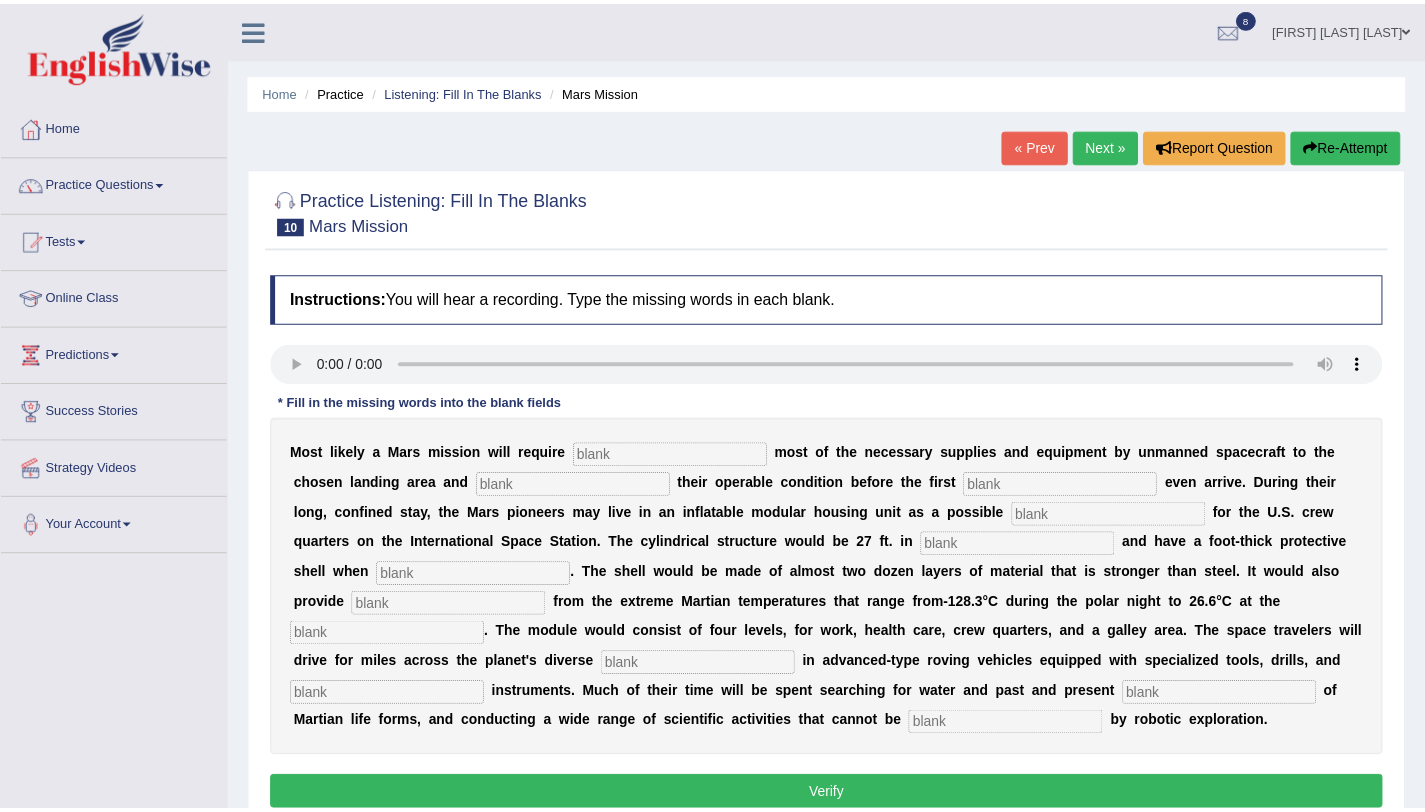 scroll, scrollTop: 0, scrollLeft: 0, axis: both 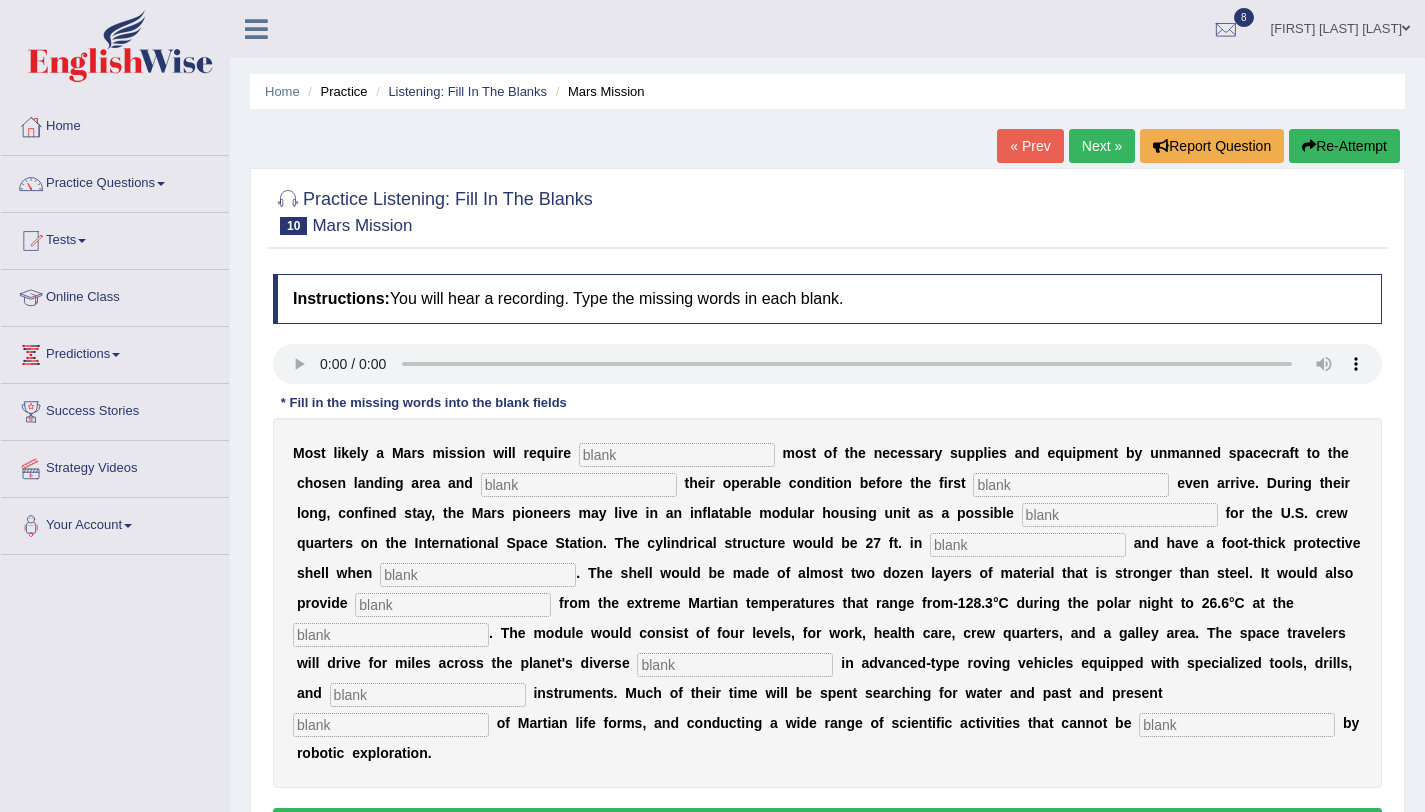 drag, startPoint x: 711, startPoint y: 455, endPoint x: 773, endPoint y: 434, distance: 65.459915 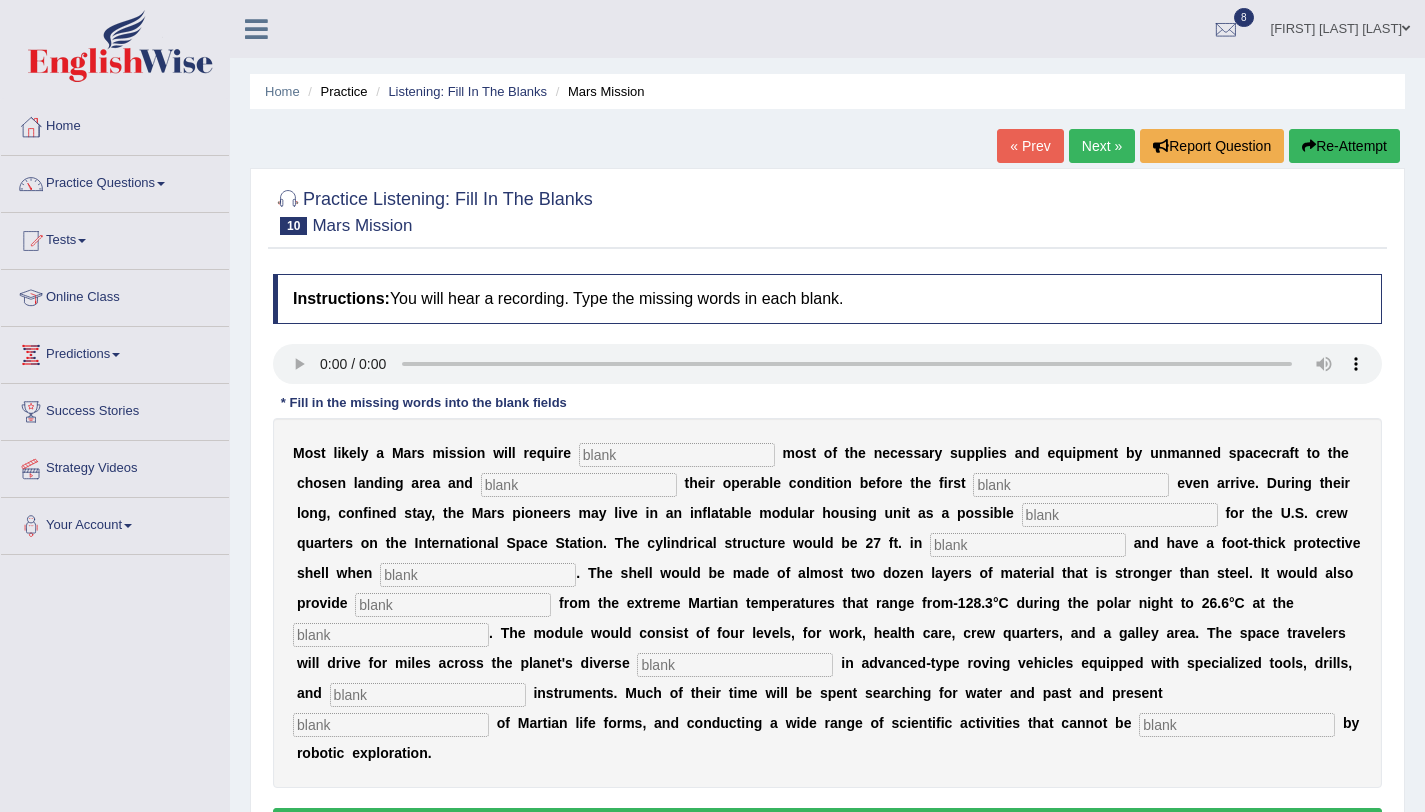 click at bounding box center [677, 455] 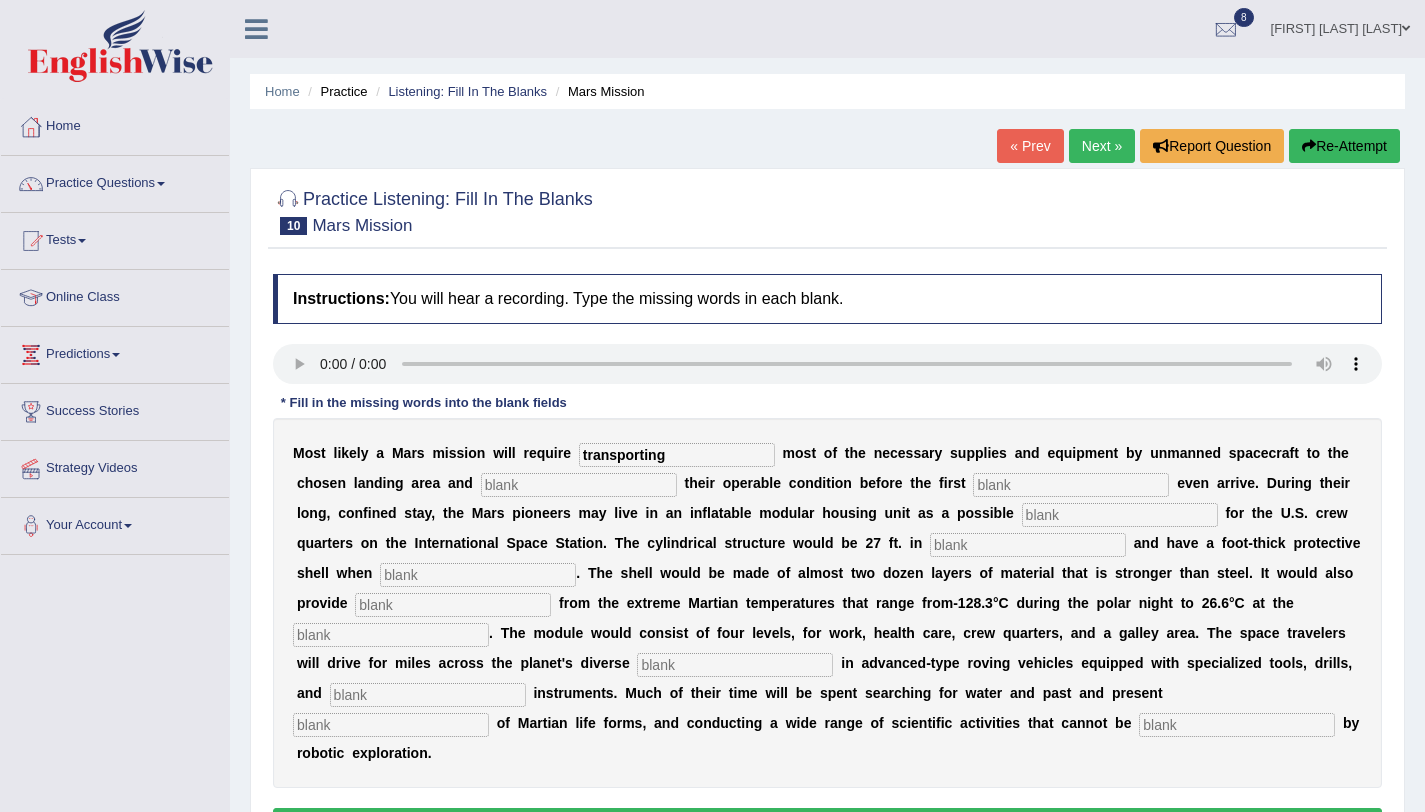 type on "transporting" 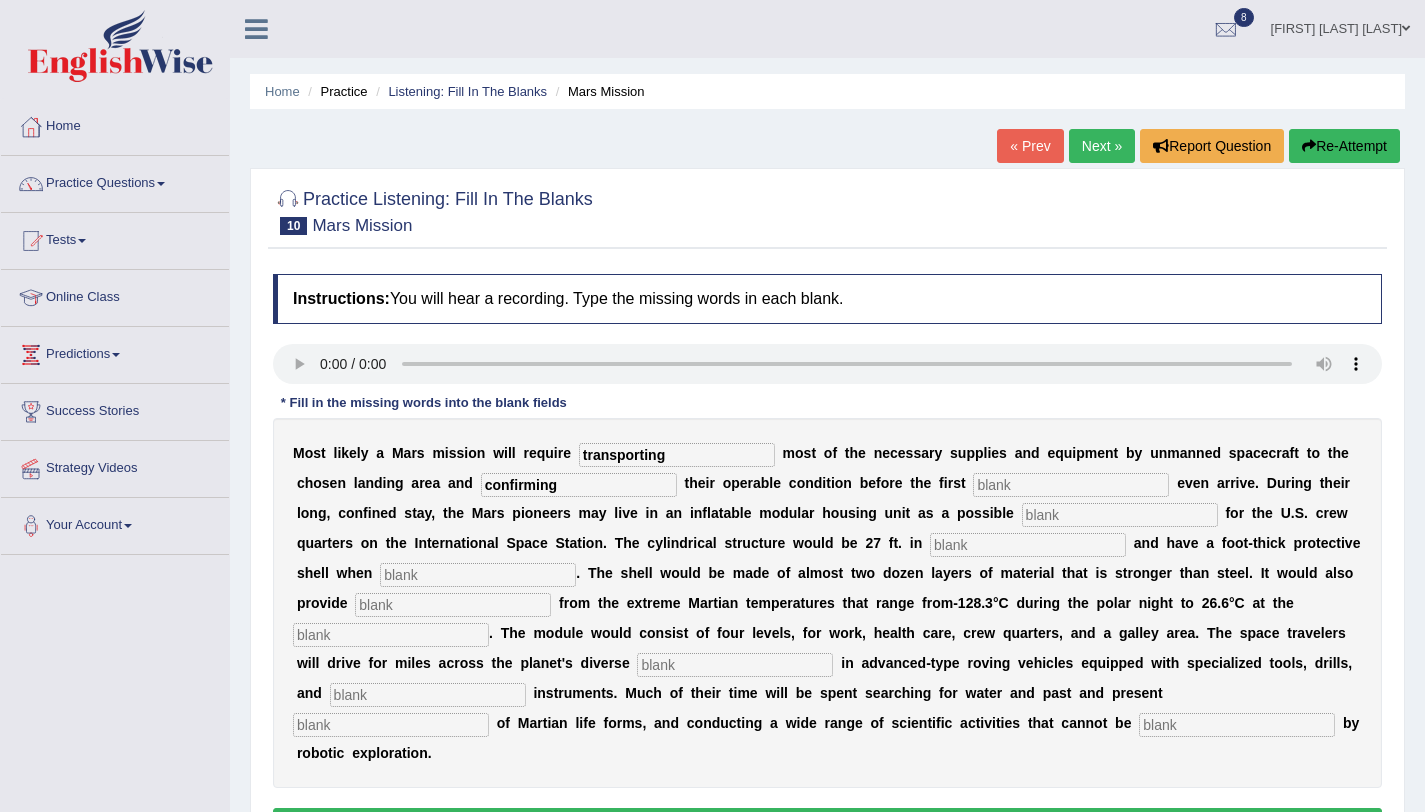type on "confirming" 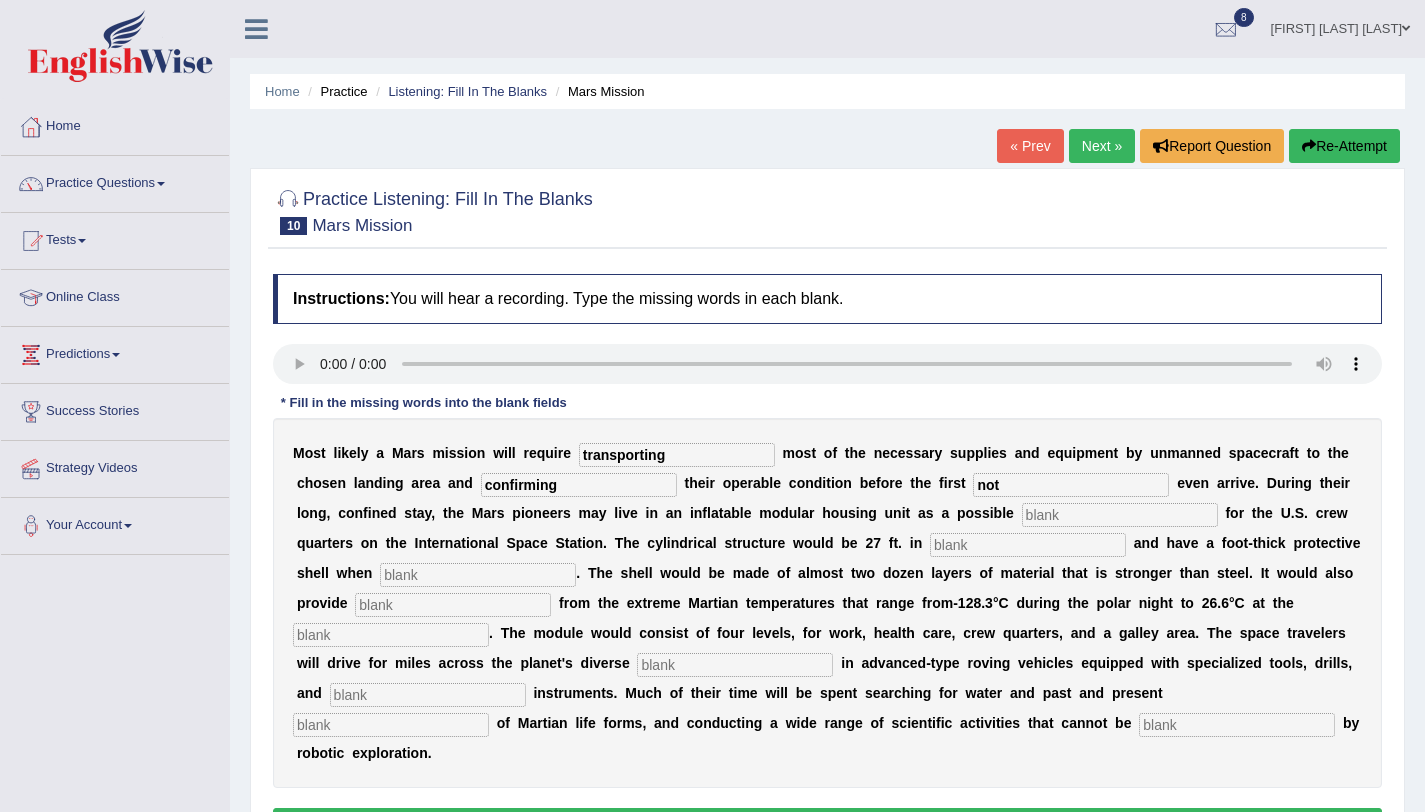 type on "not" 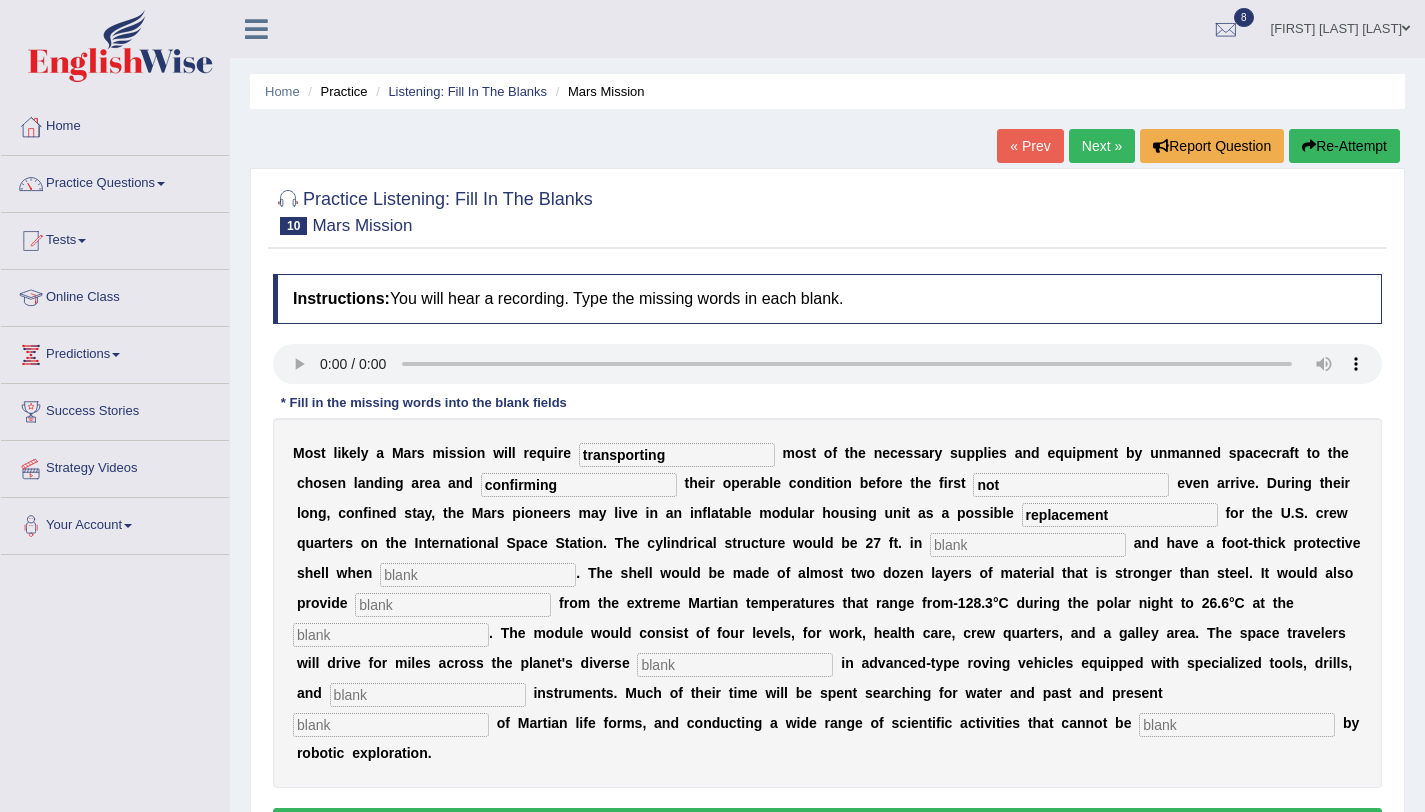 type on "replacement" 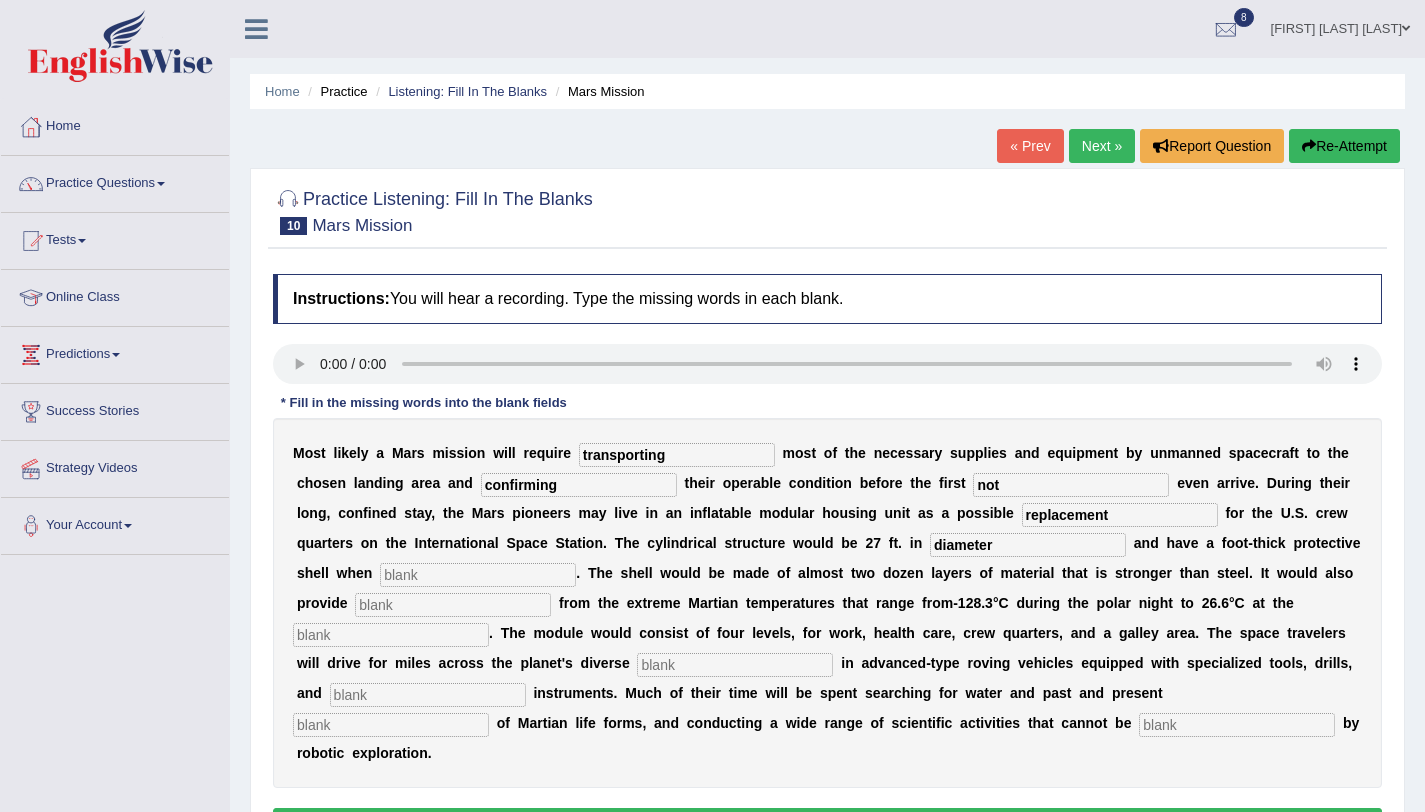 type on "diameter" 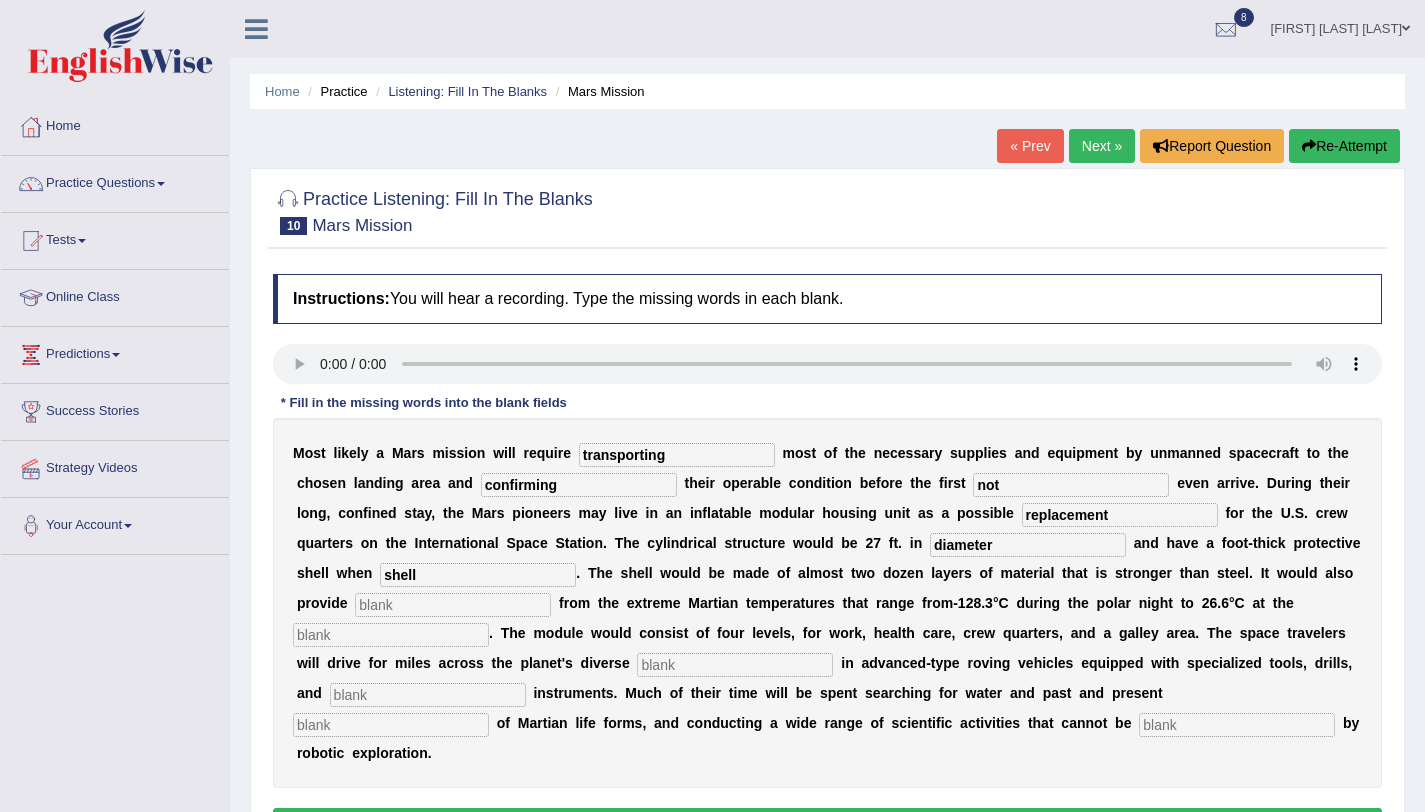 type on "shell" 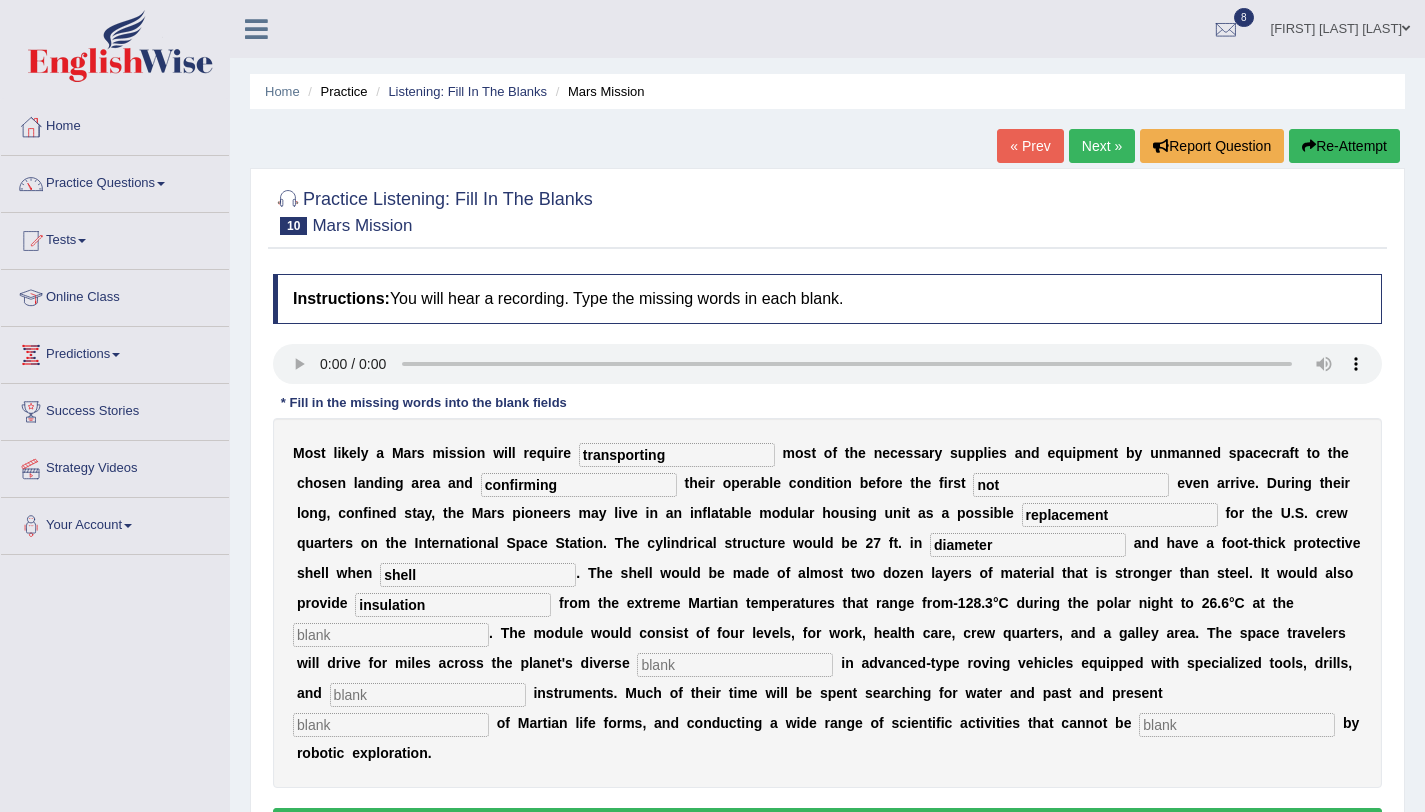 type on "insulation" 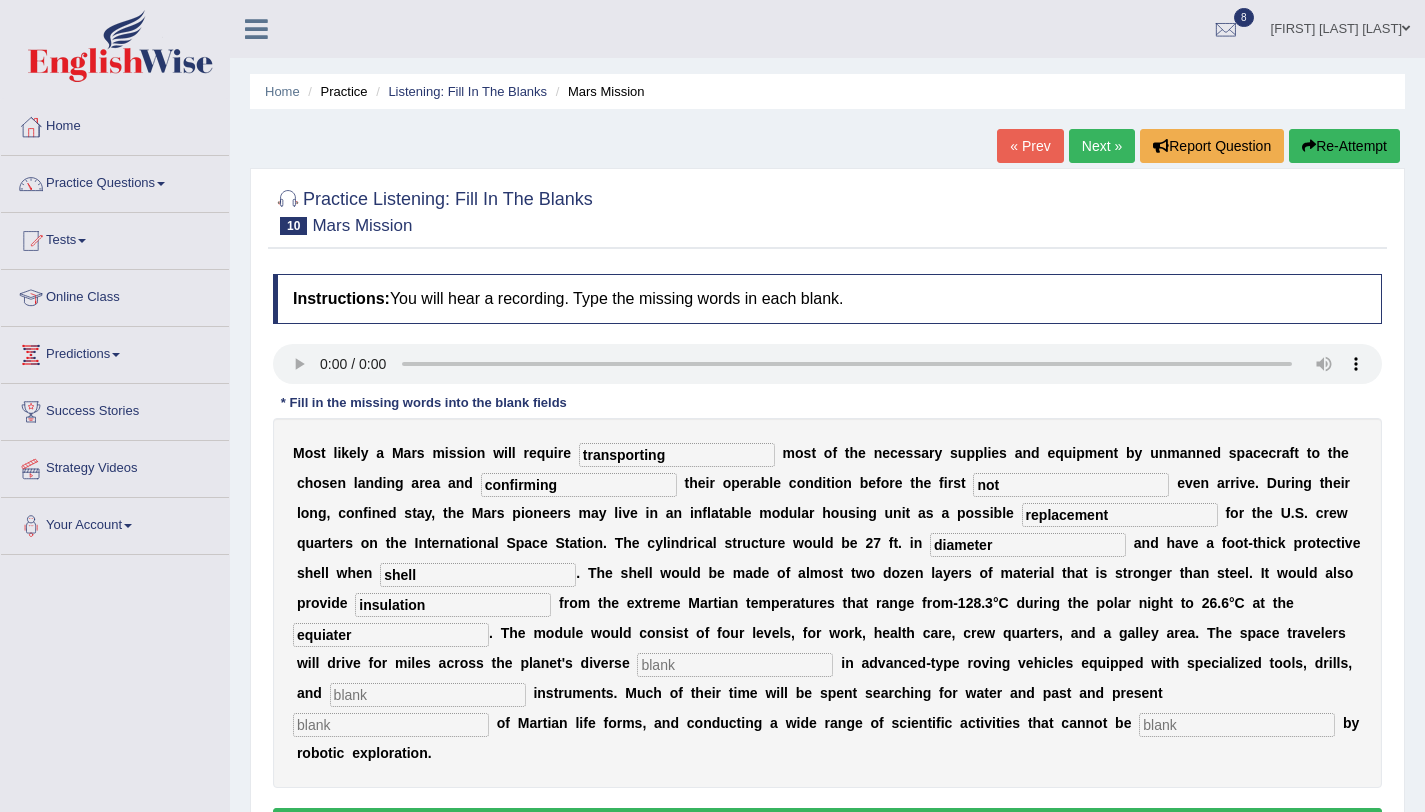 type on "equiater" 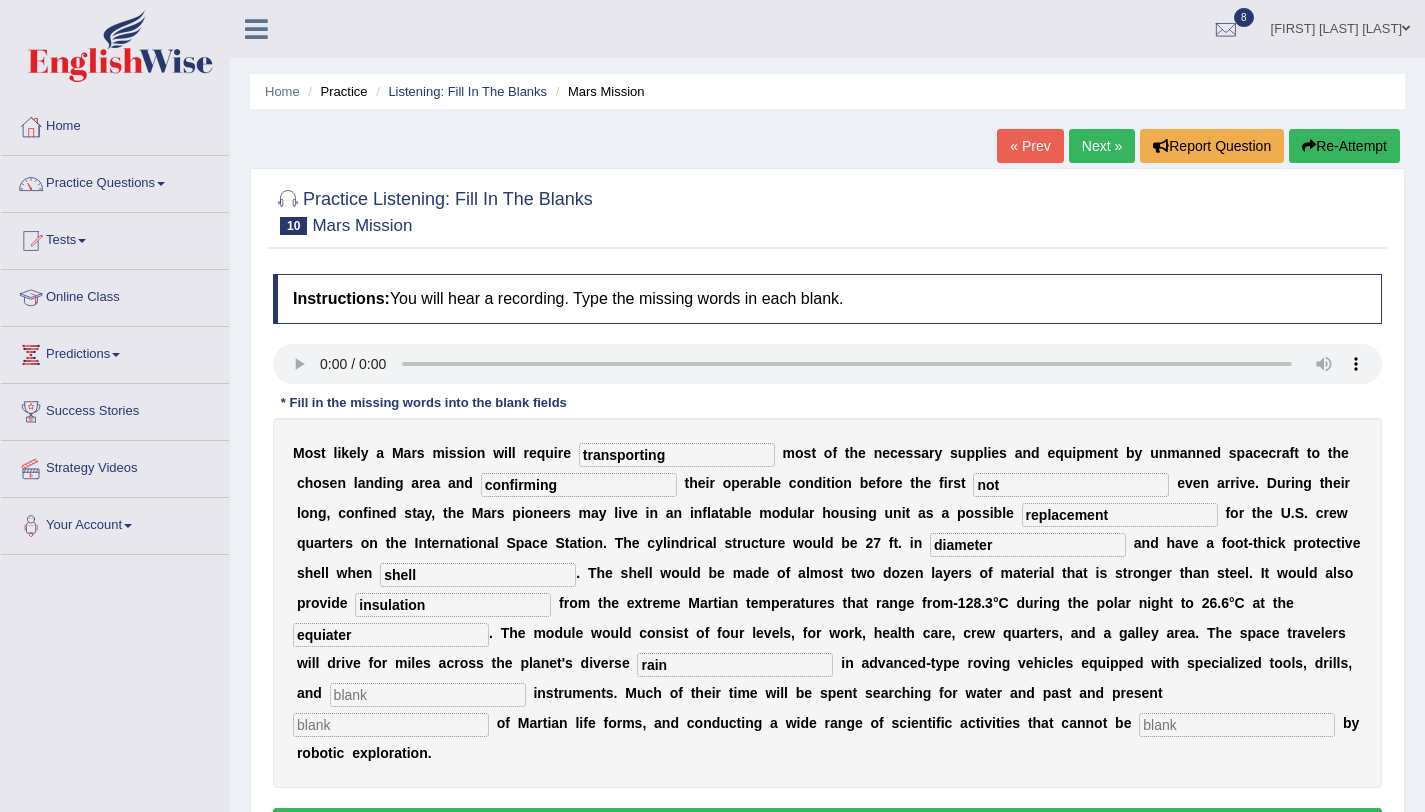 type on "rain" 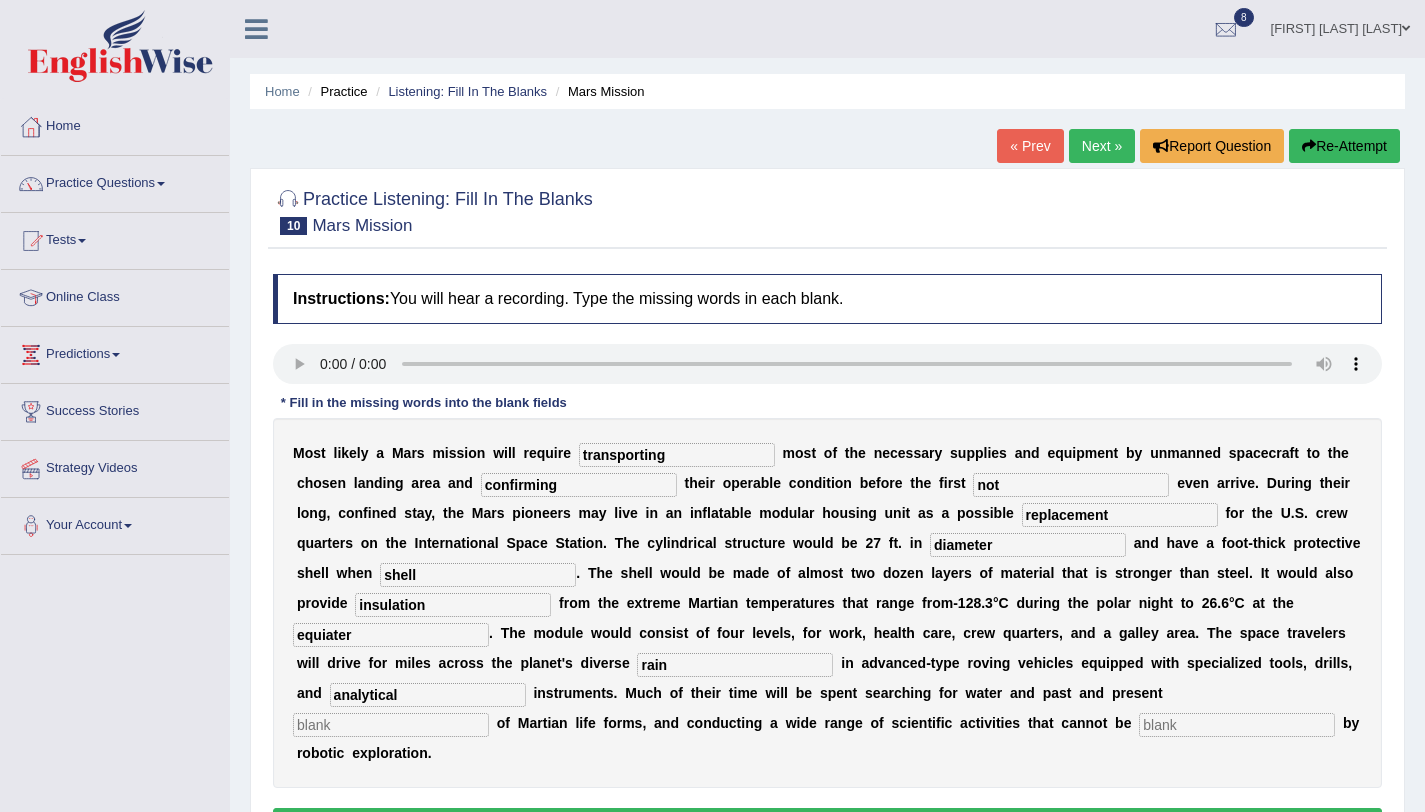 type on "analytical" 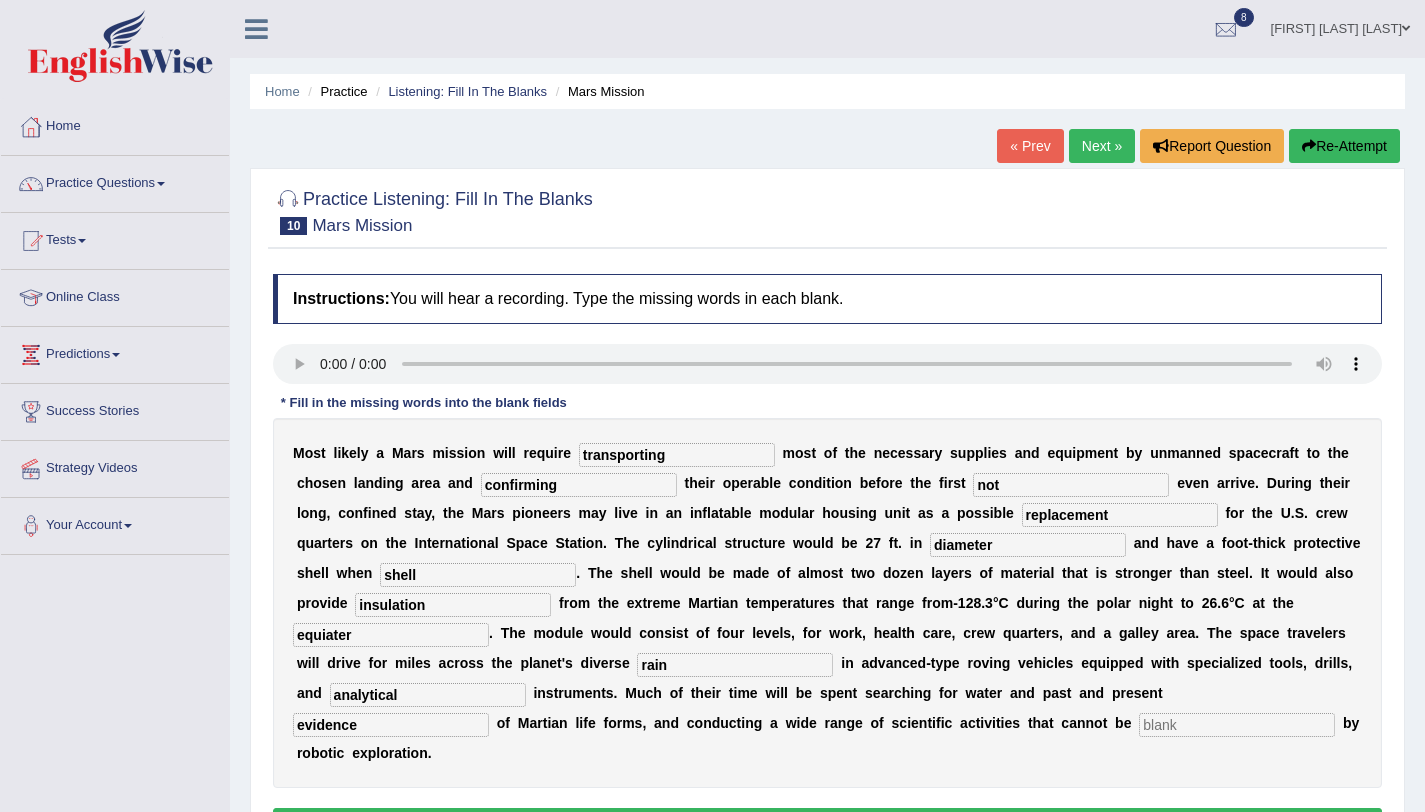 type on "evidence" 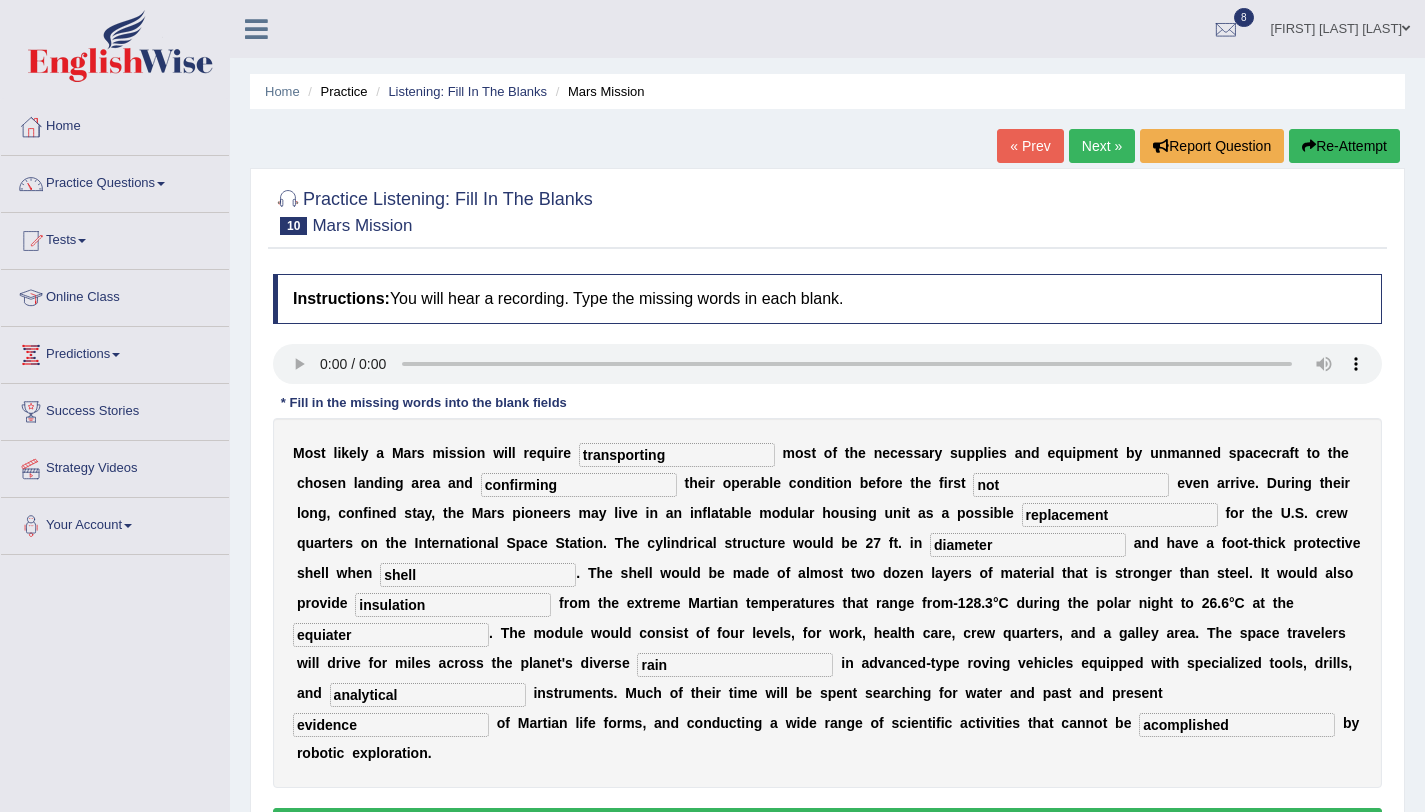 type on "acomplished" 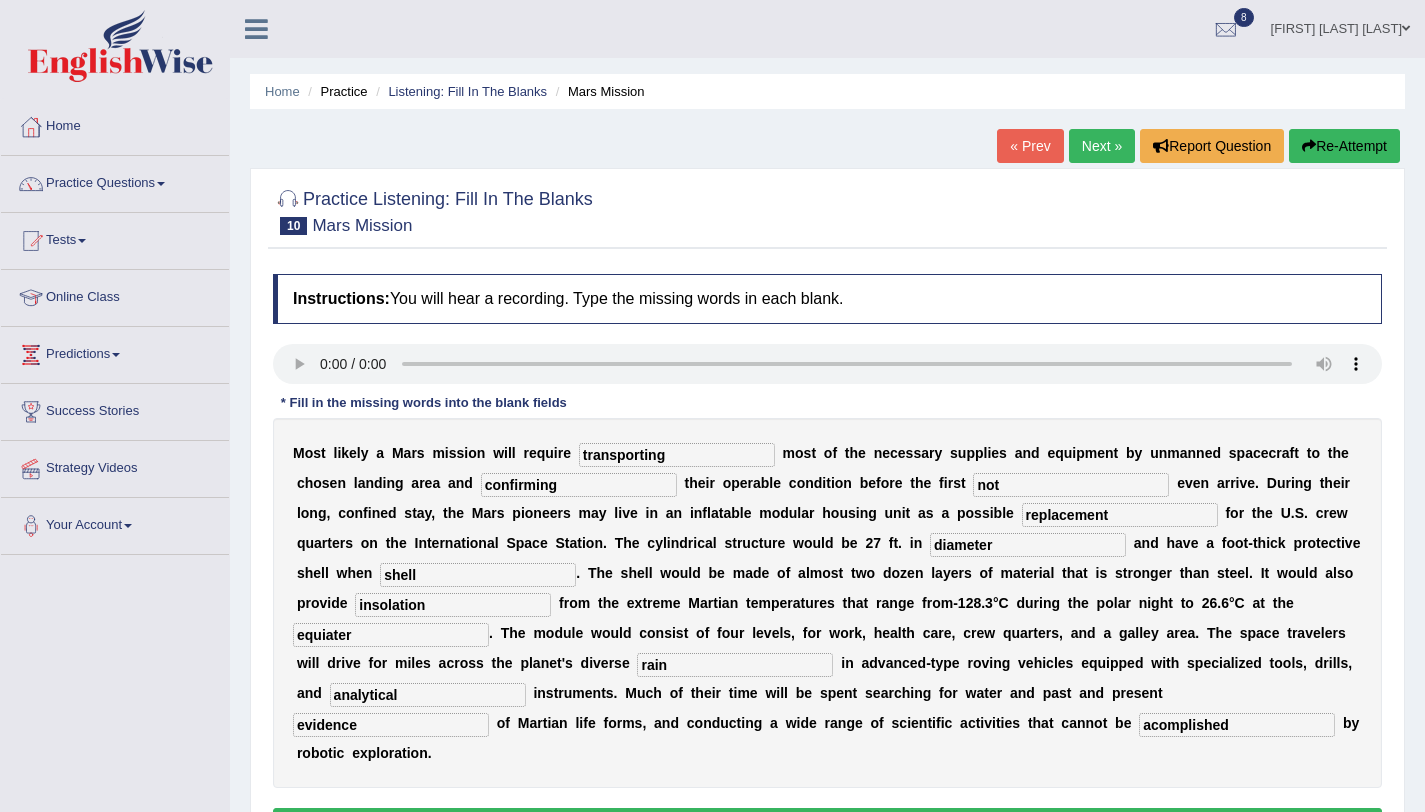 click on "insolation" at bounding box center [453, 605] 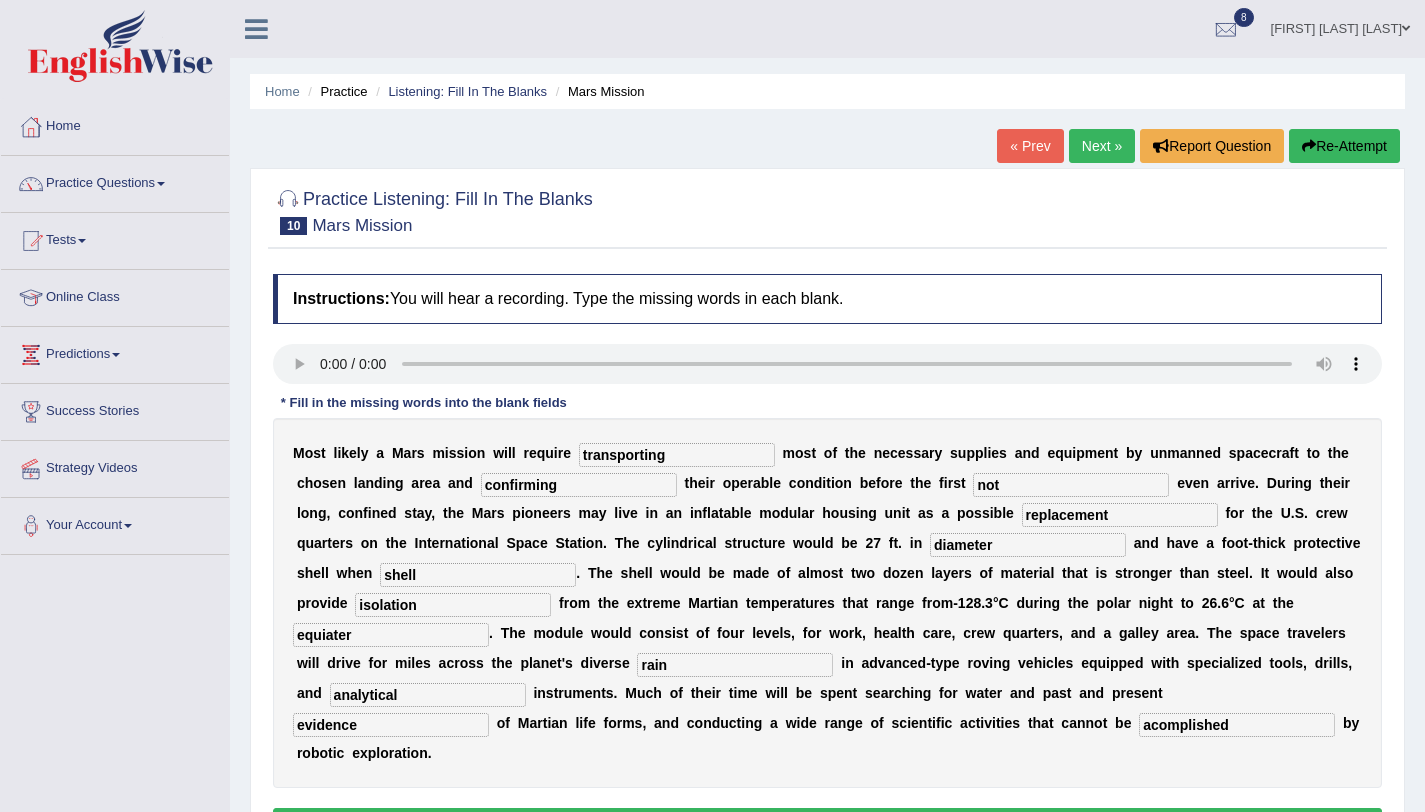 type on "isolation" 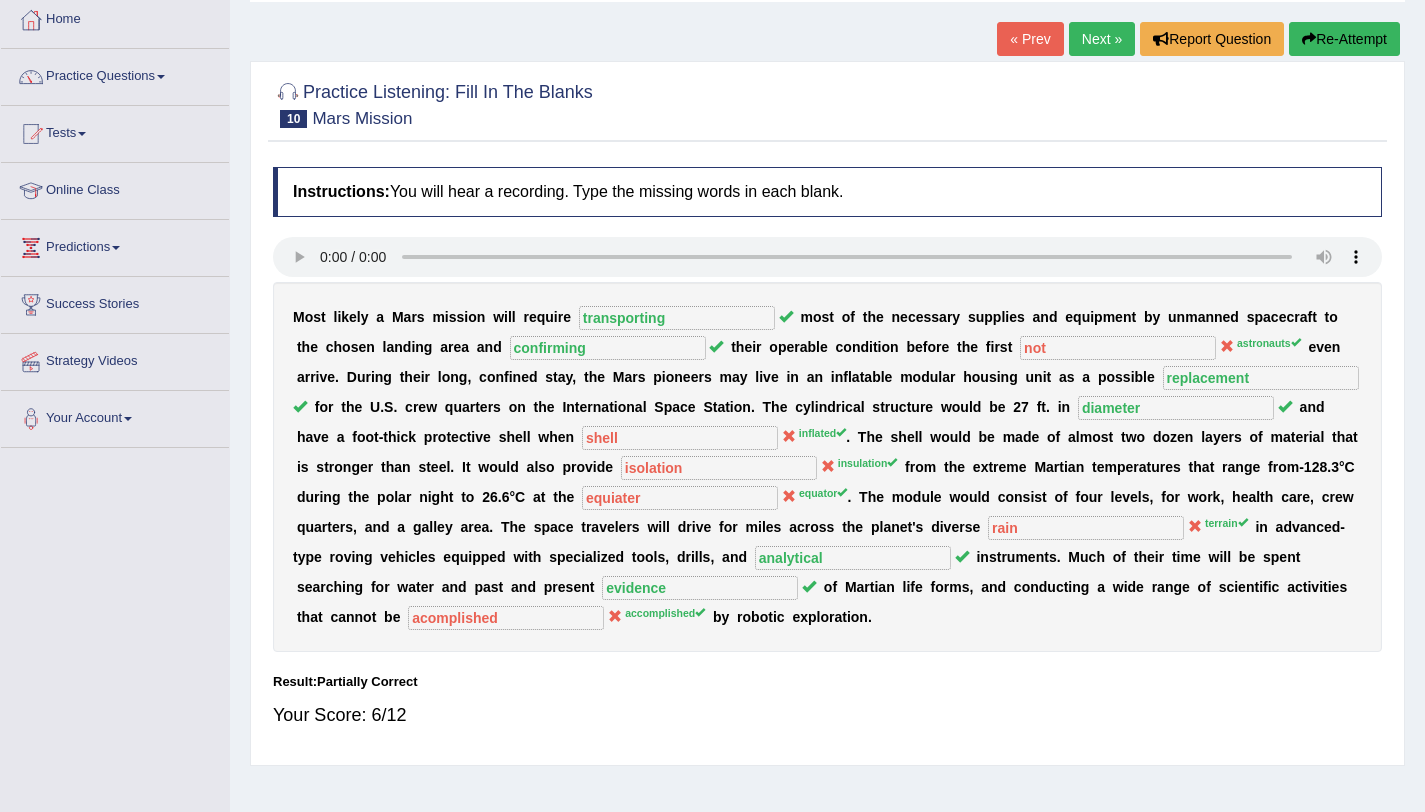 scroll, scrollTop: 63, scrollLeft: 0, axis: vertical 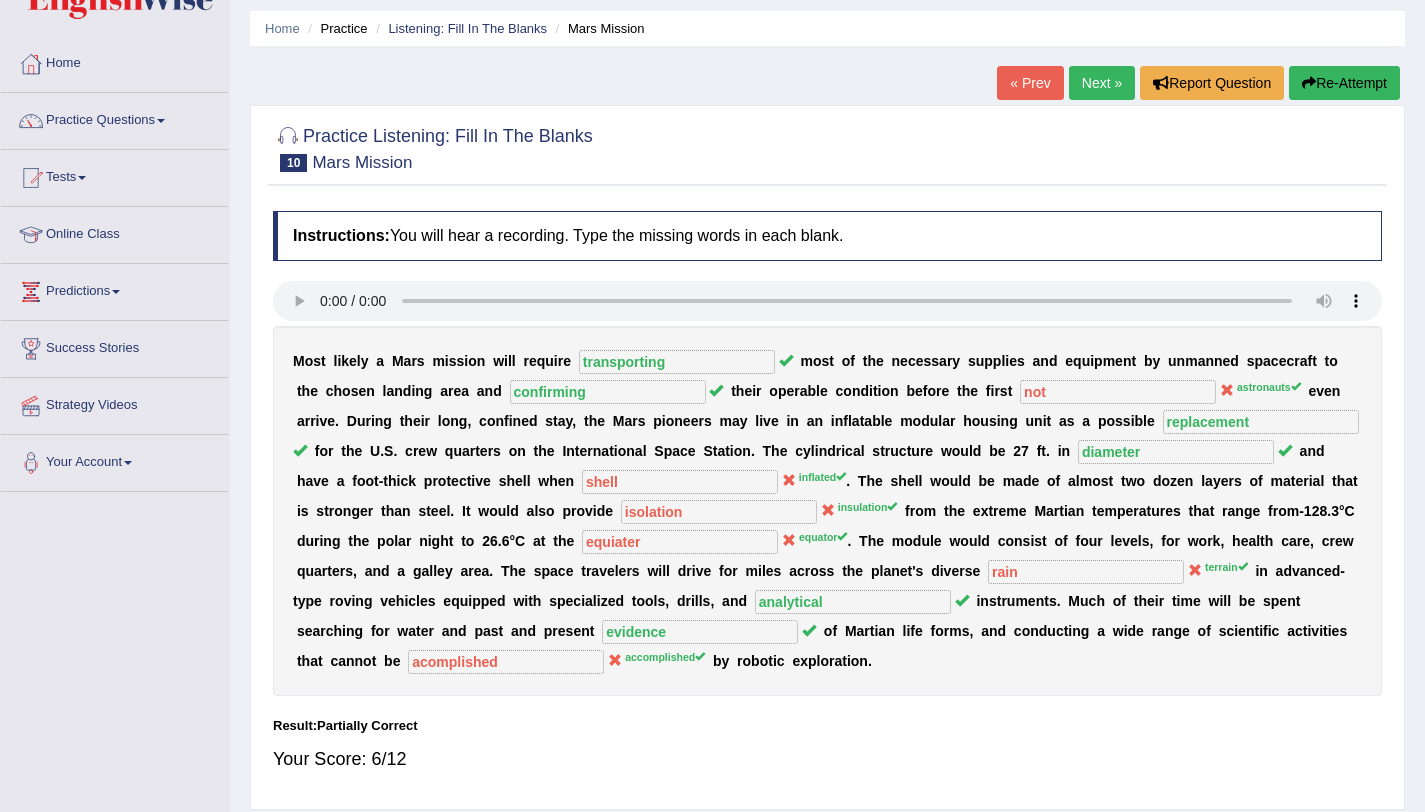 click on "Re-Attempt" at bounding box center [1344, 83] 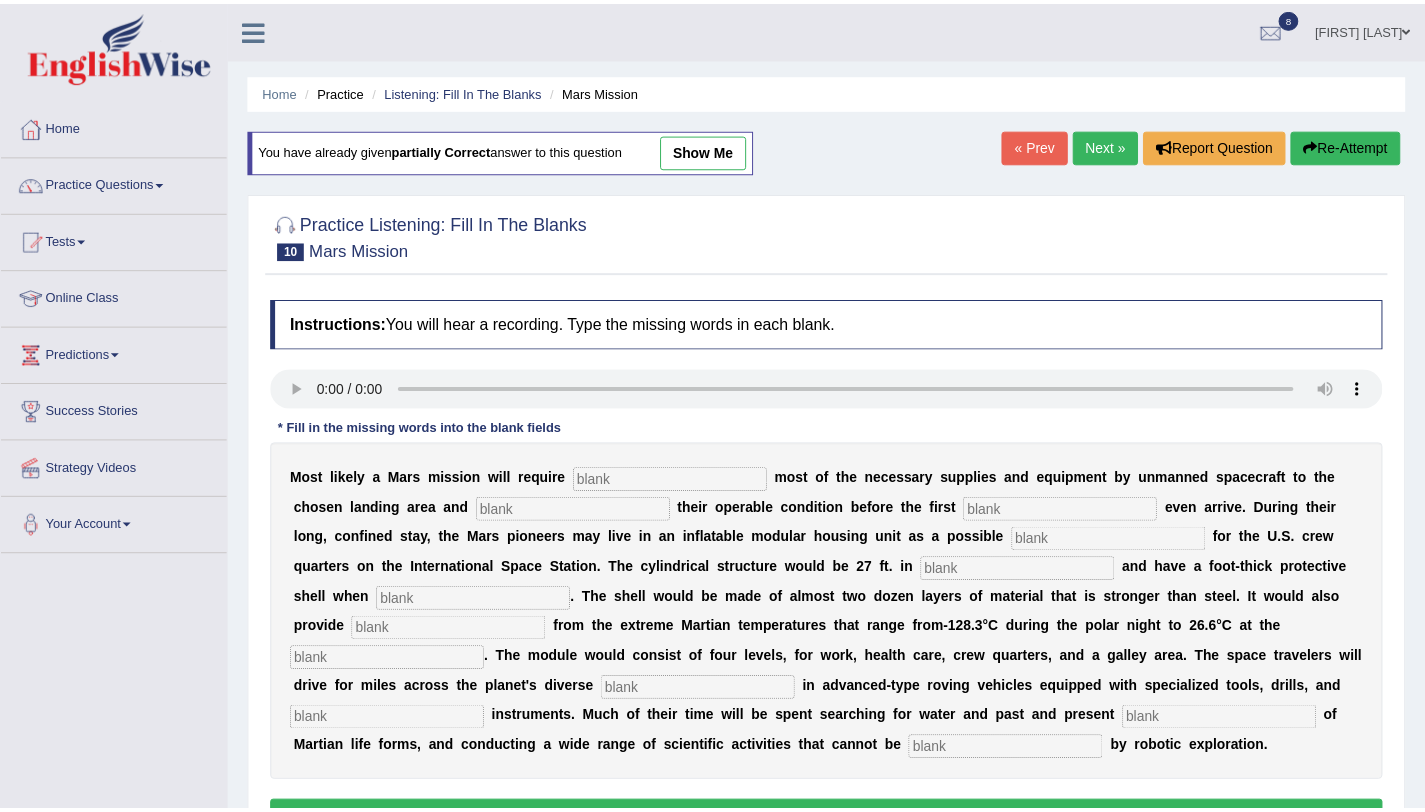 scroll, scrollTop: 63, scrollLeft: 0, axis: vertical 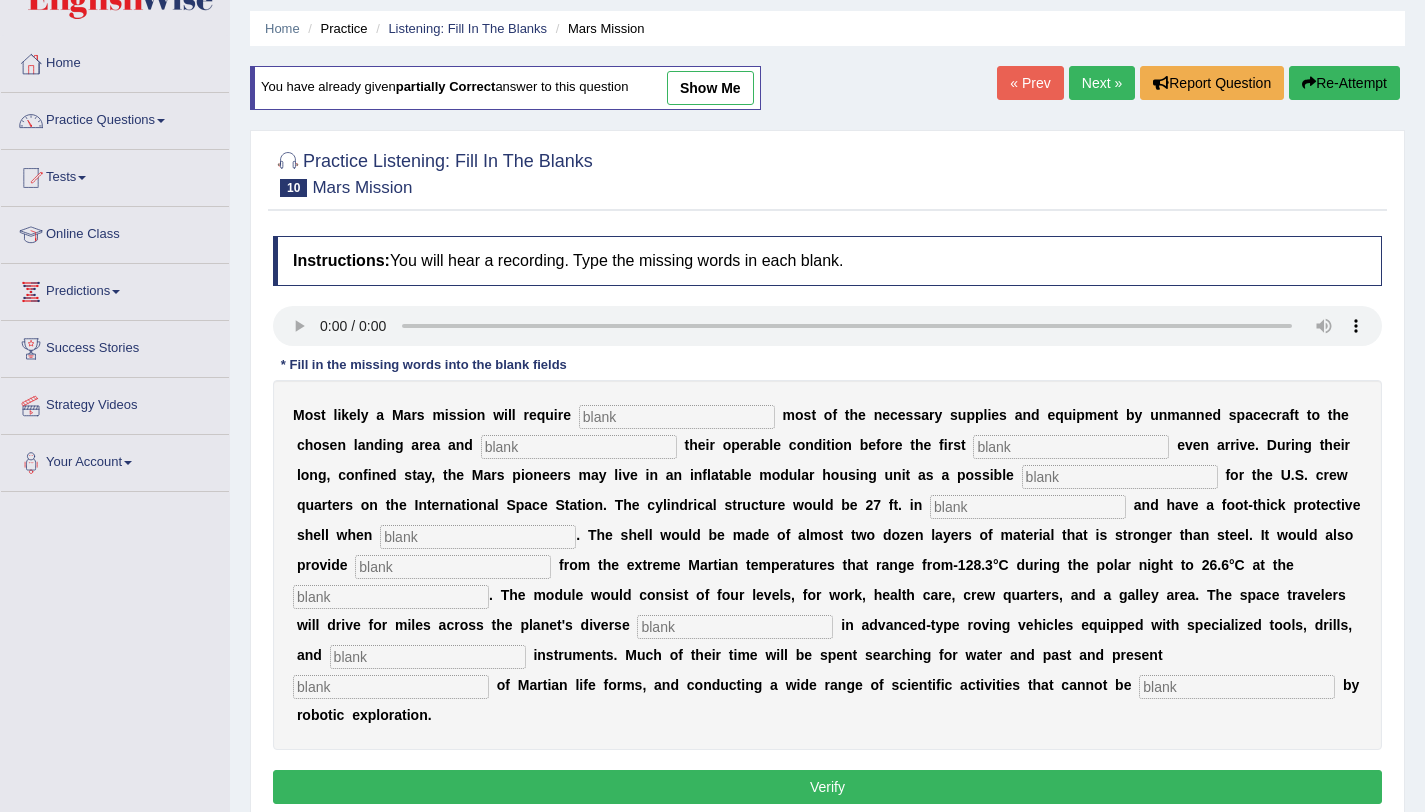 click at bounding box center (677, 417) 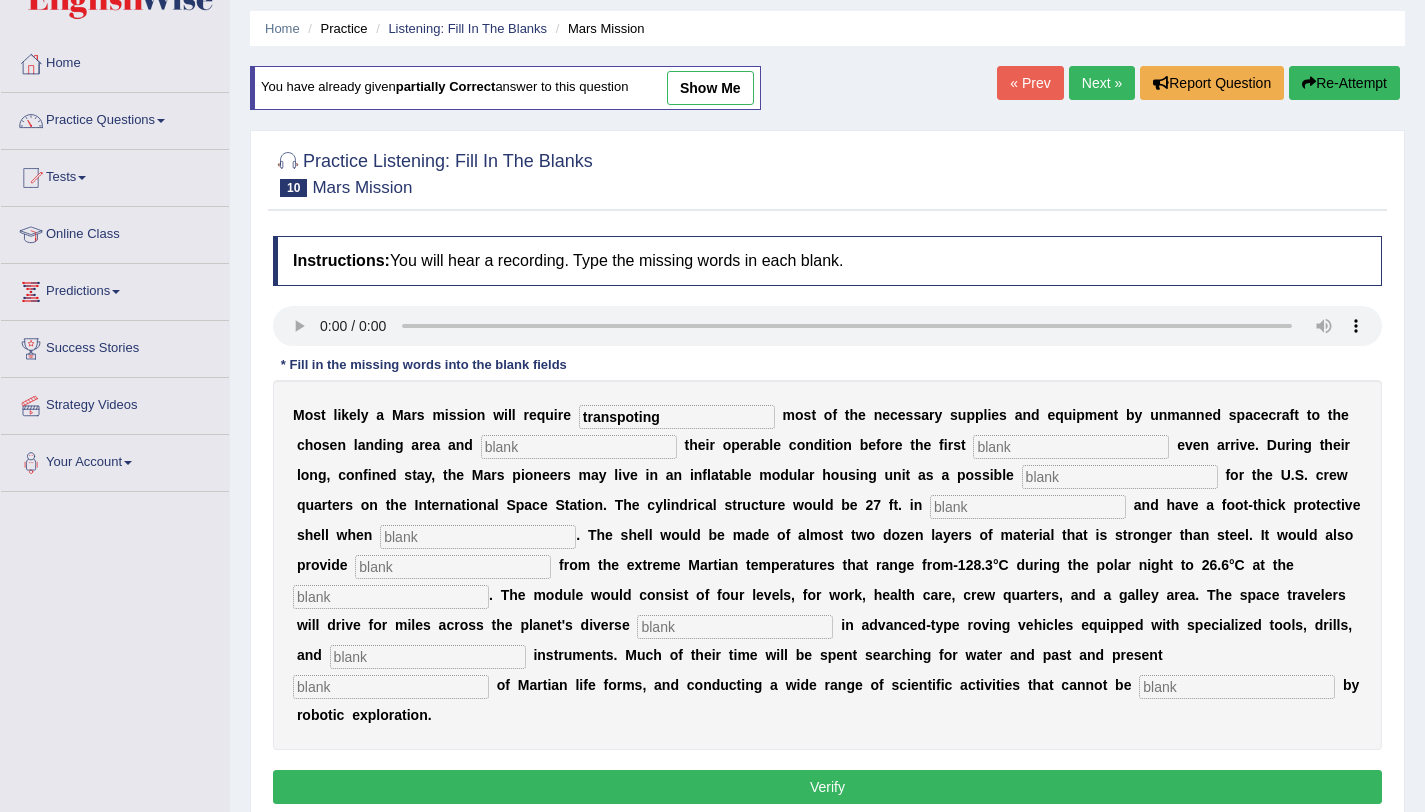 type on "transpoting" 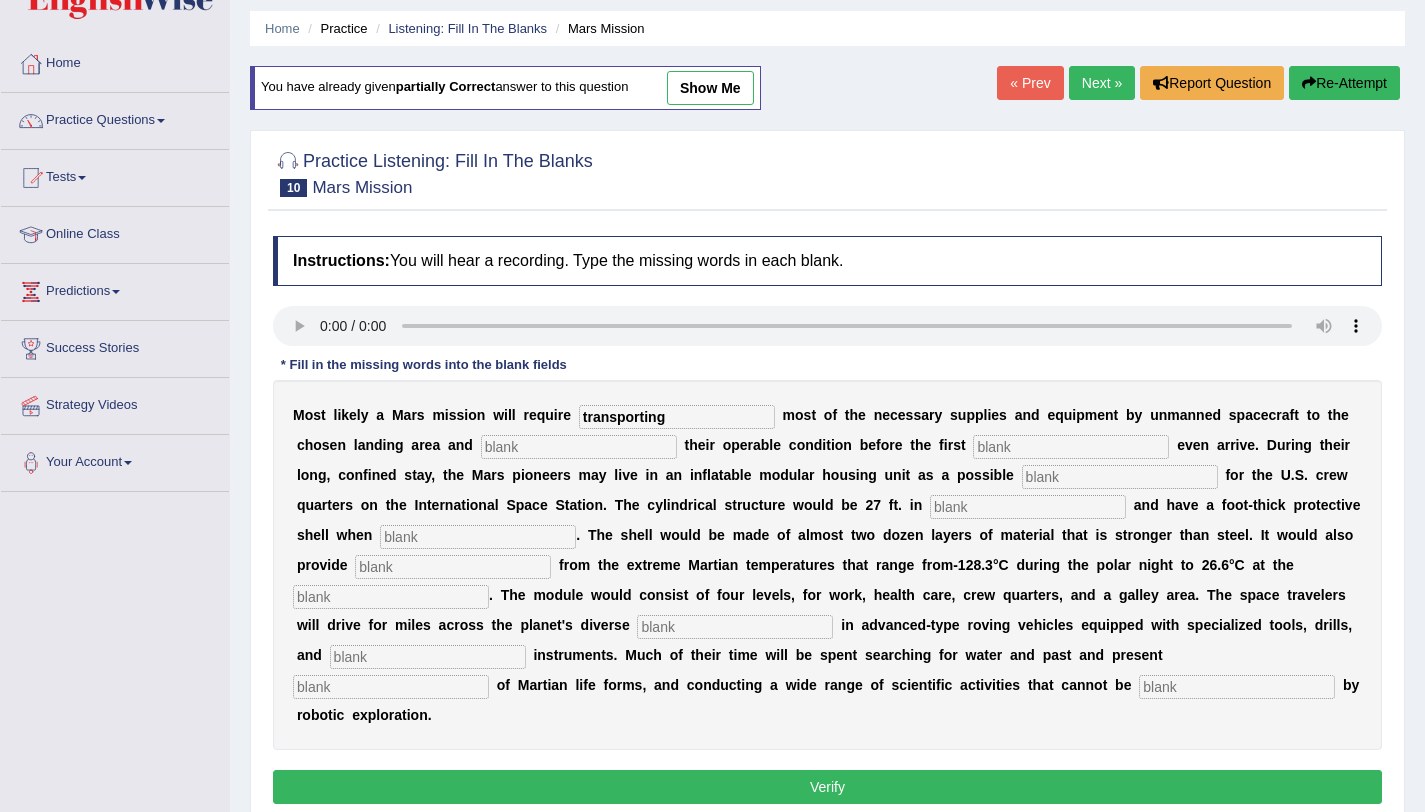 type on "transporting" 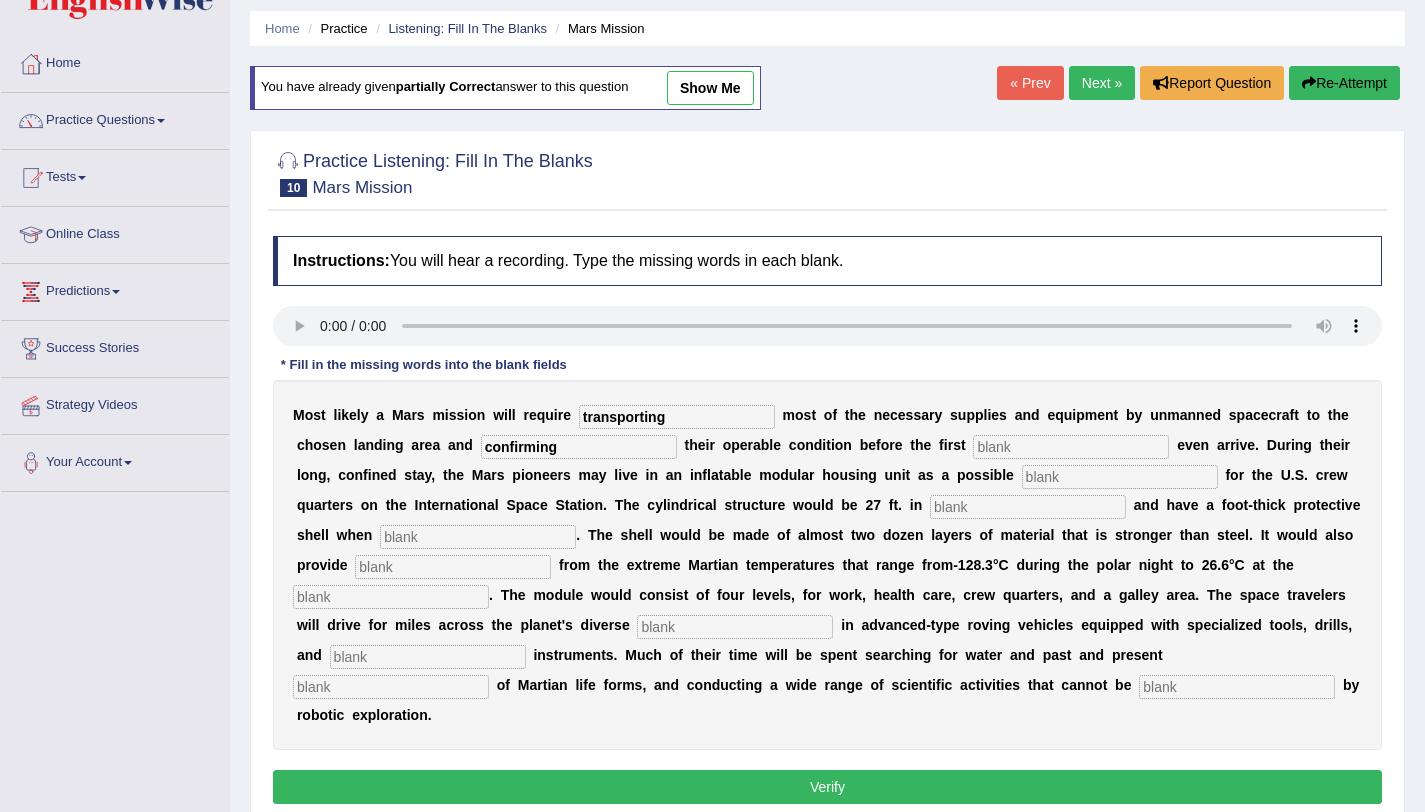 type on "confirming" 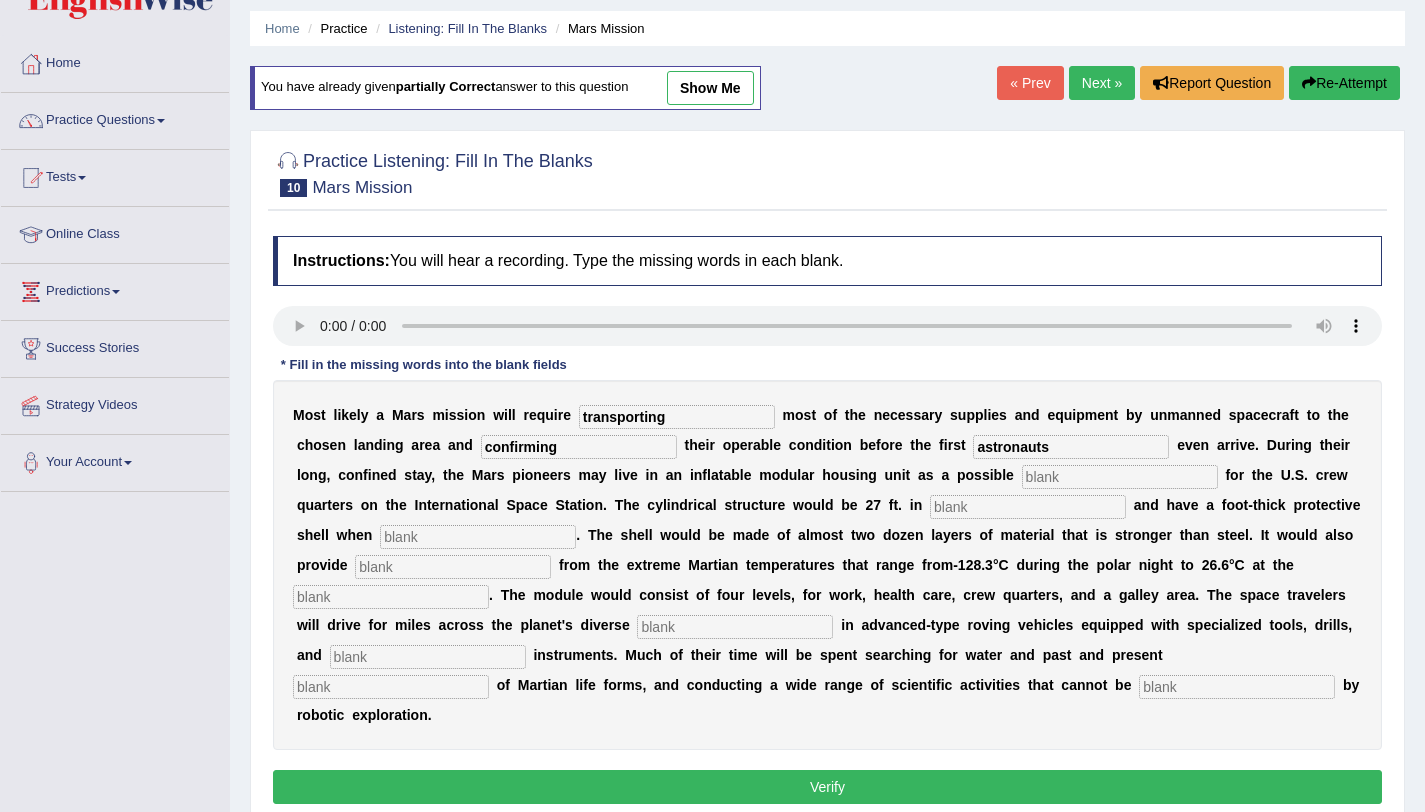 type on "astronauts" 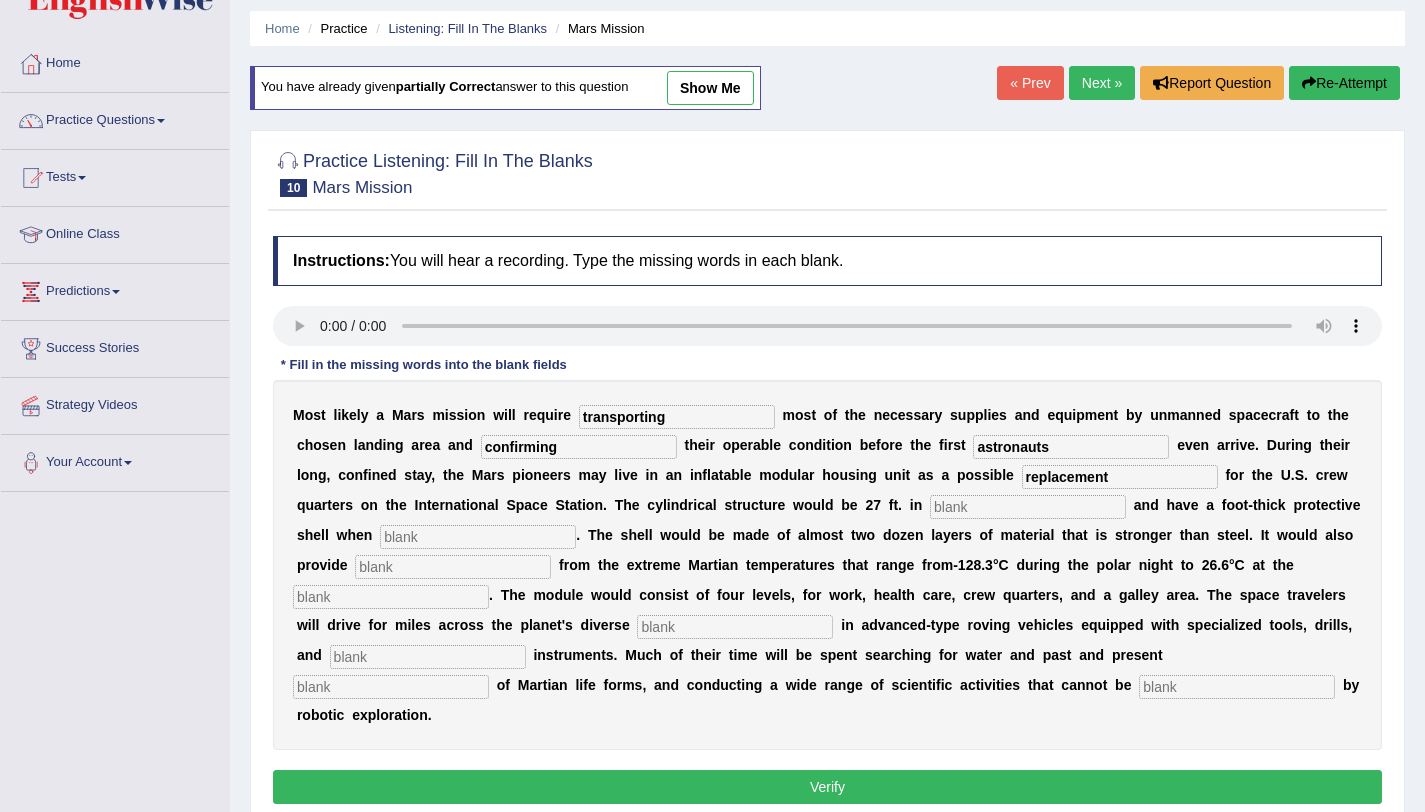 type on "replacement" 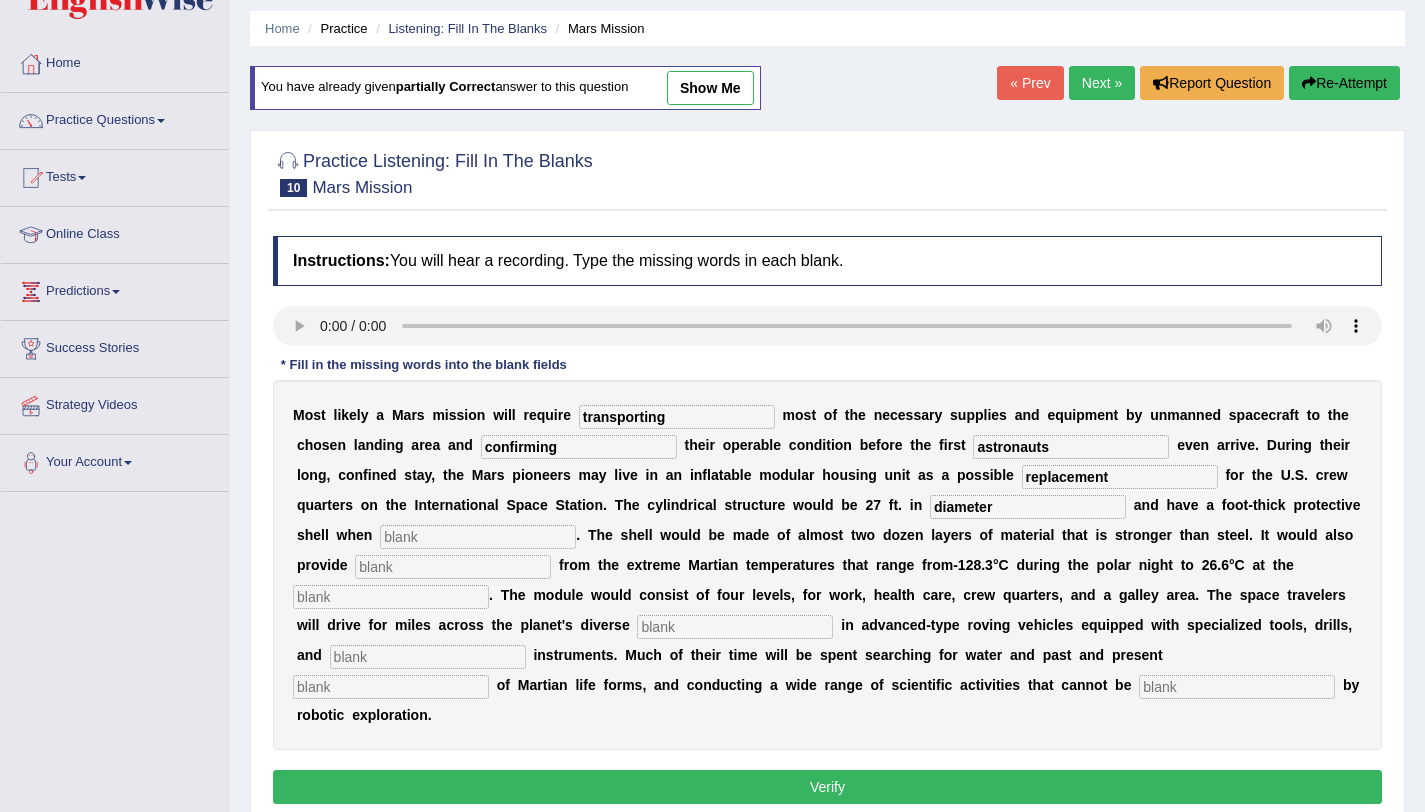 type on "diameter" 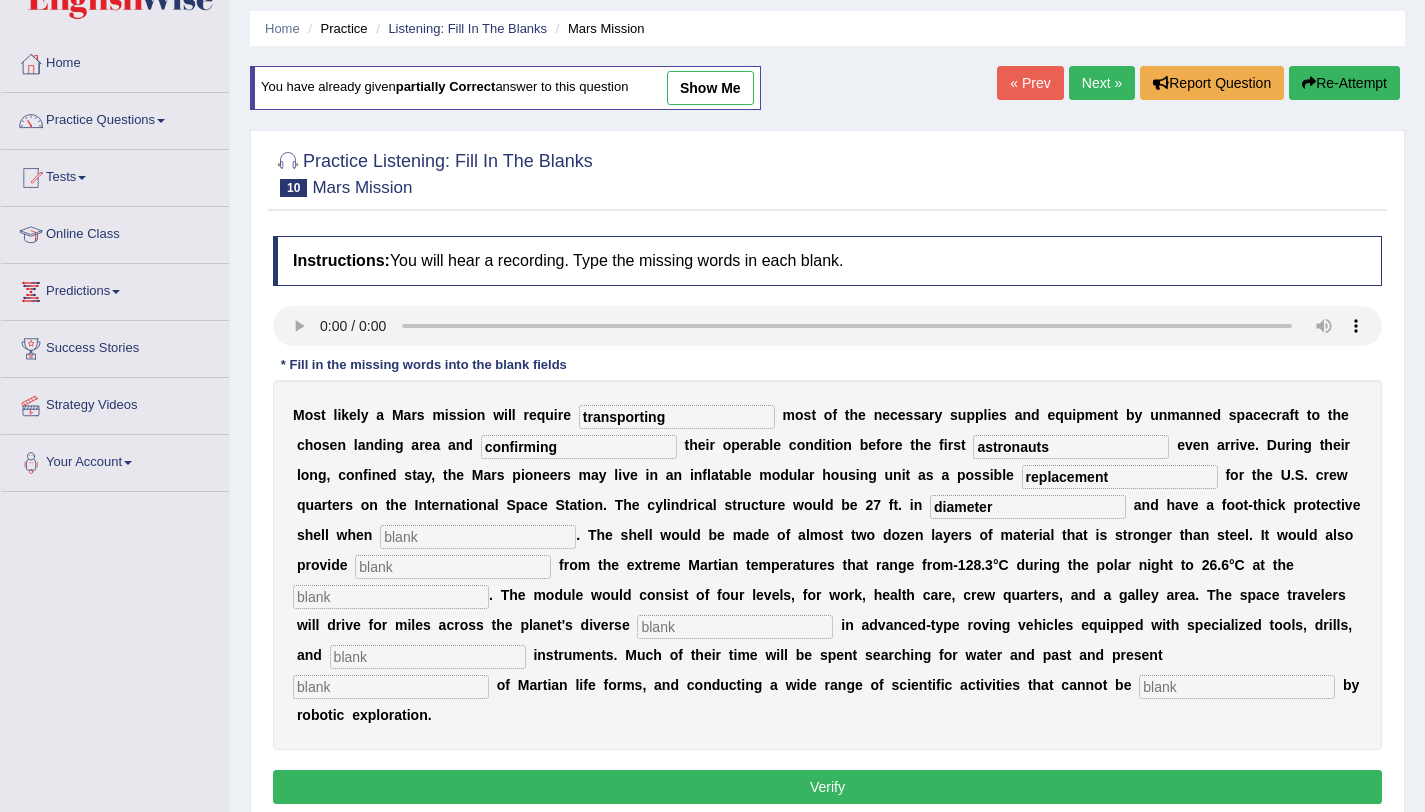 click on "Home
Practice
Listening: Fill In The Blanks
Mars Mission
You have already given  partially correct  answer to this question
show me
« Prev Next »  Report Question  Re-Attempt
Practice Listening: Fill In The Blanks
10
Mars Mission
Instructions:  You will hear a recording. Type the missing words in each blank.
* Fill in the missing words into the blank fields M o s t    l i k e l y    a    M a r s    m i s s i o n    w i l l    r e q u i r e    transporting    m o s t    o f    t h e    n e c e s s a r y    s u p p l i e s    a n d    e q u i p m e n t    b y    u n m a n n e d    s p a c e c r a f t    t o    t h e    c h o s e n    l a n d i n g    a r e a    a n d    confirming    t h e i r    o p e r a b l e    c o n d i t i o n    b e f o r e    t h" at bounding box center (827, 437) 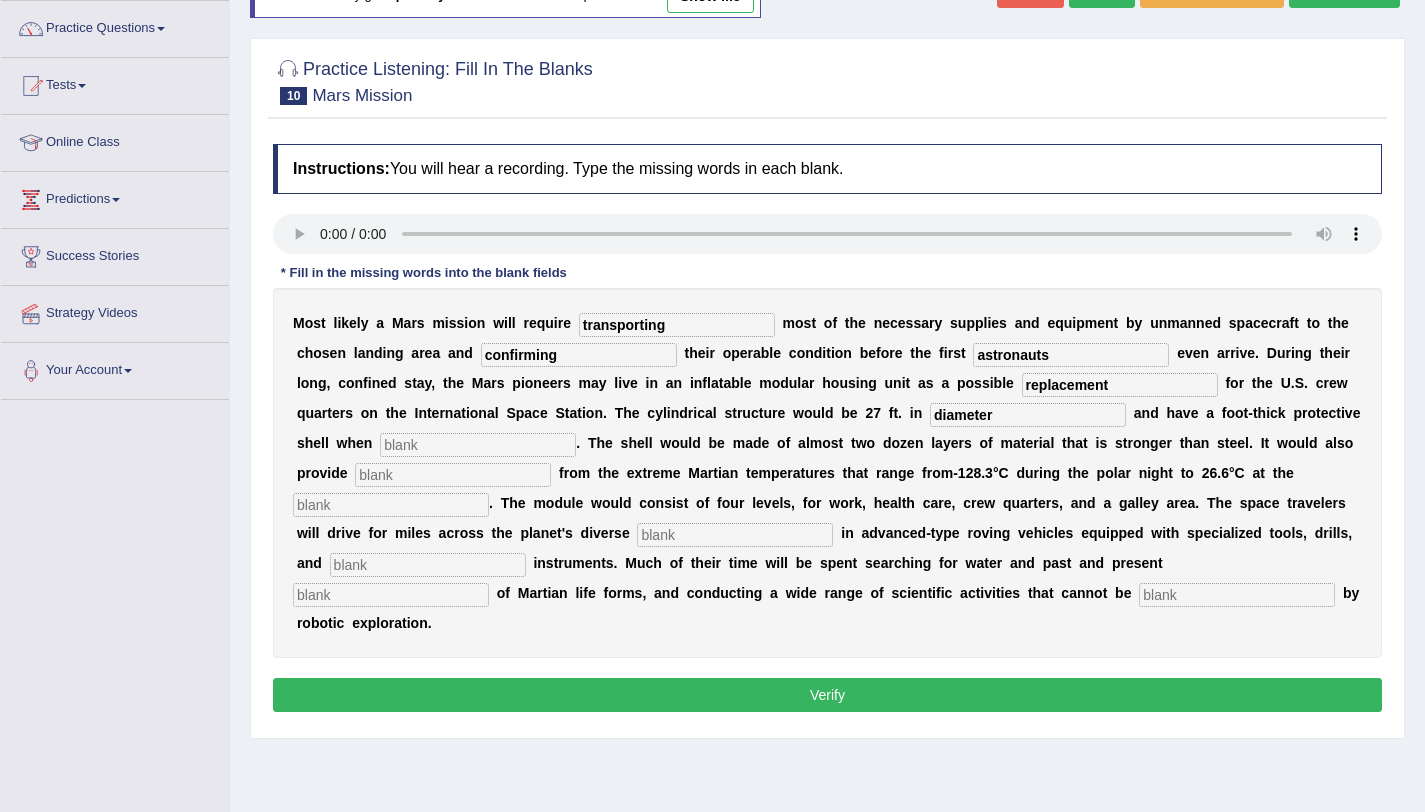 scroll, scrollTop: 238, scrollLeft: 0, axis: vertical 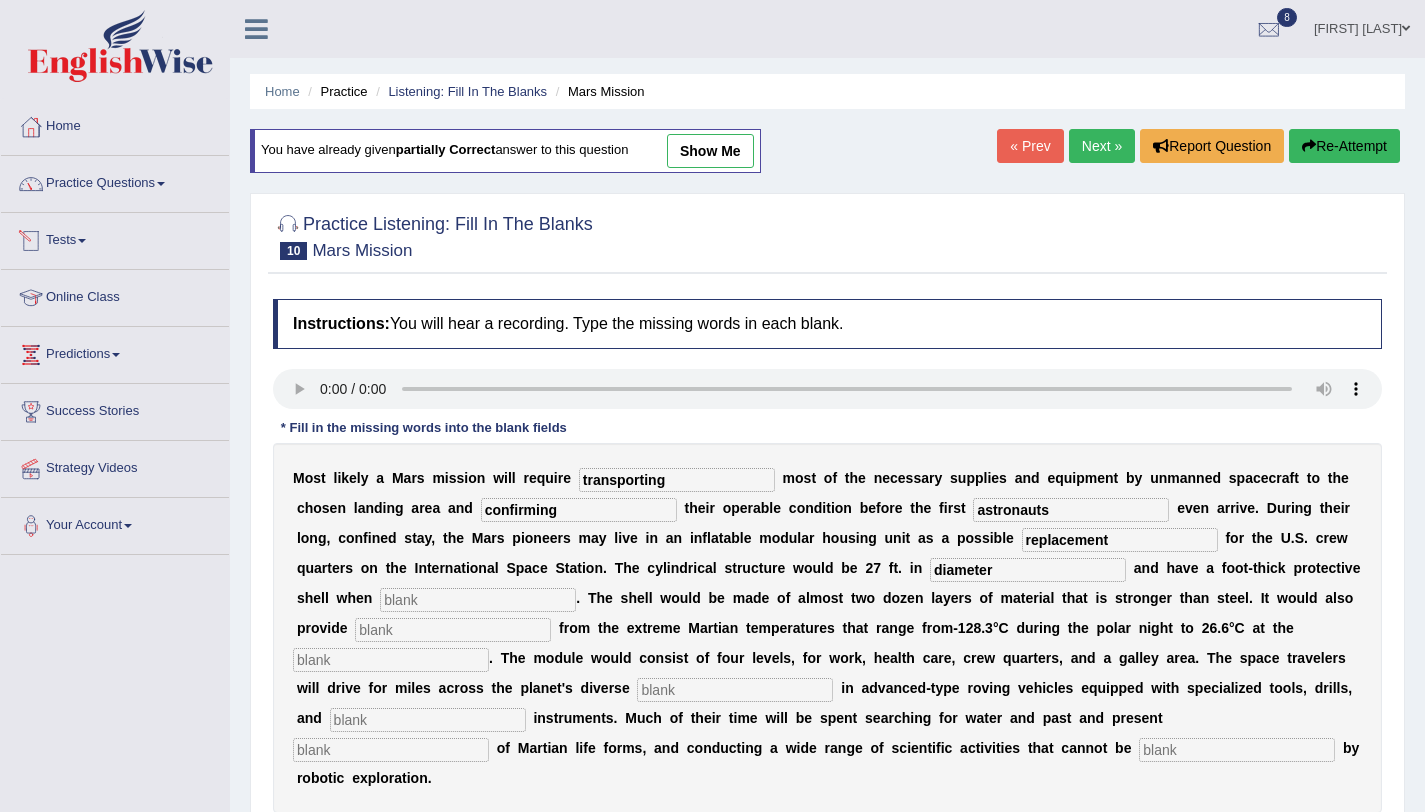 click on "Practice Questions" at bounding box center [115, 181] 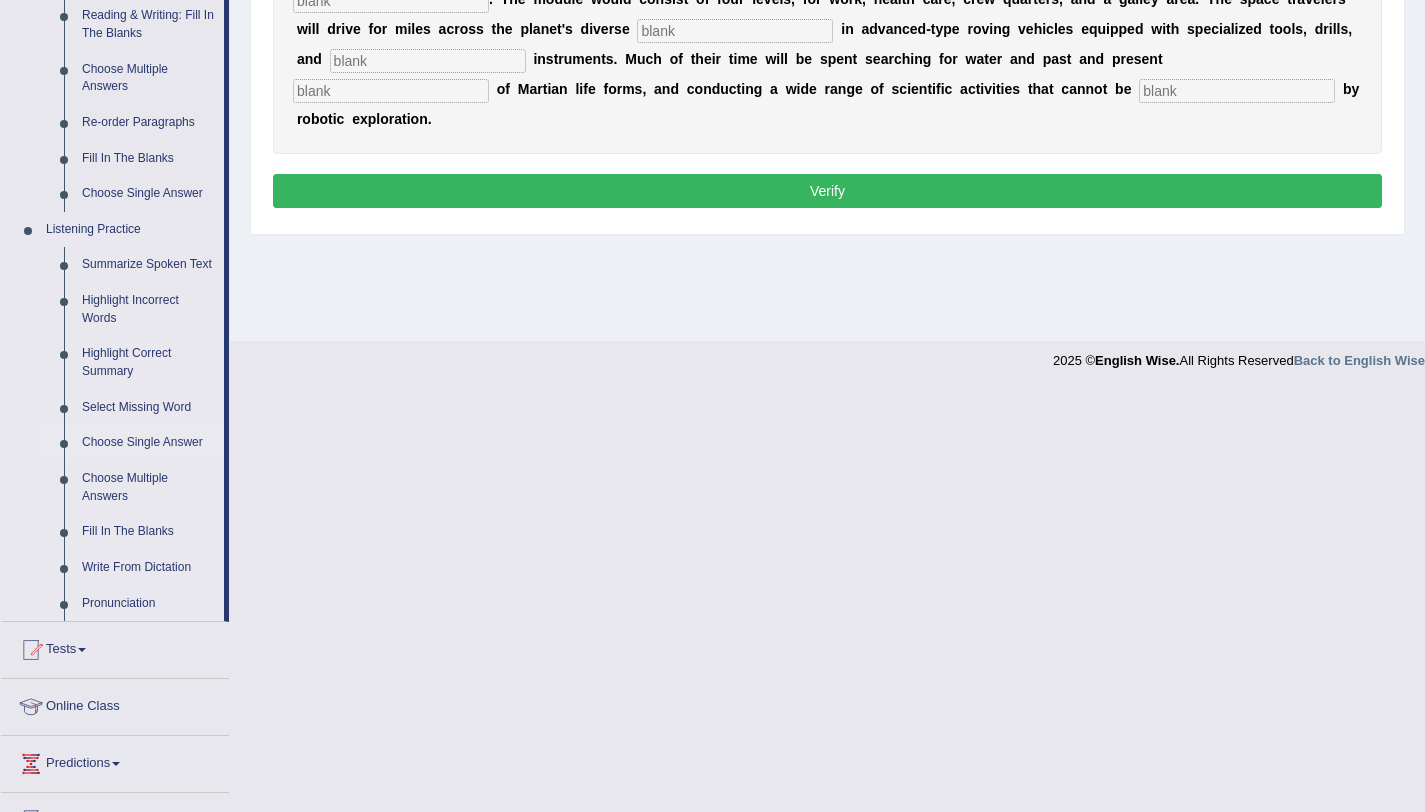 scroll, scrollTop: 325, scrollLeft: 0, axis: vertical 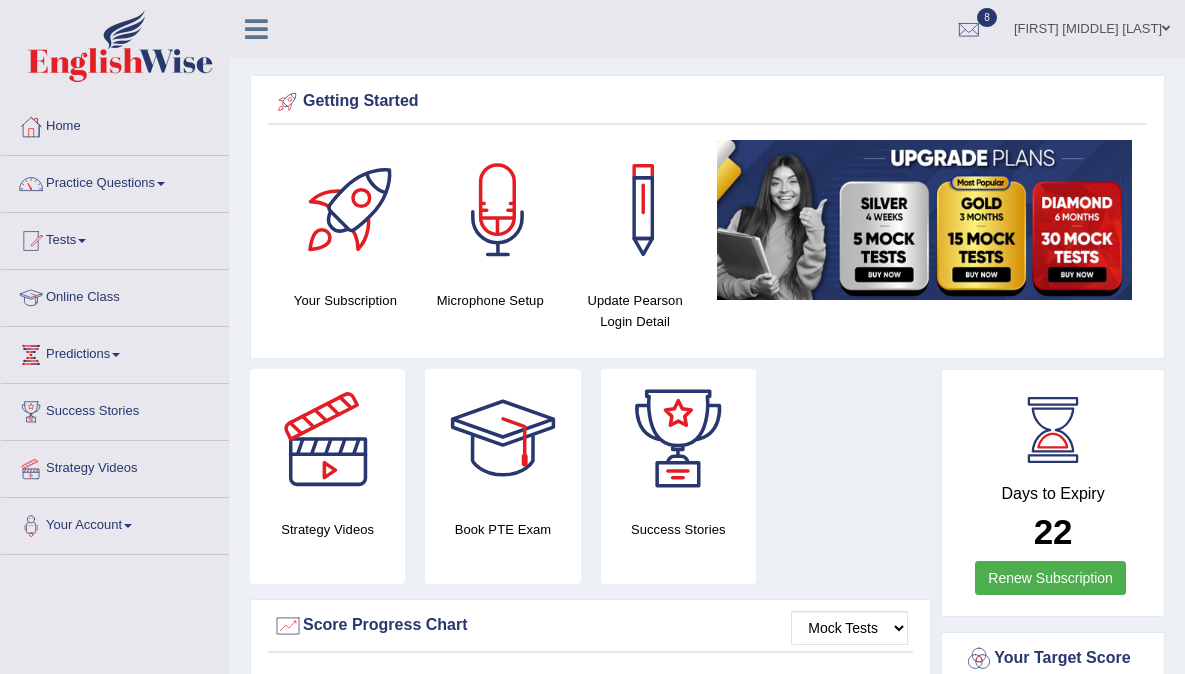 click on "[FIRST] [MIDDLE] [LAST]" at bounding box center (1092, 26) 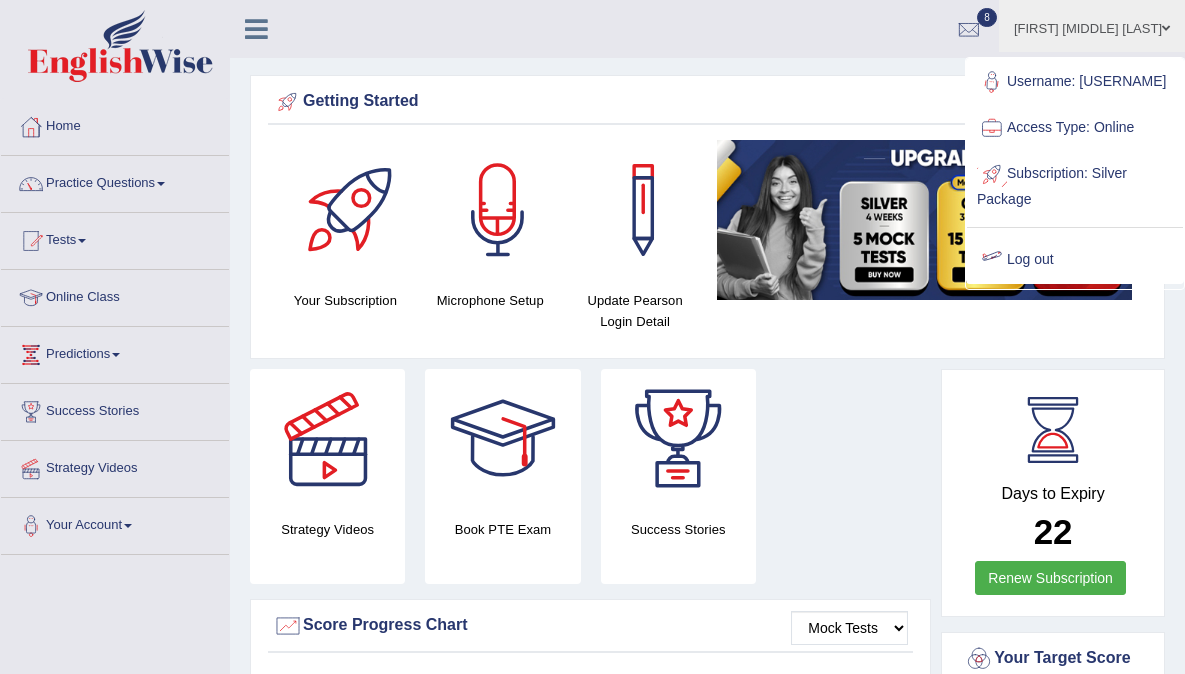 click on "Log out" at bounding box center (1075, 260) 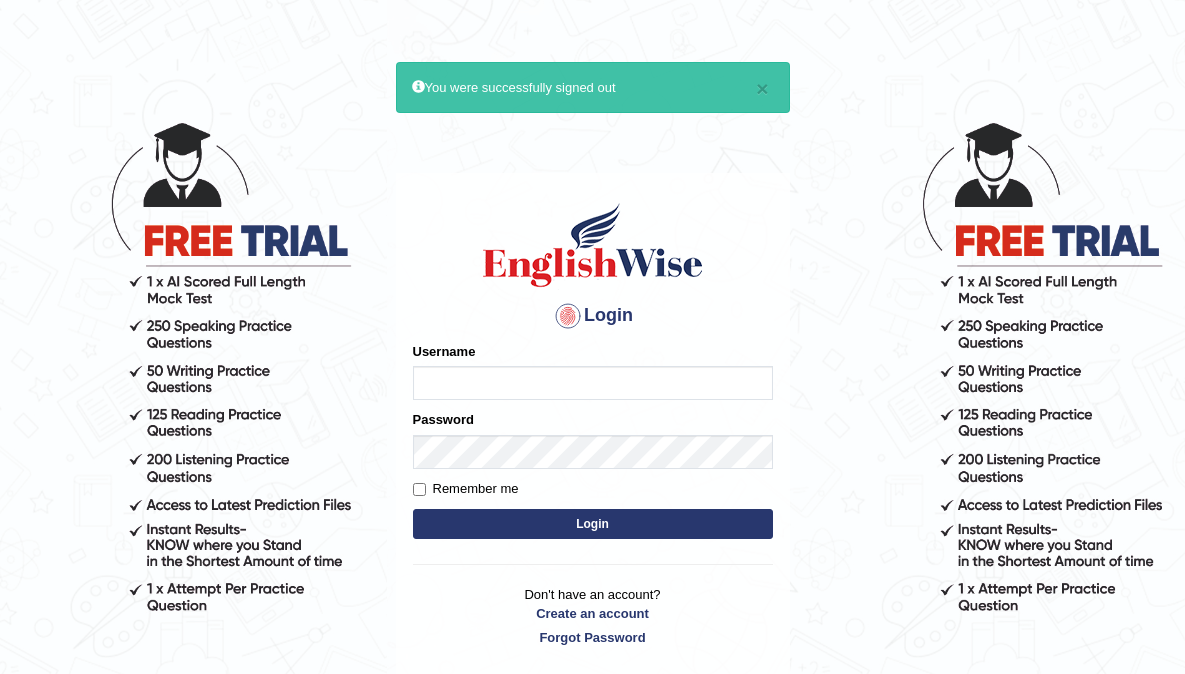 scroll, scrollTop: 0, scrollLeft: 0, axis: both 